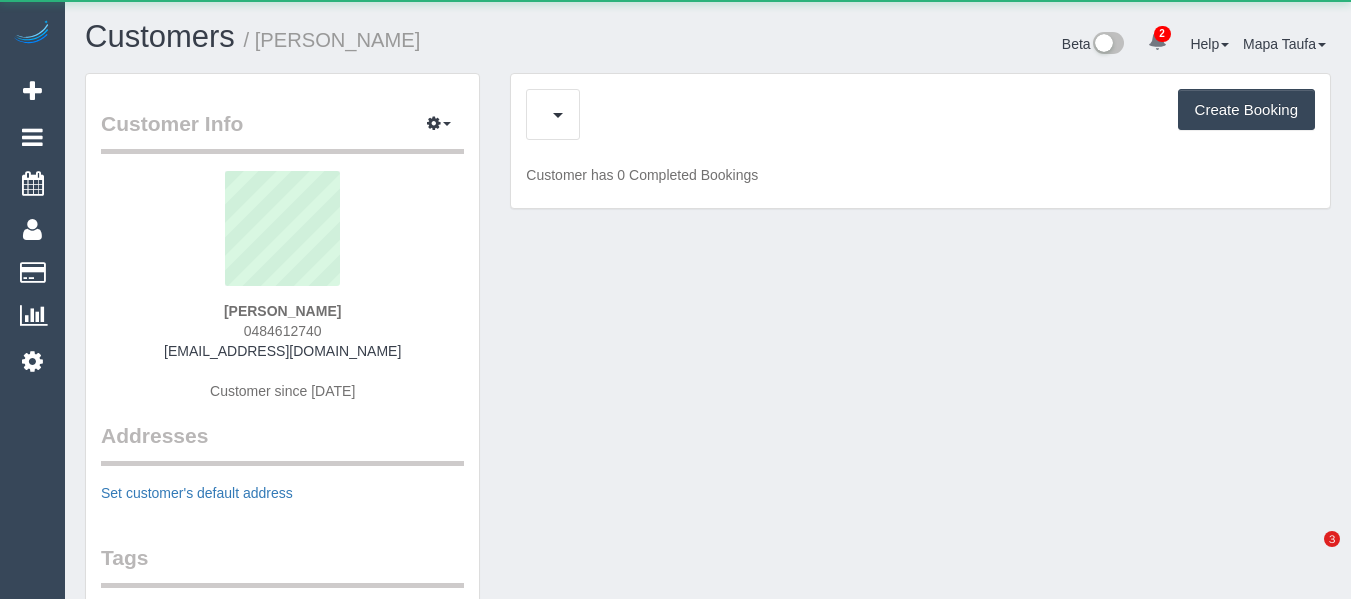 scroll, scrollTop: 0, scrollLeft: 0, axis: both 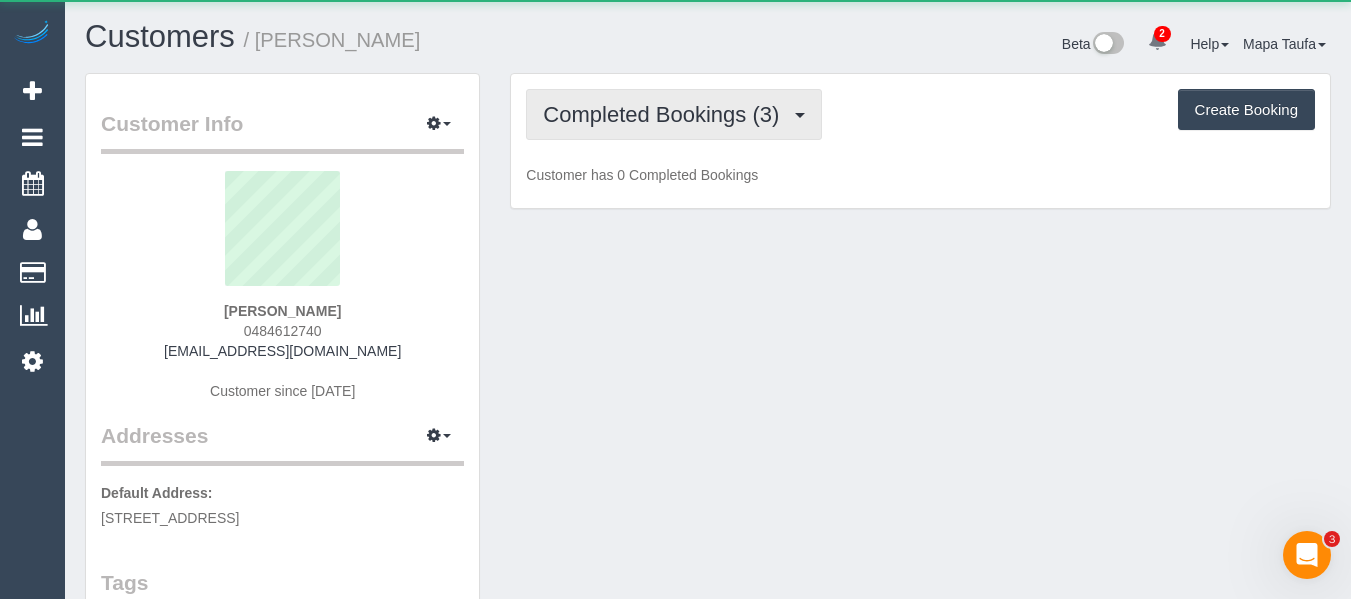 click on "Completed Bookings (3)" at bounding box center [666, 114] 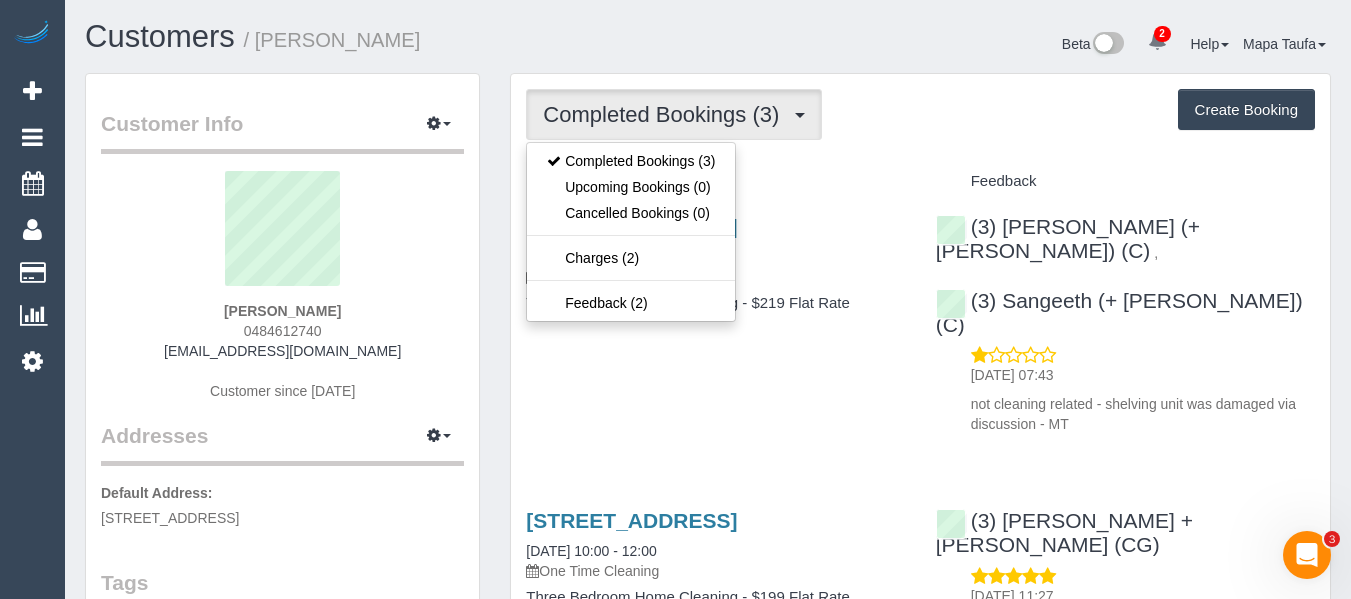 drag, startPoint x: 865, startPoint y: 168, endPoint x: 845, endPoint y: 170, distance: 20.09975 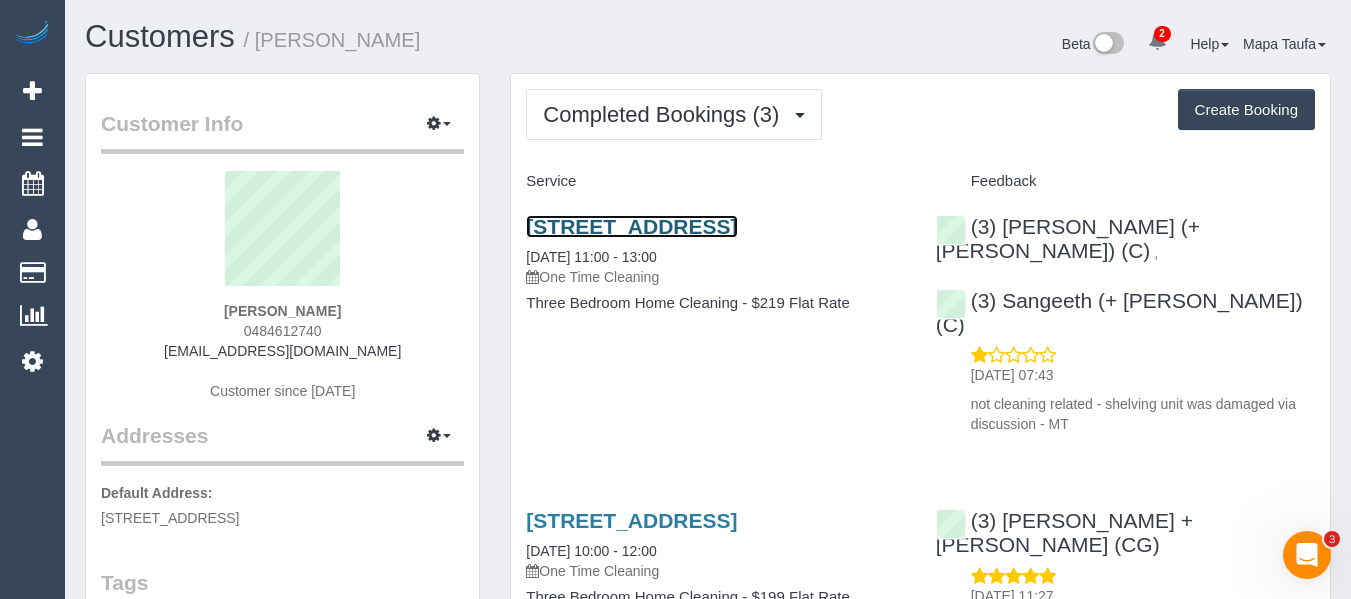 click on "108 Childs Road, Epping, VIC 3076" at bounding box center (631, 226) 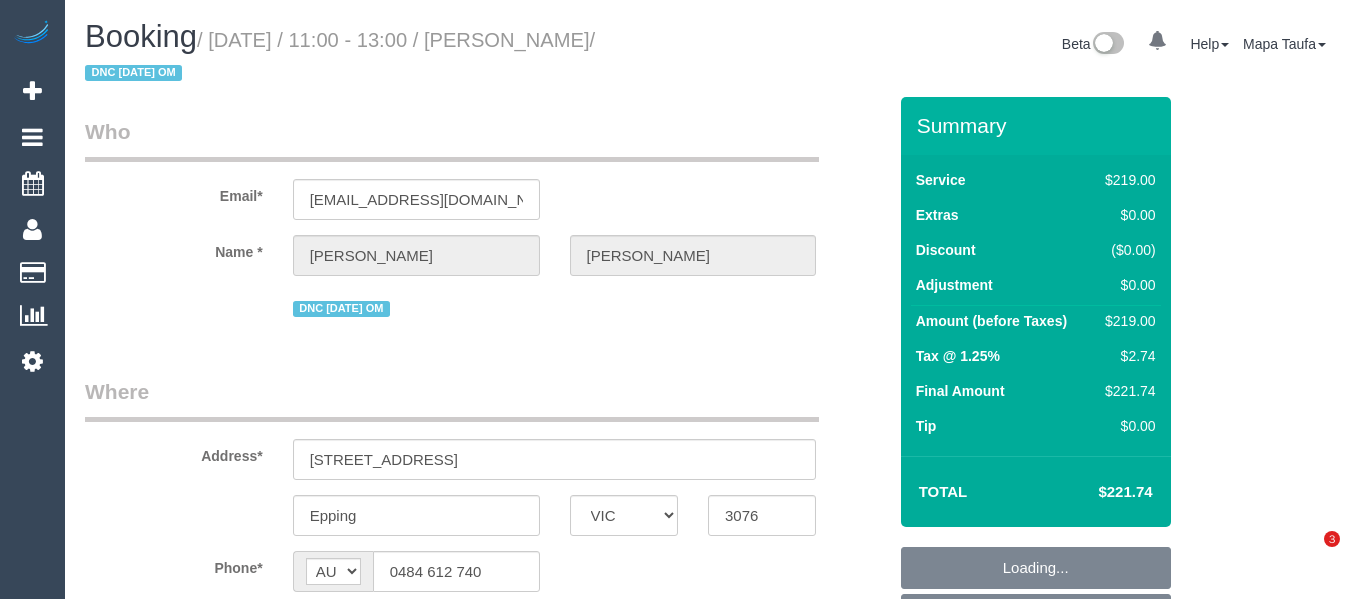 select on "VIC" 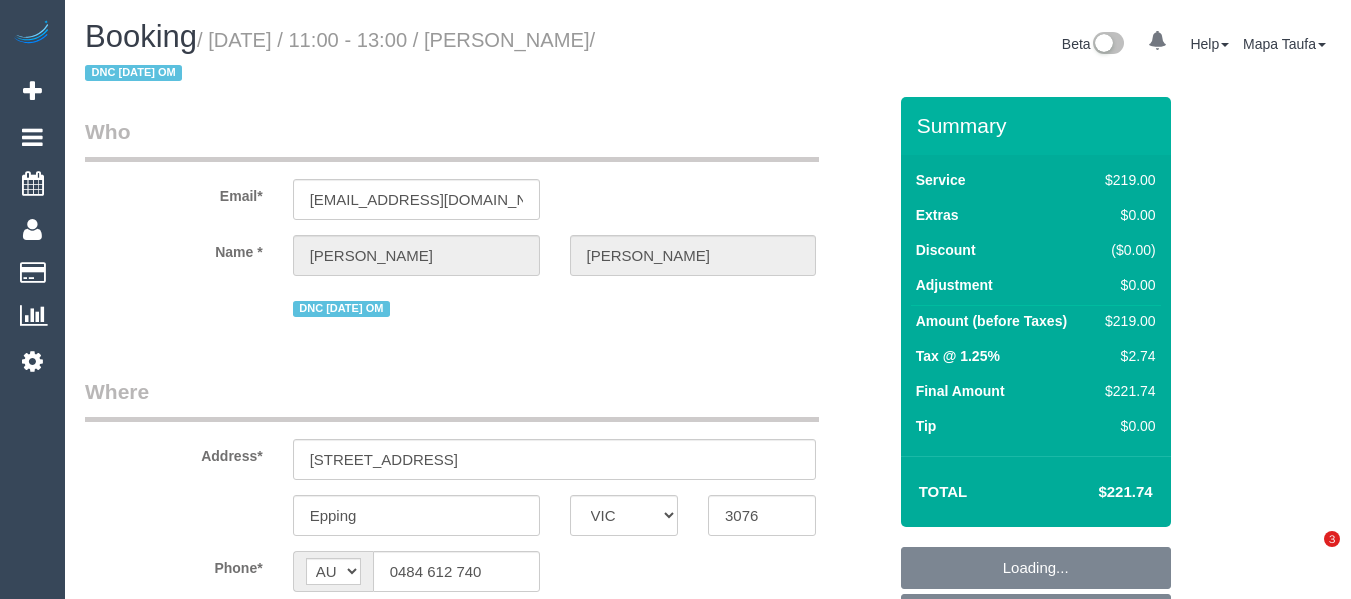 scroll, scrollTop: 0, scrollLeft: 0, axis: both 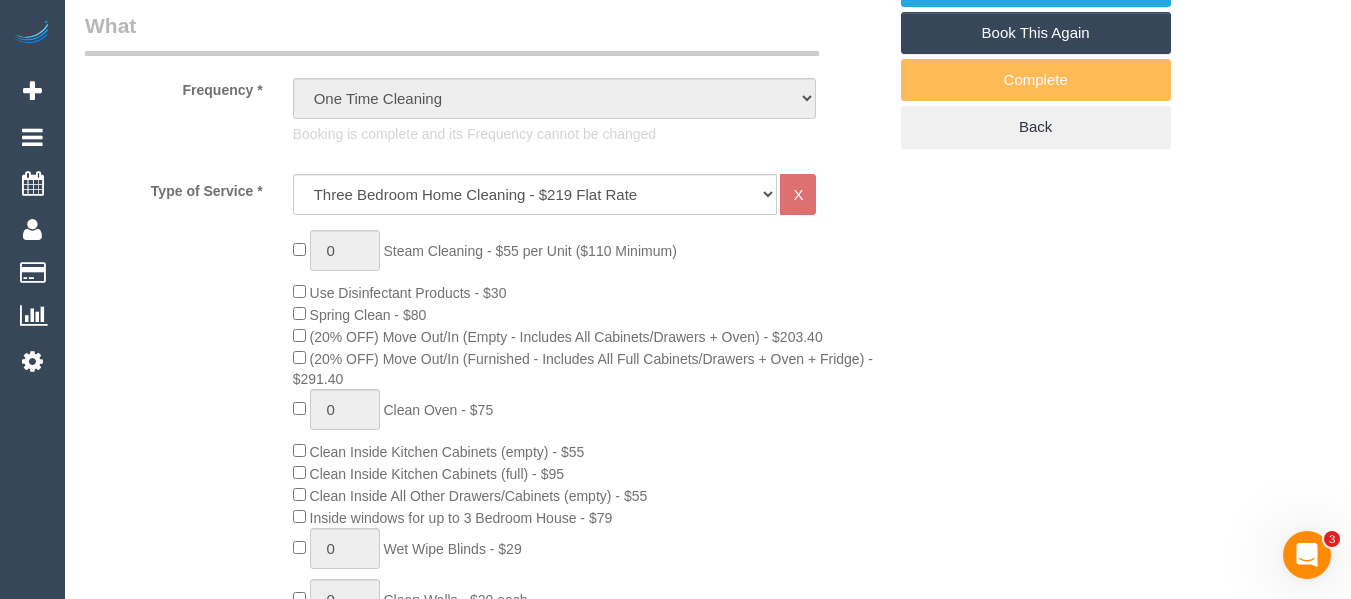 select on "object:1143" 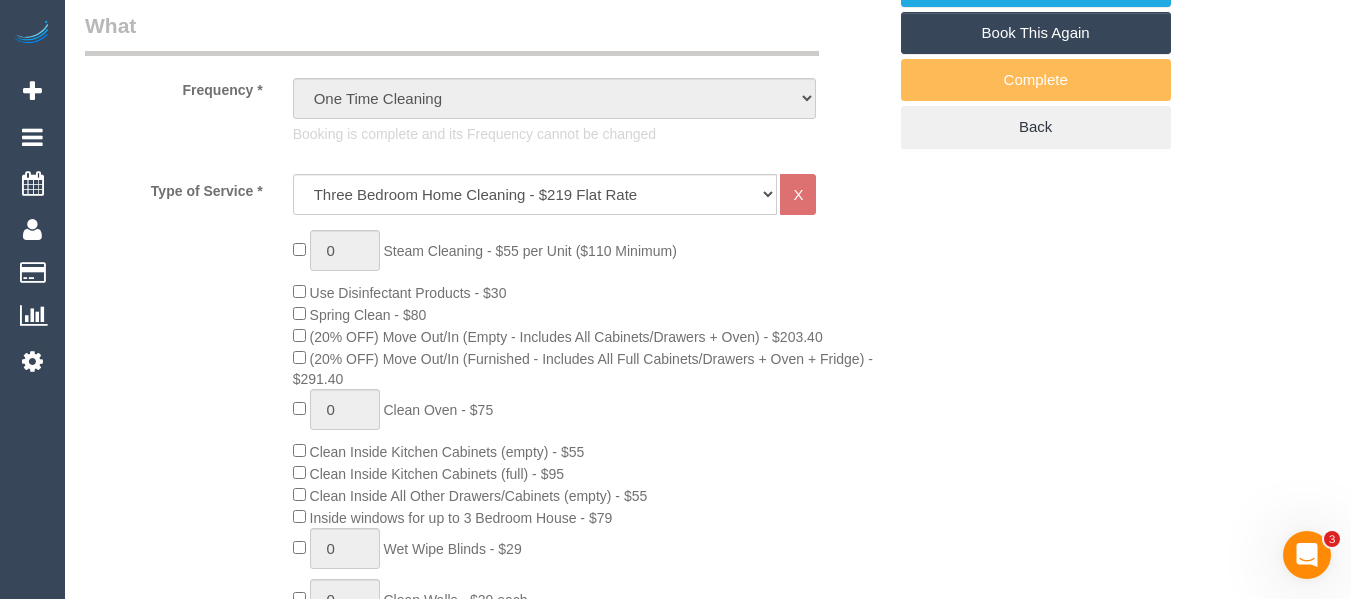 select on "string:stripe-pm_1RlKLA2GScqysDRVD5JNiUSt" 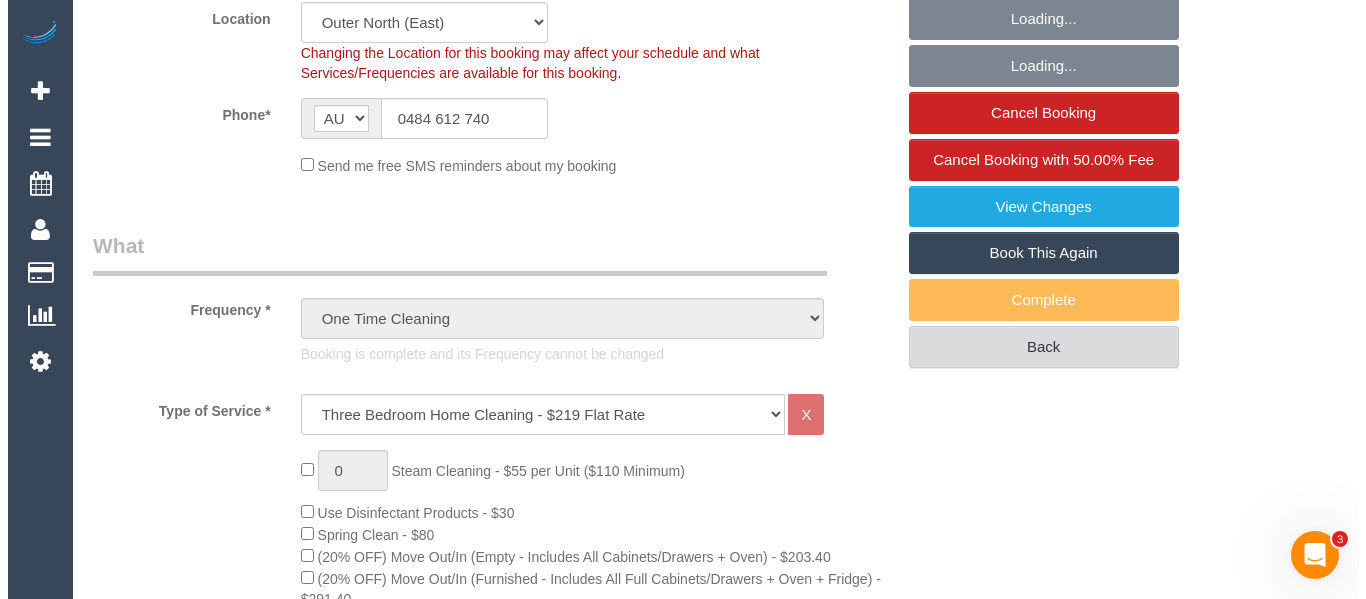 scroll, scrollTop: 545, scrollLeft: 0, axis: vertical 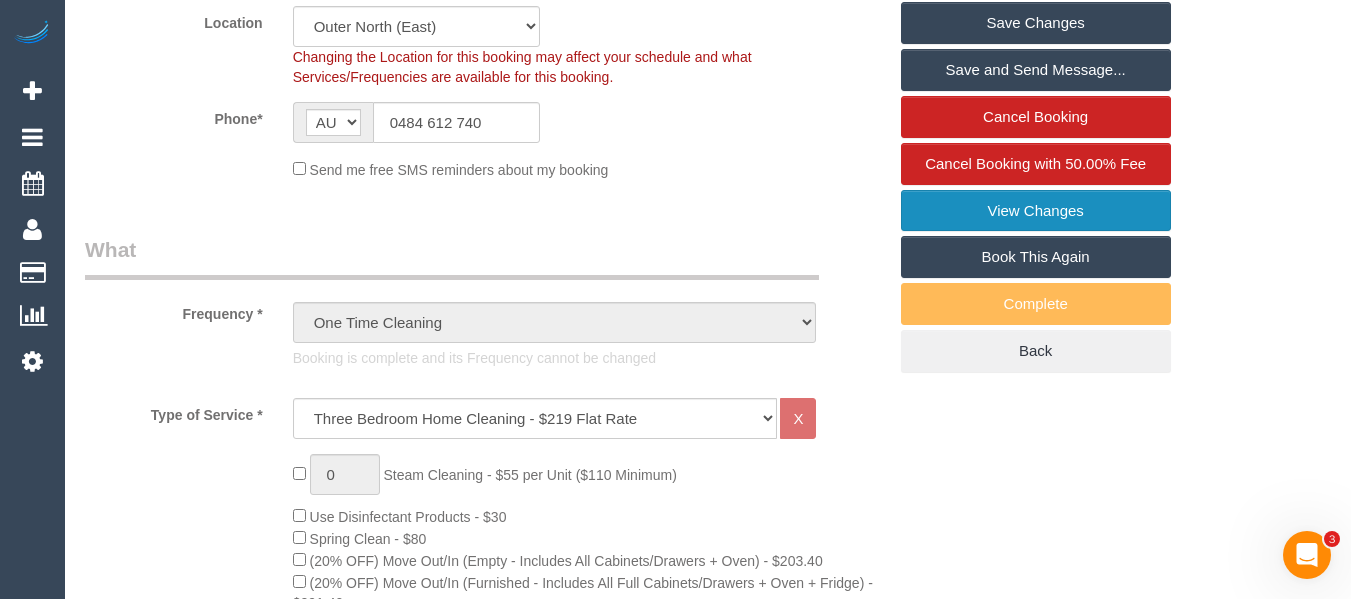 click on "View Changes" at bounding box center (1036, 211) 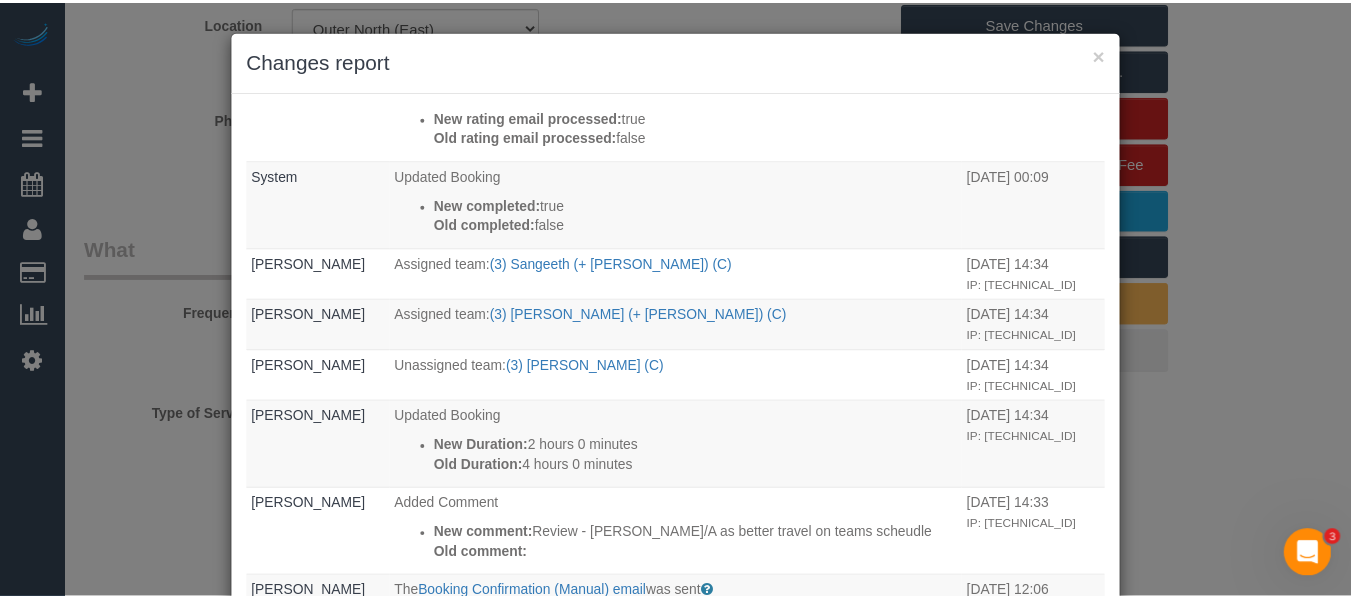 scroll, scrollTop: 300, scrollLeft: 0, axis: vertical 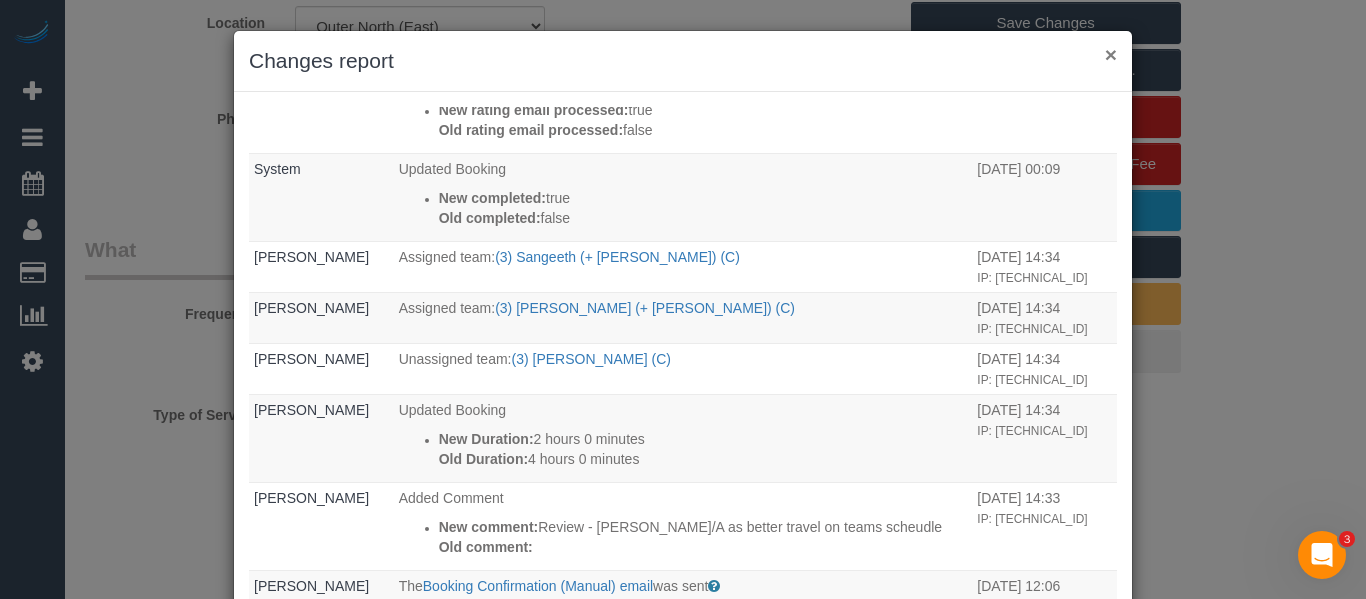 click on "×" at bounding box center [1111, 54] 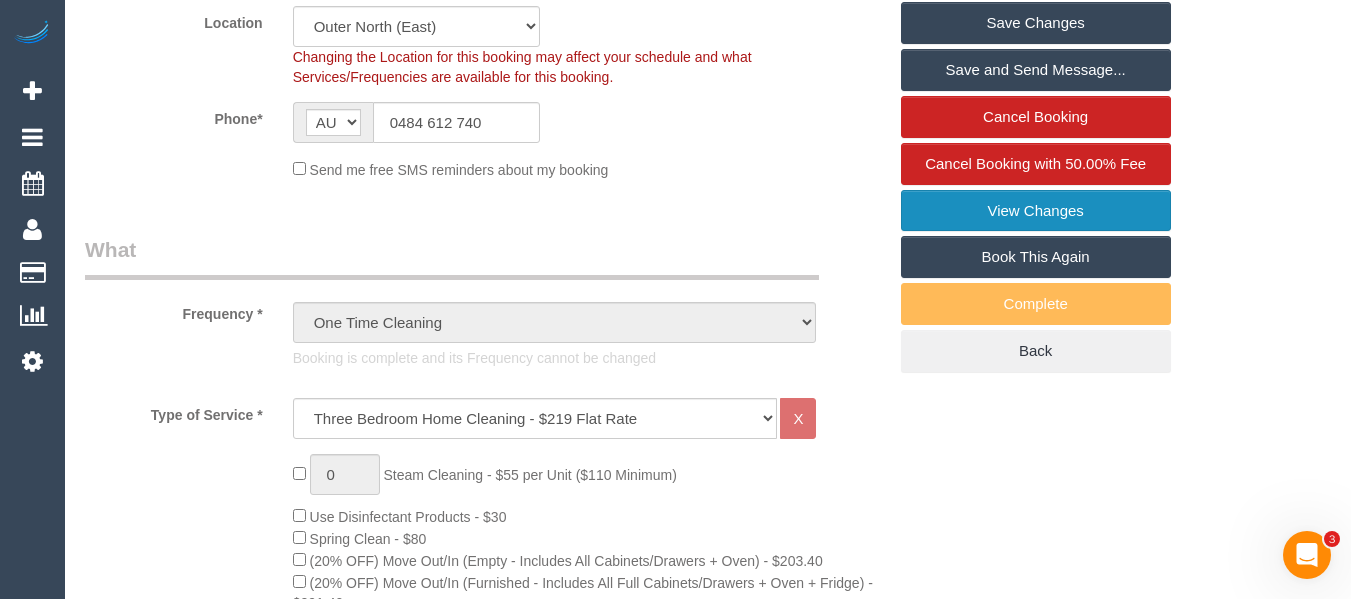 scroll, scrollTop: 245, scrollLeft: 0, axis: vertical 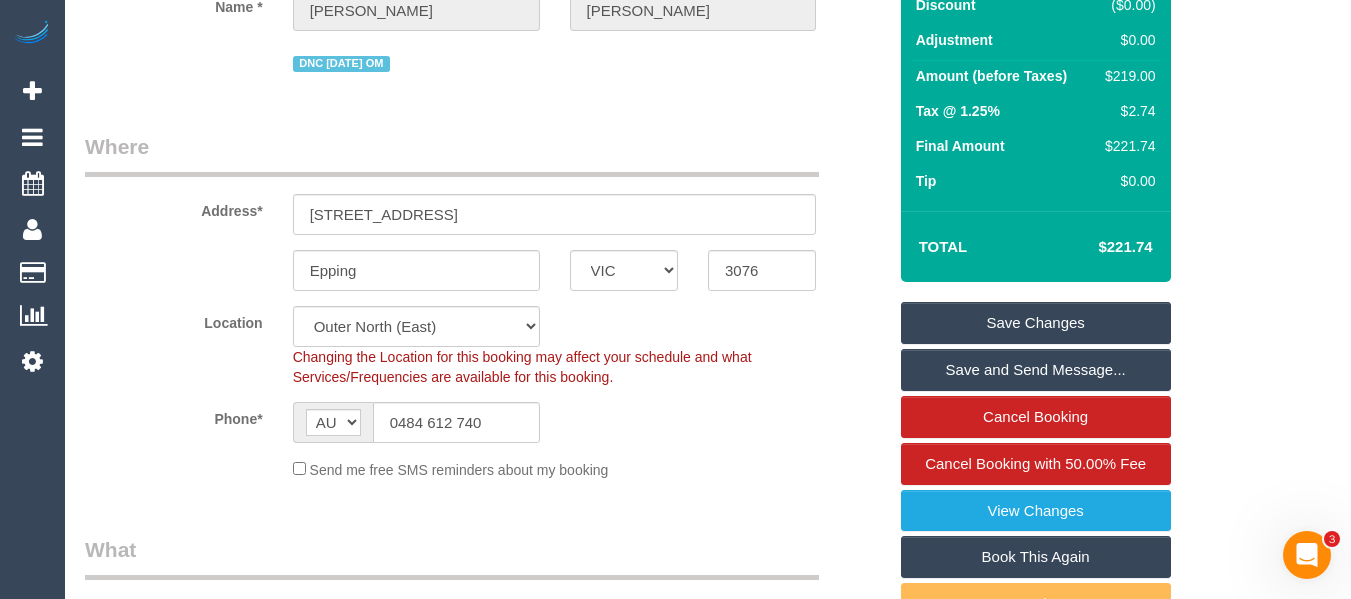 drag, startPoint x: 1152, startPoint y: 252, endPoint x: 1109, endPoint y: 249, distance: 43.104523 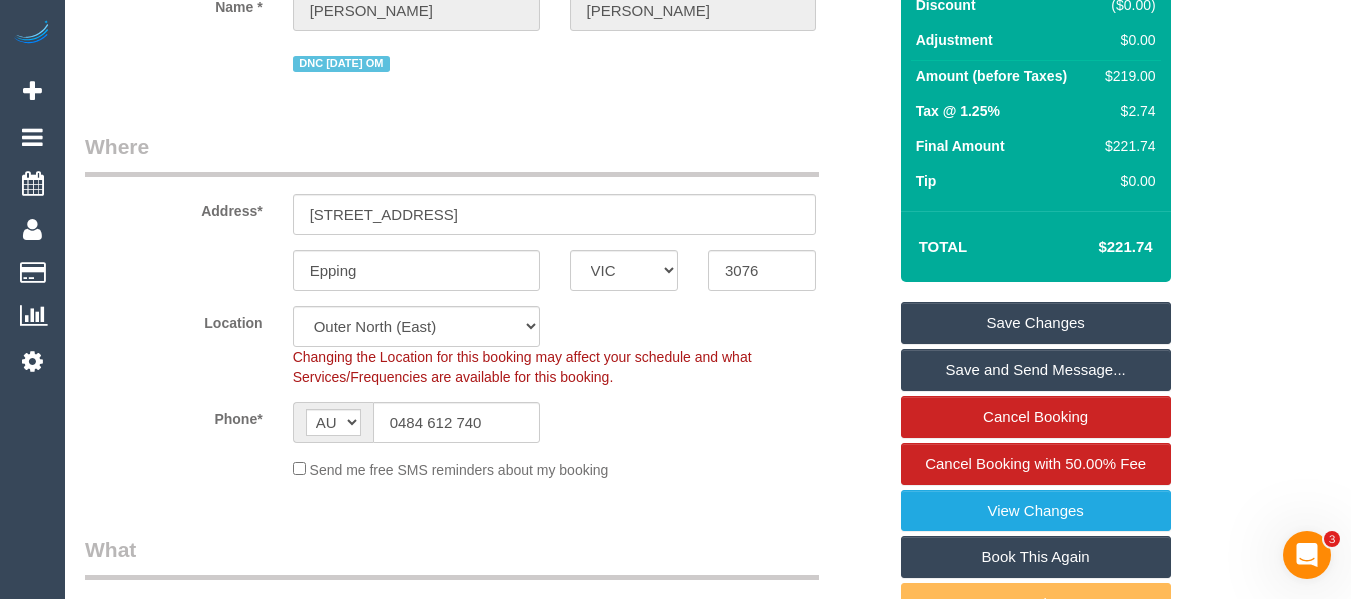 click on "$221.74" at bounding box center [1095, 247] 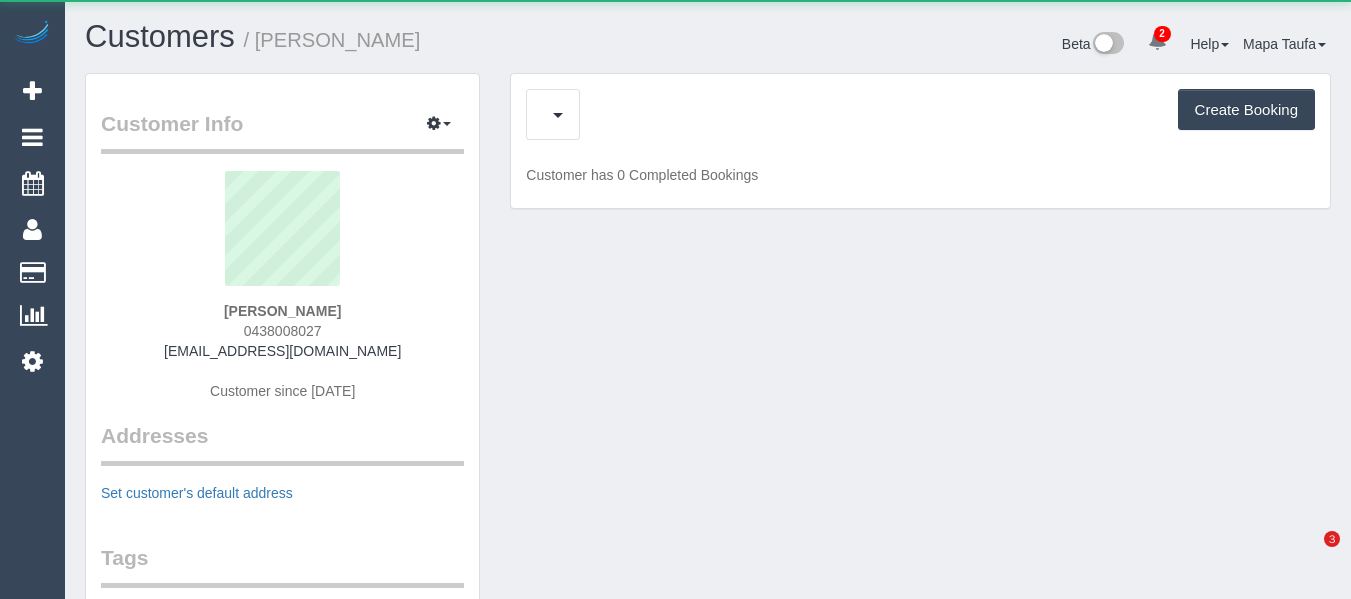 scroll, scrollTop: 0, scrollLeft: 0, axis: both 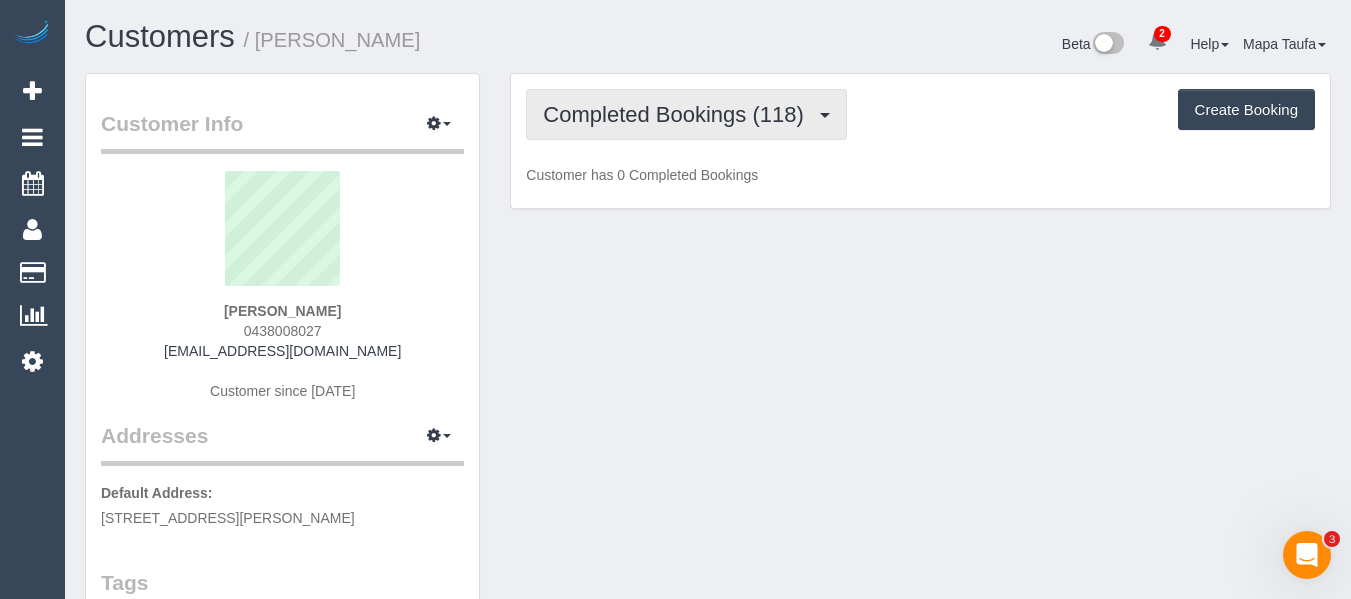 click on "Completed Bookings (118)" at bounding box center [686, 114] 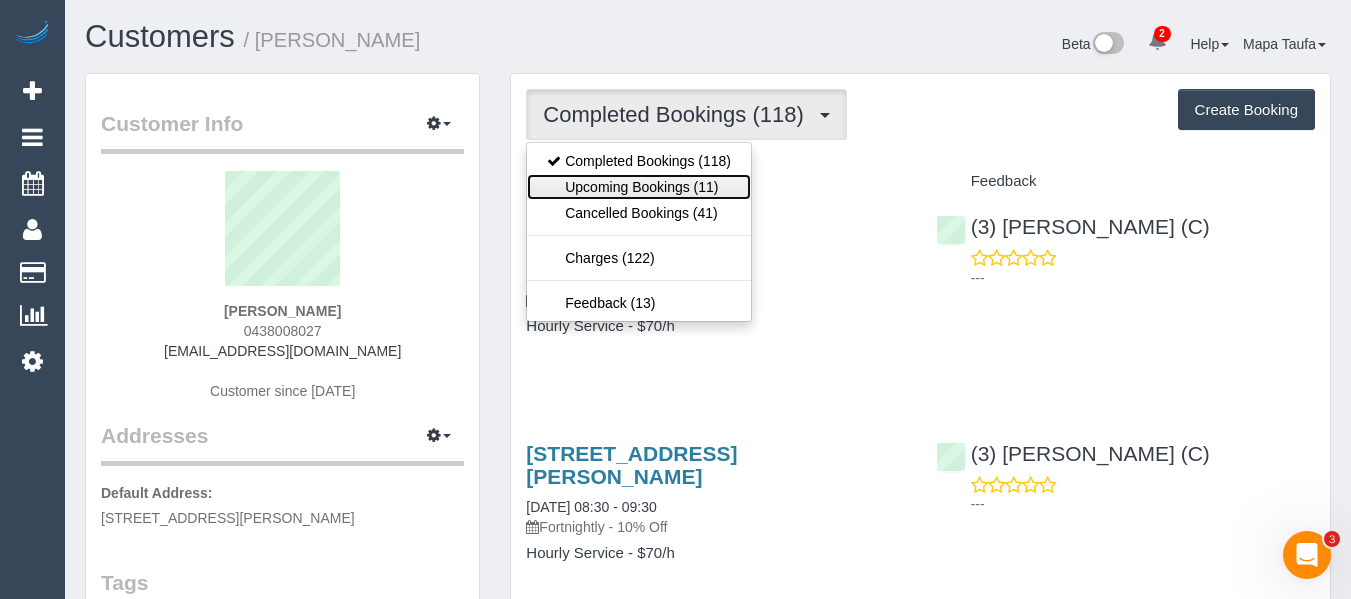 click on "Upcoming Bookings (11)" at bounding box center [639, 187] 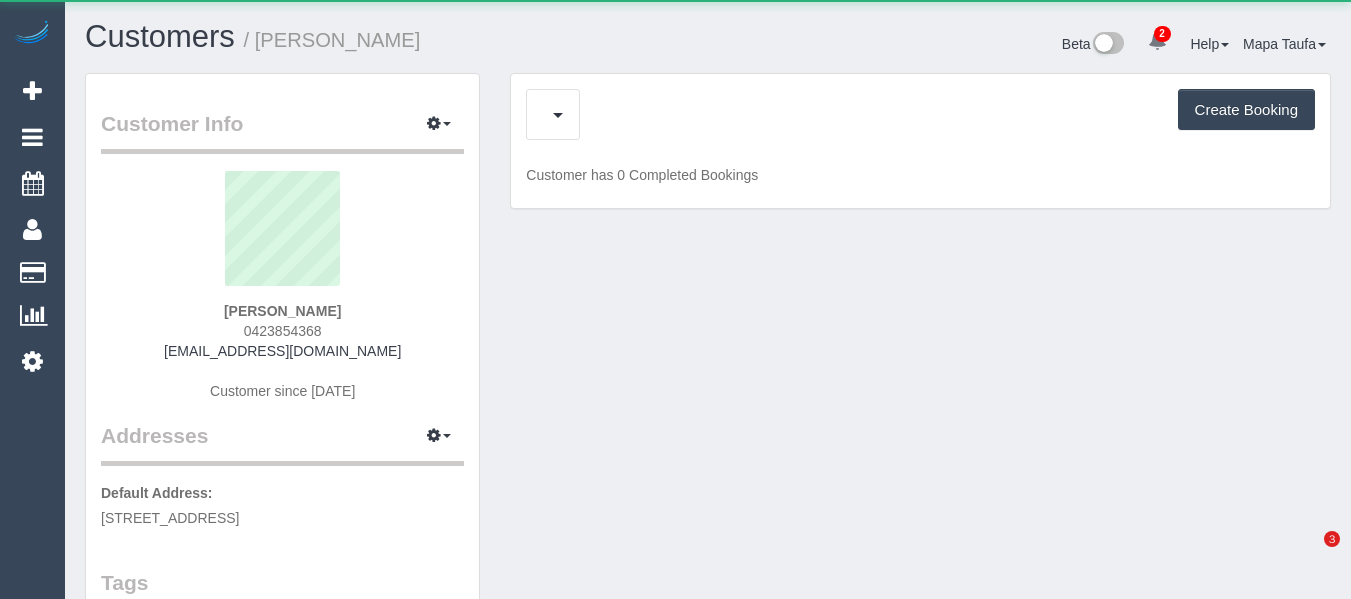 scroll, scrollTop: 0, scrollLeft: 0, axis: both 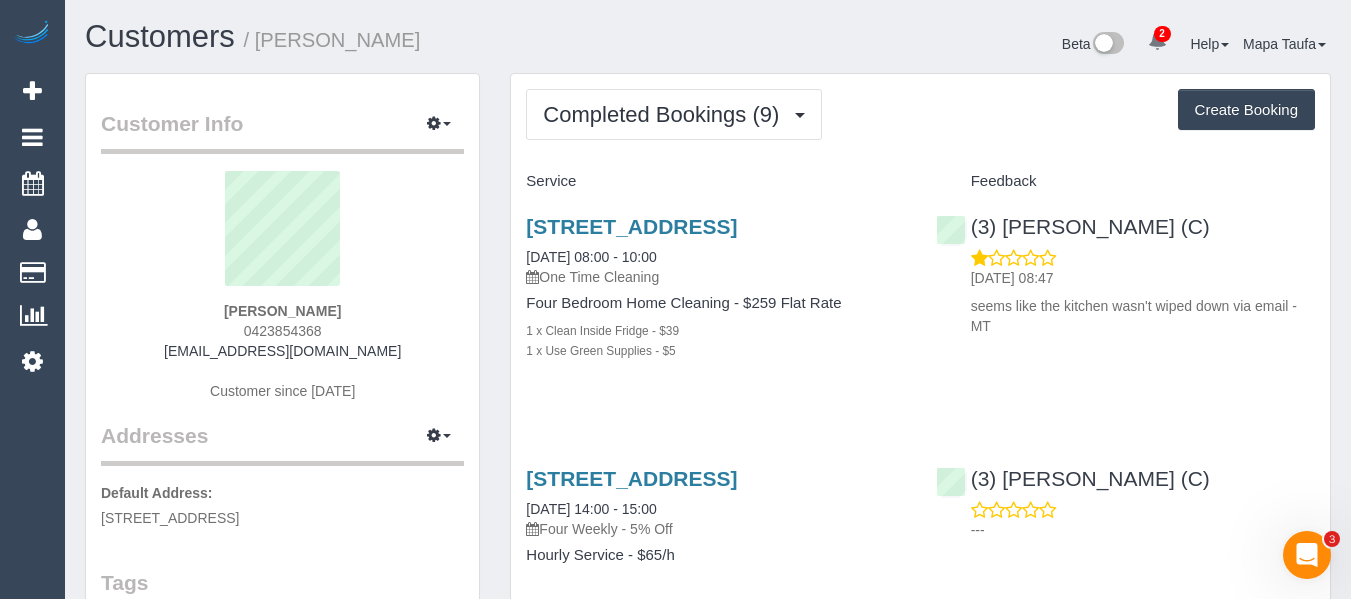 click at bounding box center (1157, 40) 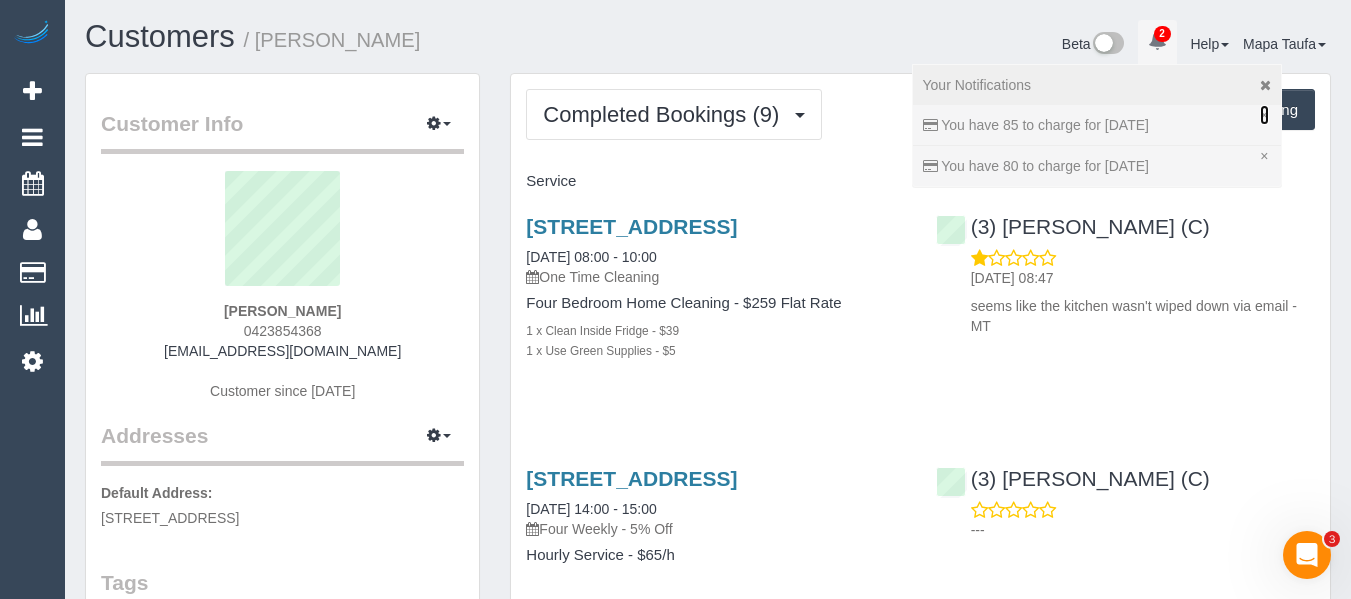 click on "×" at bounding box center (1264, 115) 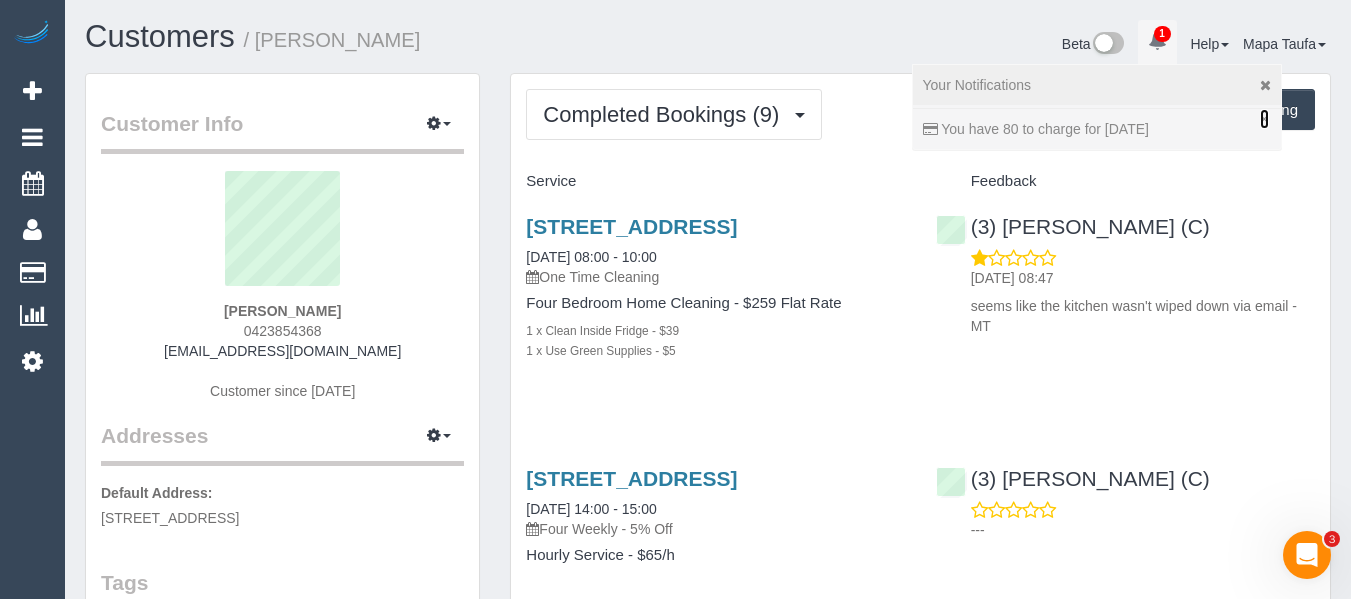 click on "×" at bounding box center (1264, 119) 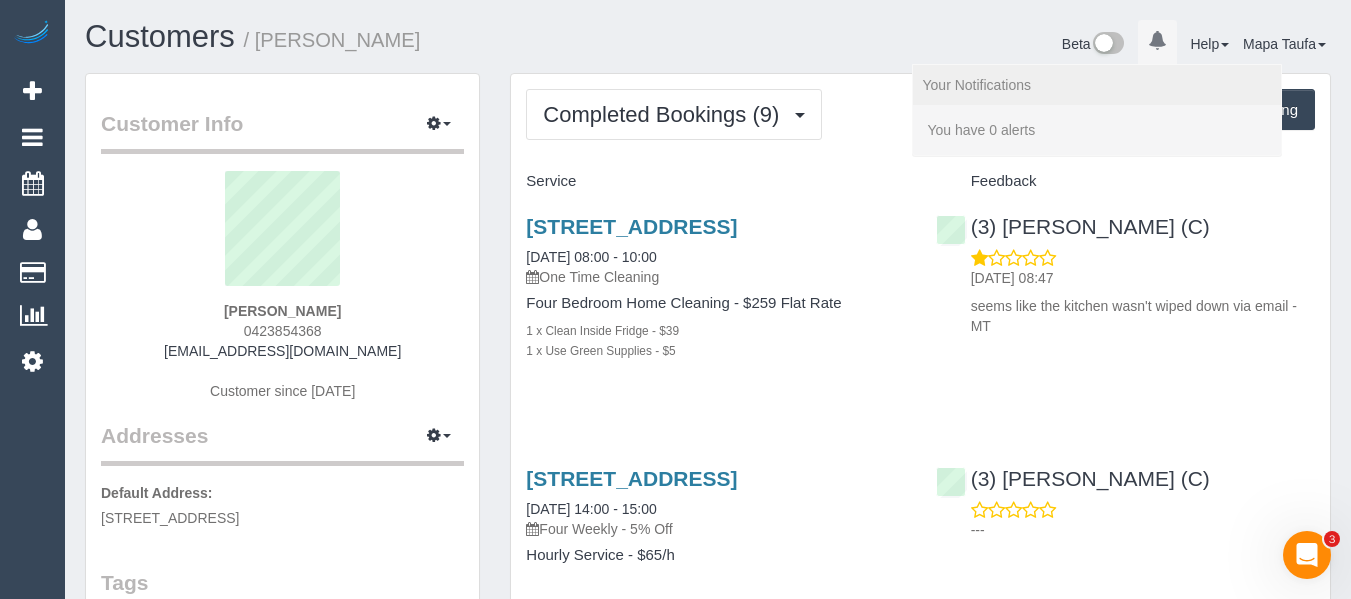 click on "Service" at bounding box center (715, 182) 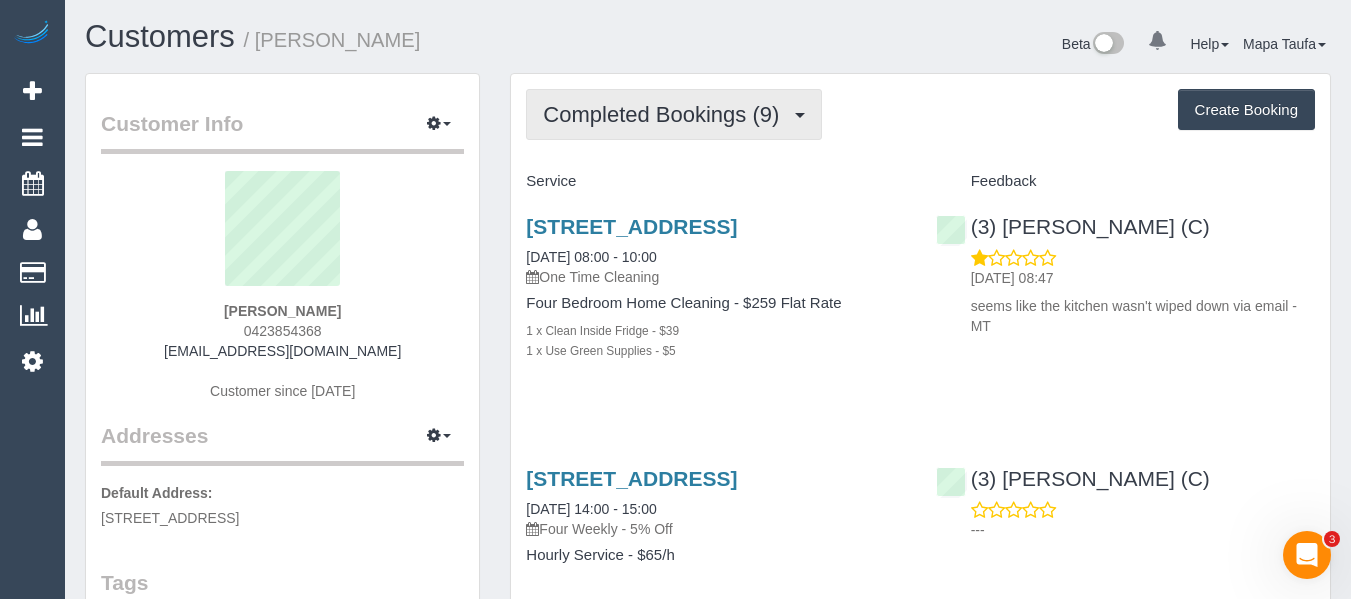 click on "Completed Bookings (9)" at bounding box center (666, 114) 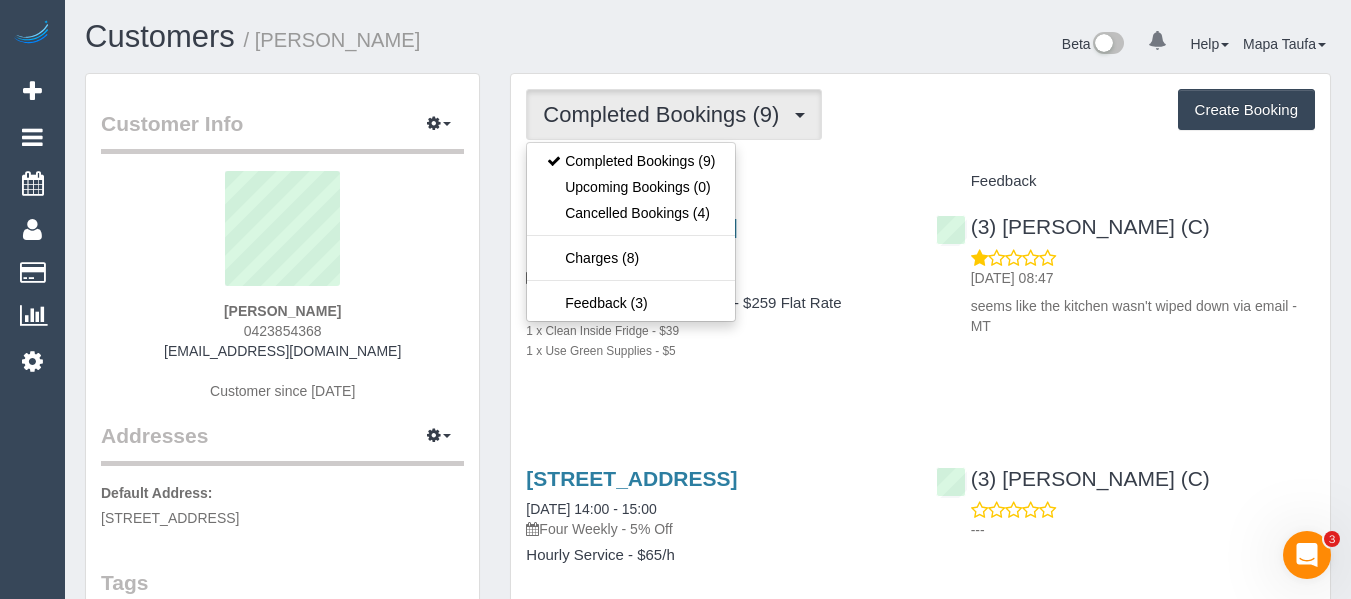 click on "Completed Bookings (9)
Completed Bookings (9)
Upcoming Bookings (0)
Cancelled Bookings (4)
Charges (8)
Feedback (3)
Create Booking
Service
Feedback" at bounding box center (920, 1129) 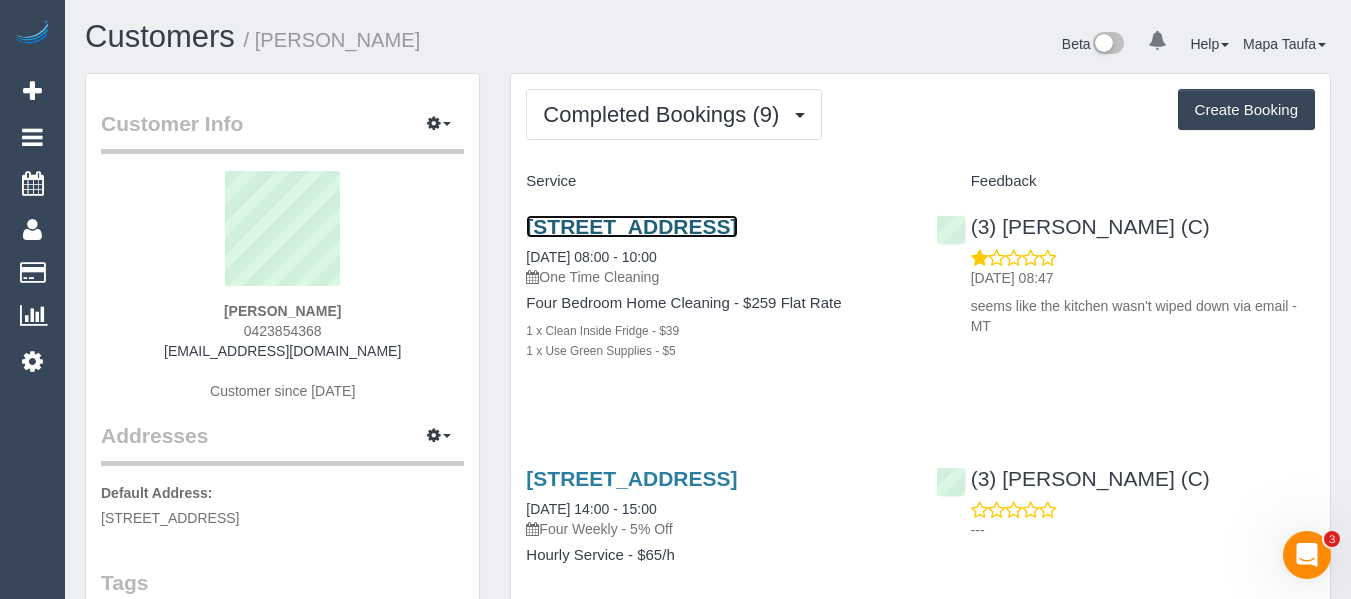 click on "22 Brookvale Court, Roxburgh Park, VIC 3064" at bounding box center [631, 226] 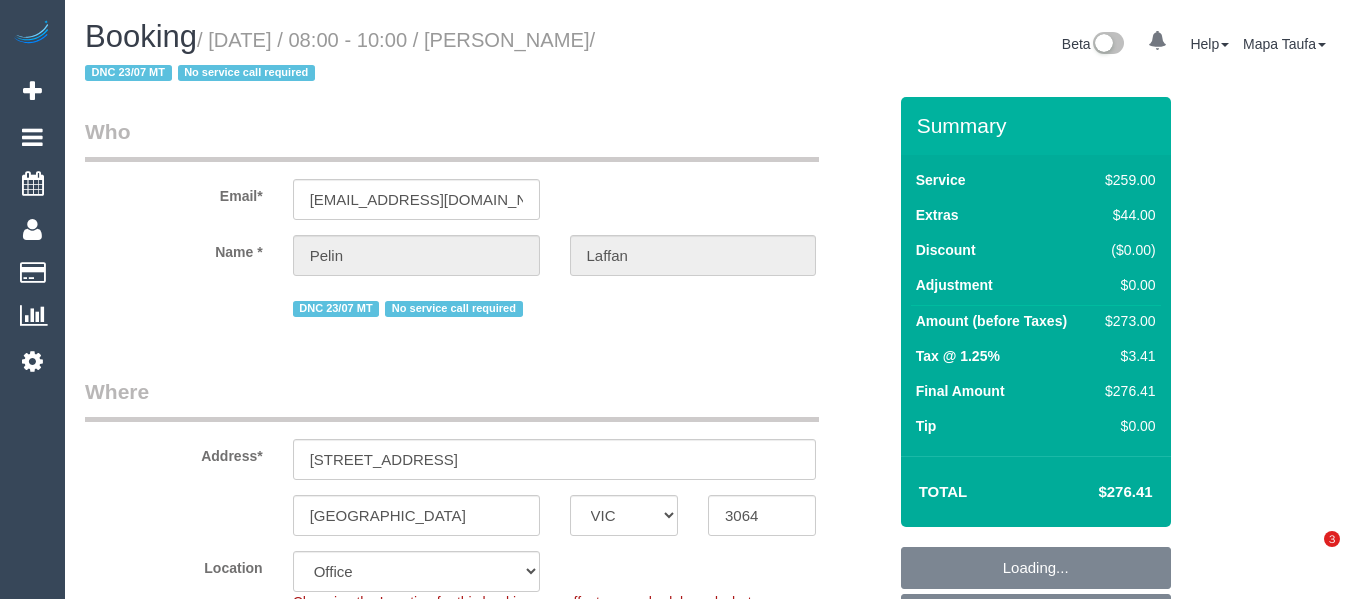 select on "VIC" 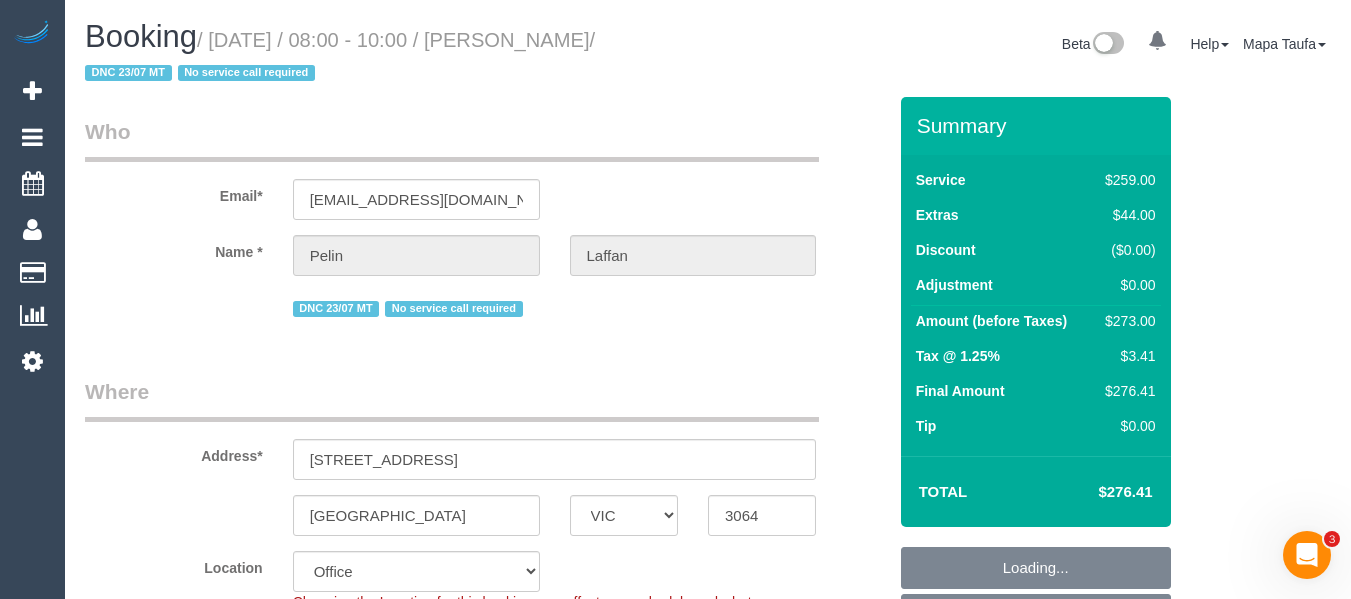 scroll, scrollTop: 0, scrollLeft: 0, axis: both 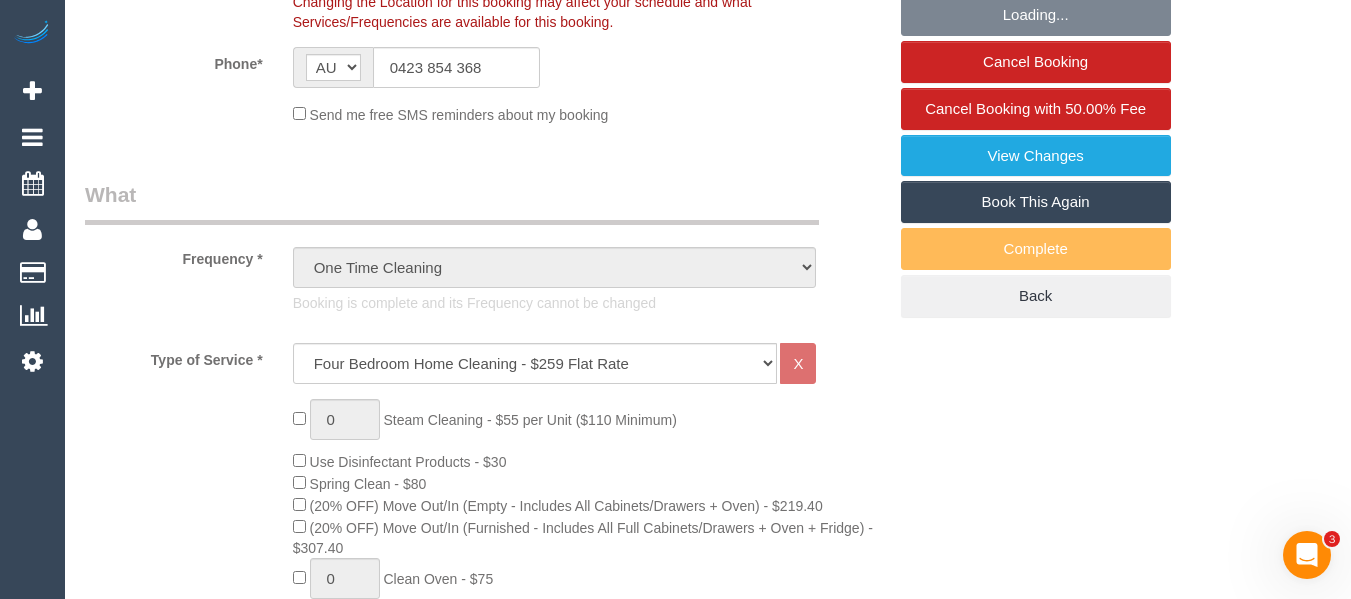 select on "number:28" 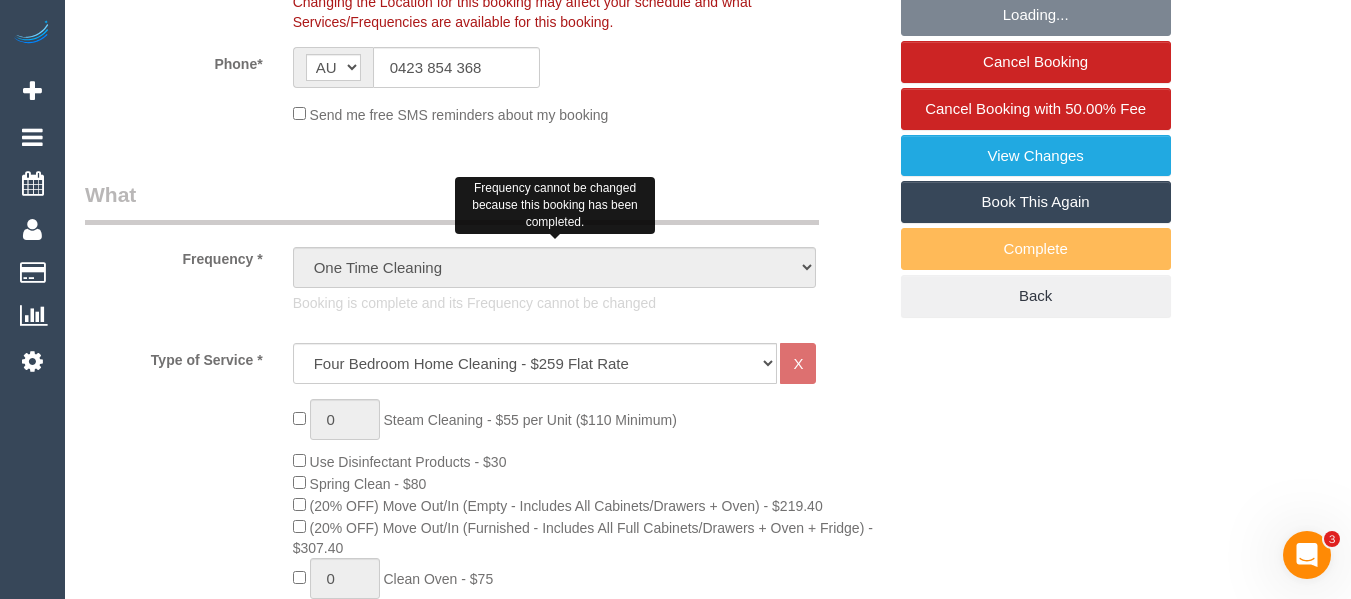 select on "object:2258" 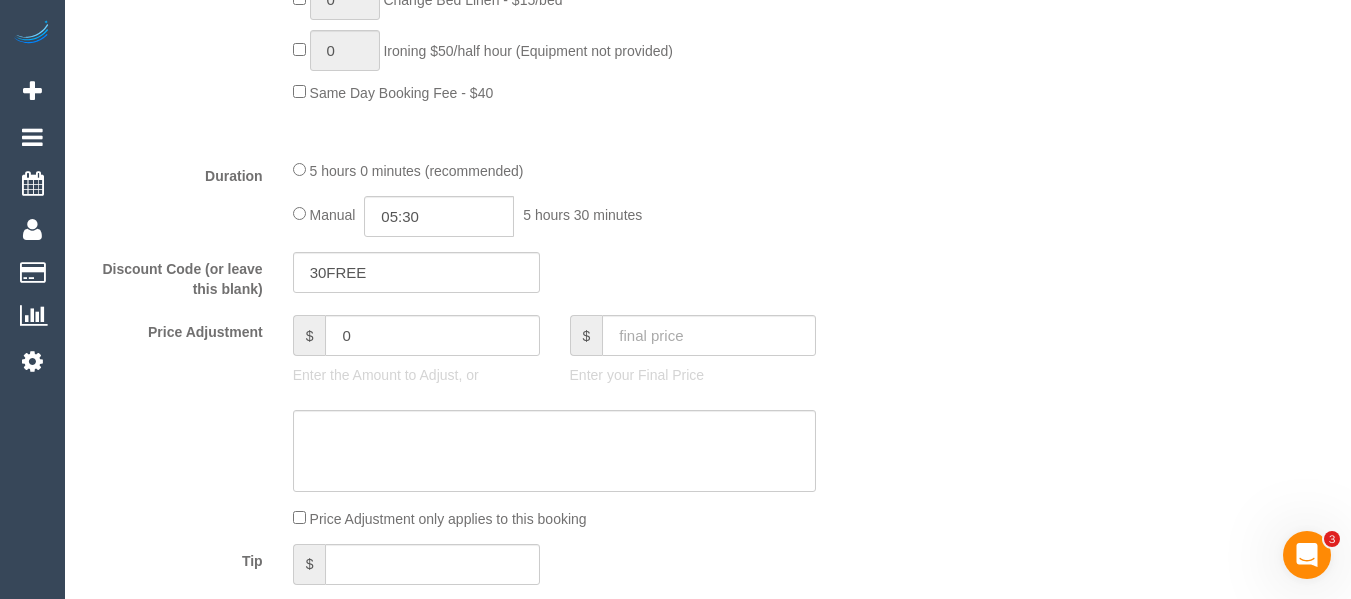 scroll, scrollTop: 1800, scrollLeft: 0, axis: vertical 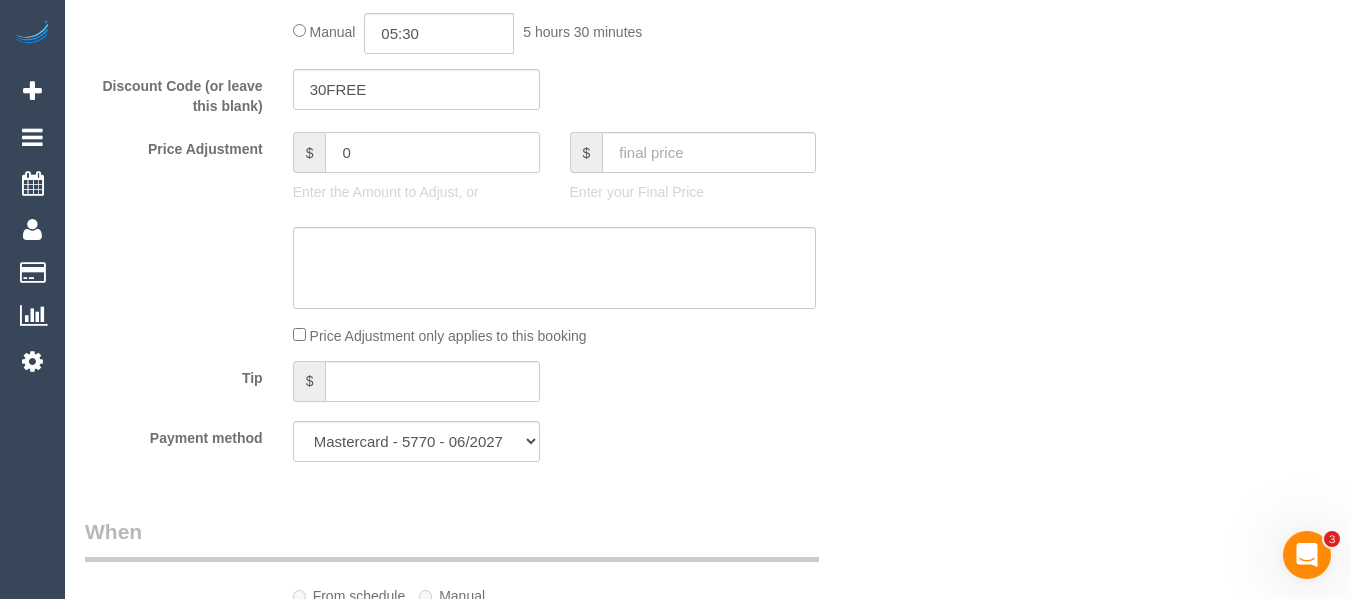 drag, startPoint x: 441, startPoint y: 146, endPoint x: 322, endPoint y: 155, distance: 119.33985 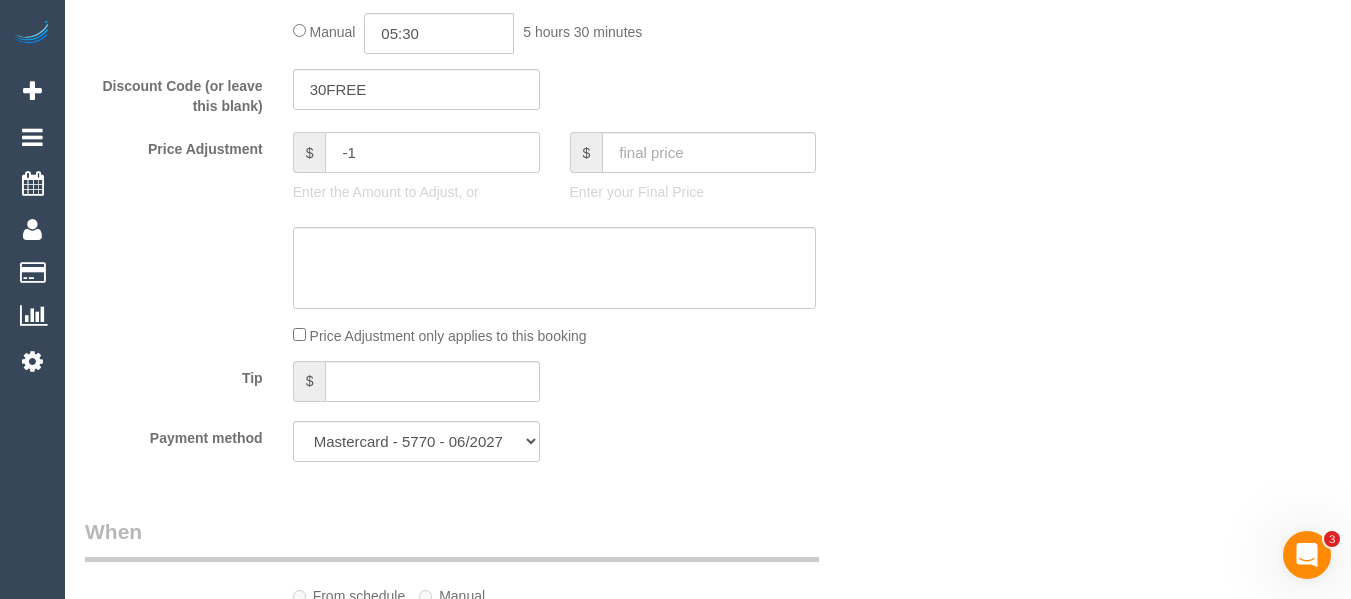 type on "-" 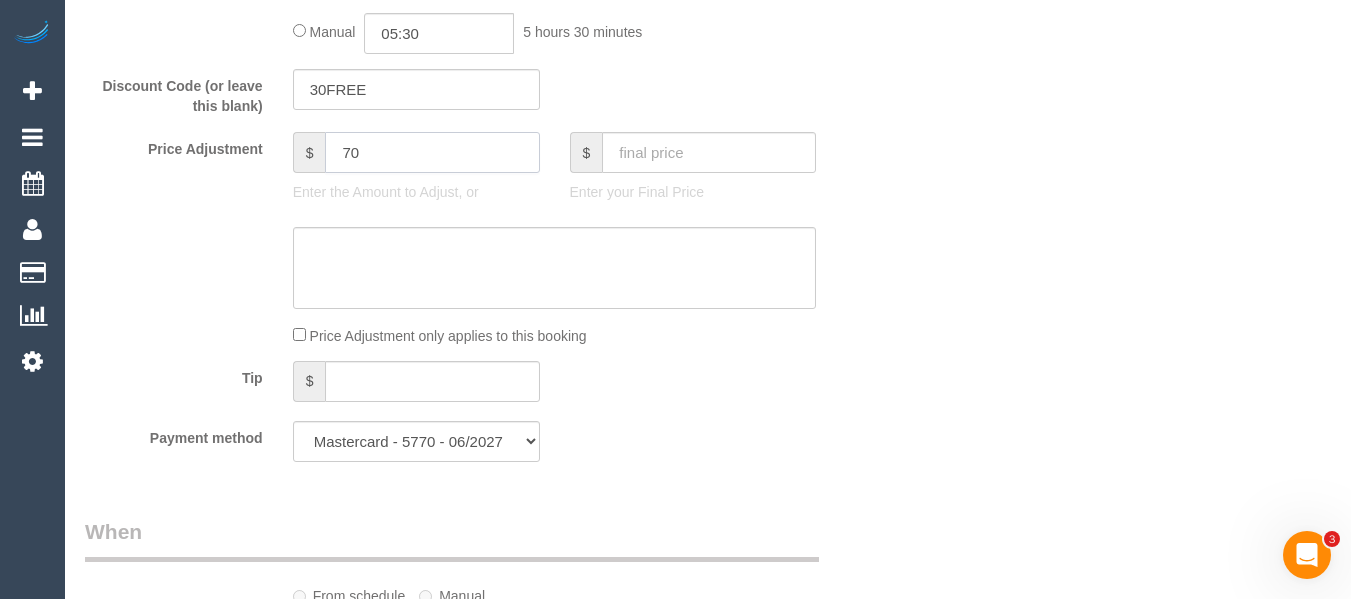 click on "70" 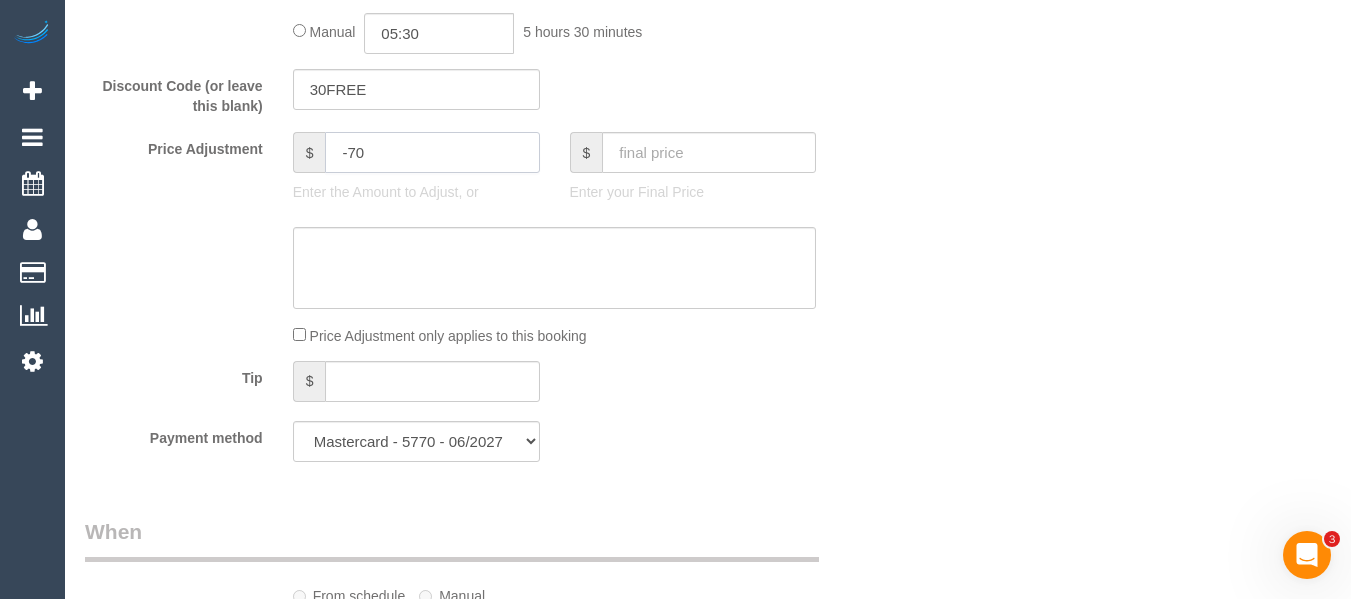 type on "-70" 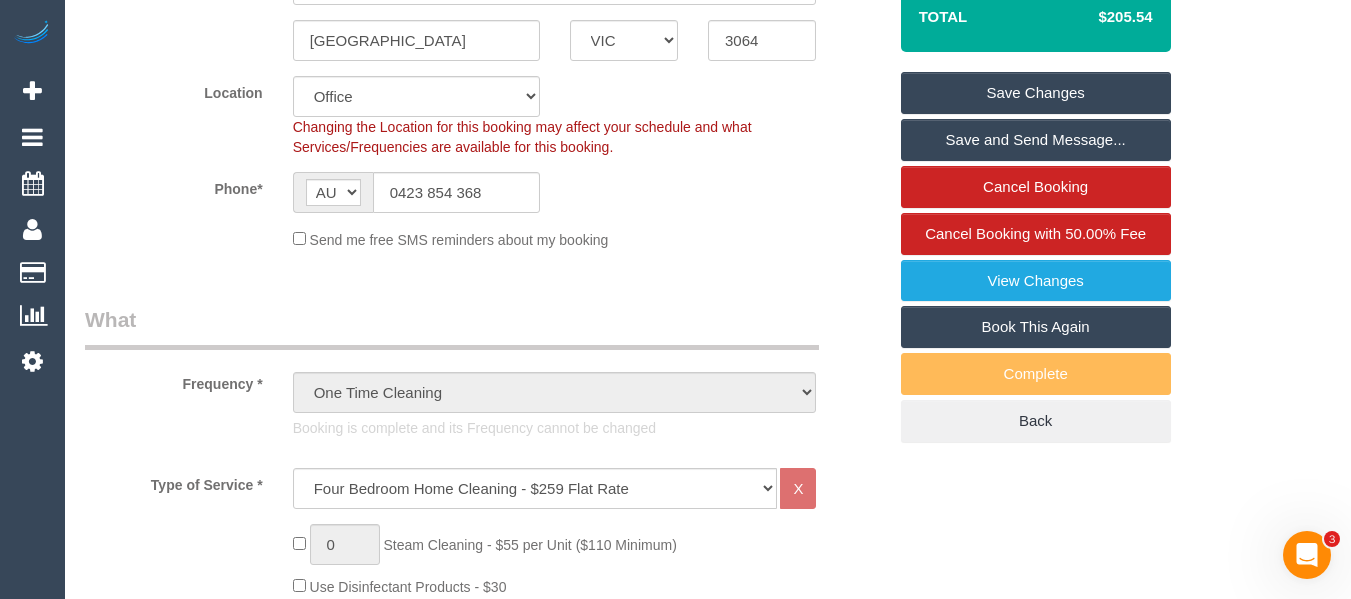 scroll, scrollTop: 200, scrollLeft: 0, axis: vertical 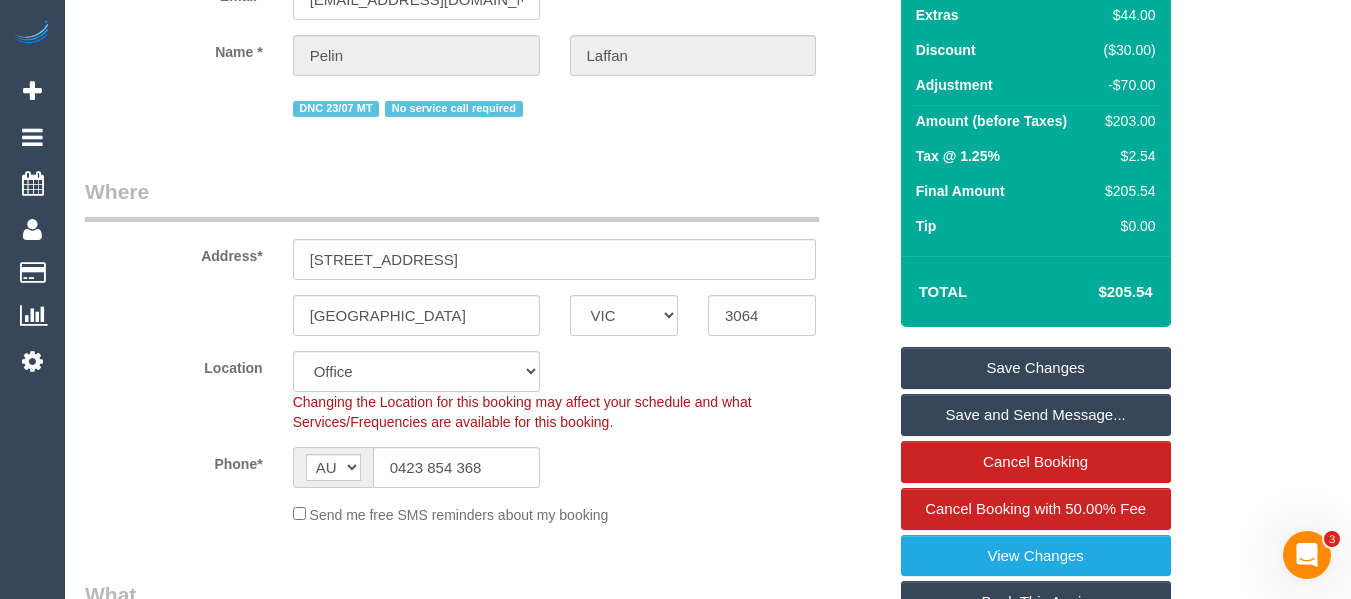 type on "discount for complaint -MT" 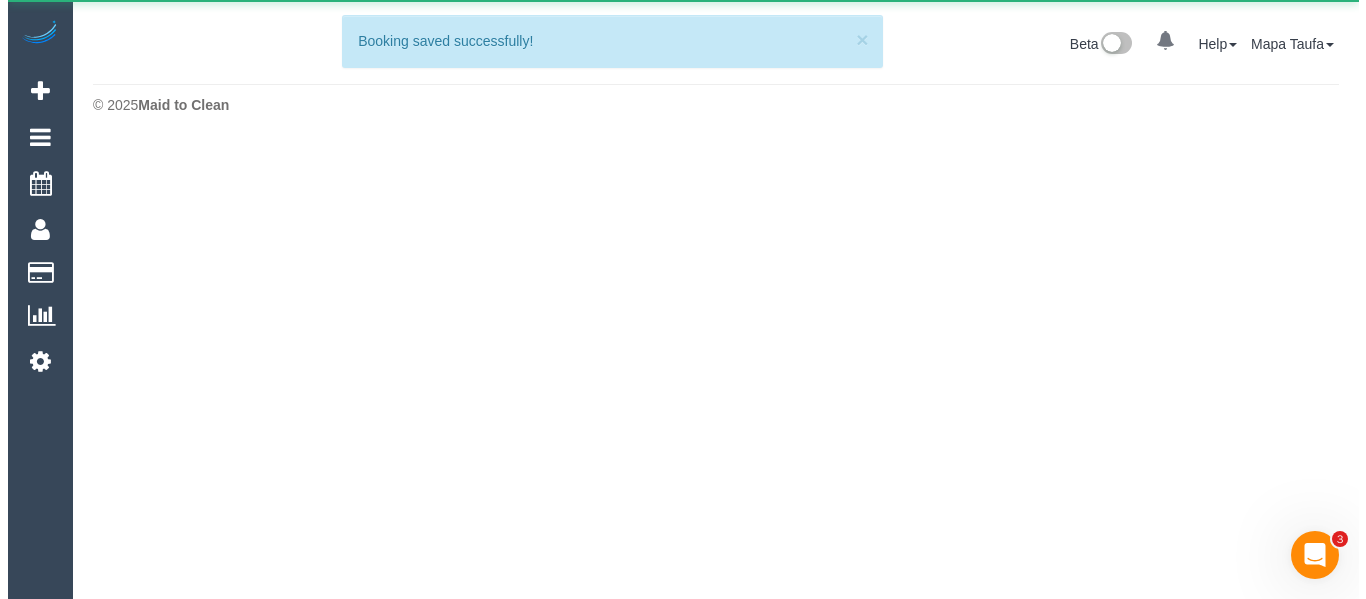 scroll, scrollTop: 0, scrollLeft: 0, axis: both 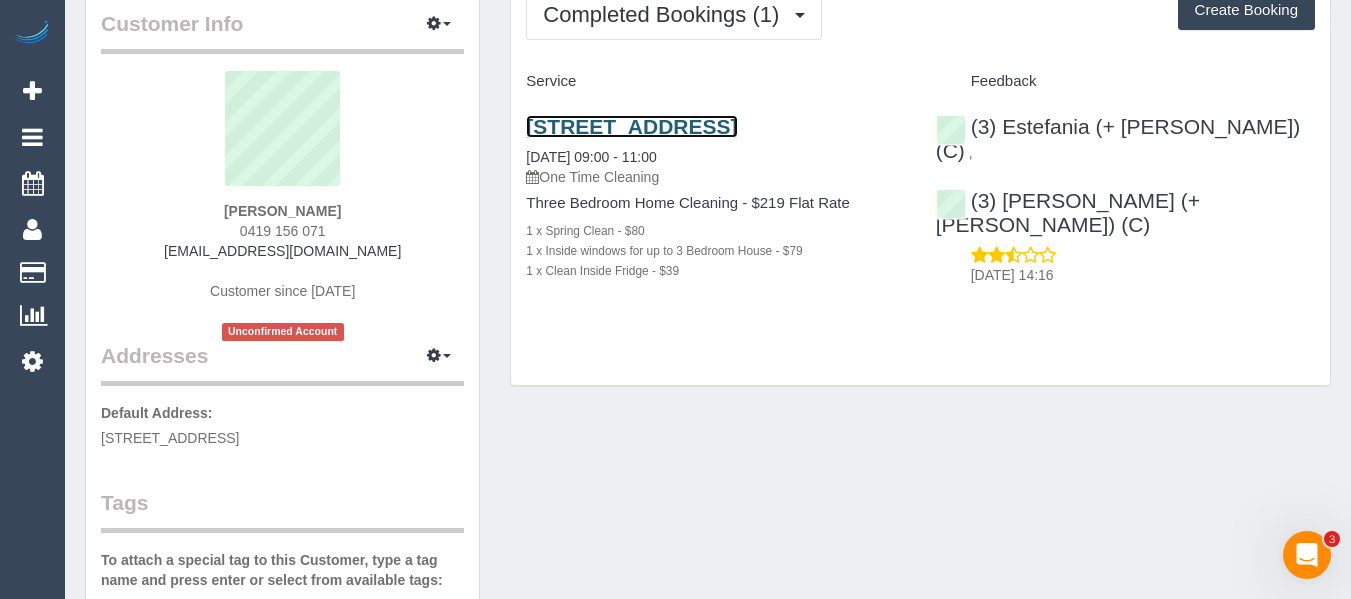 click on "[STREET_ADDRESS]" at bounding box center (631, 126) 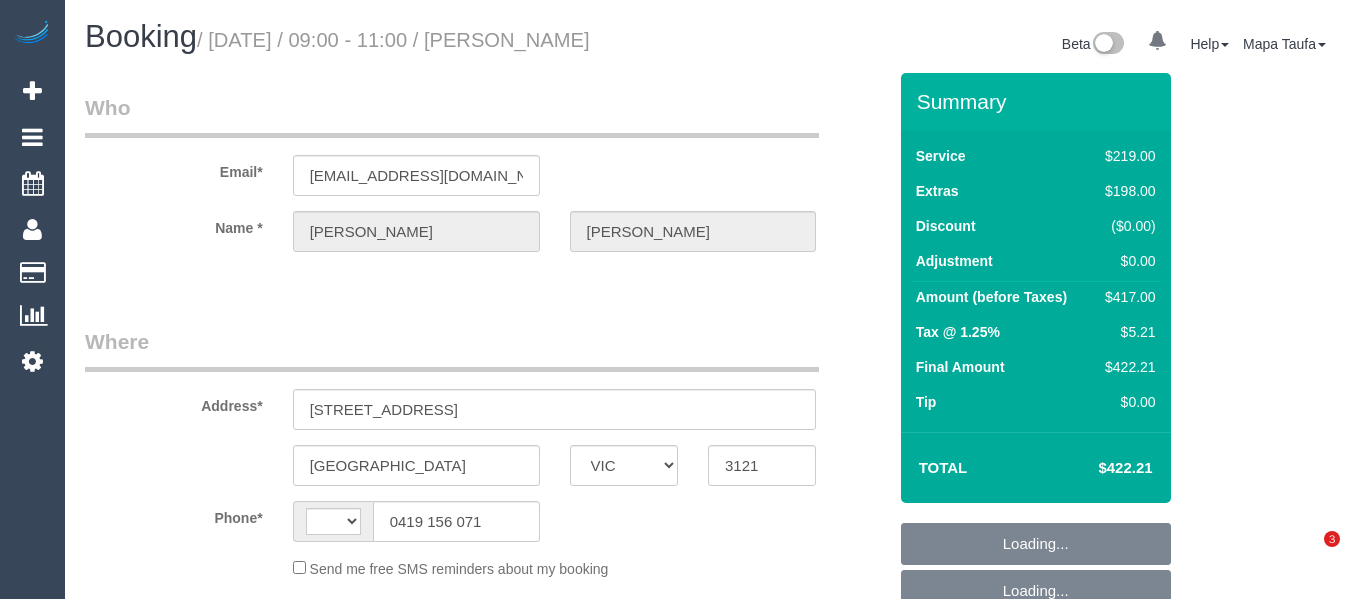 select on "VIC" 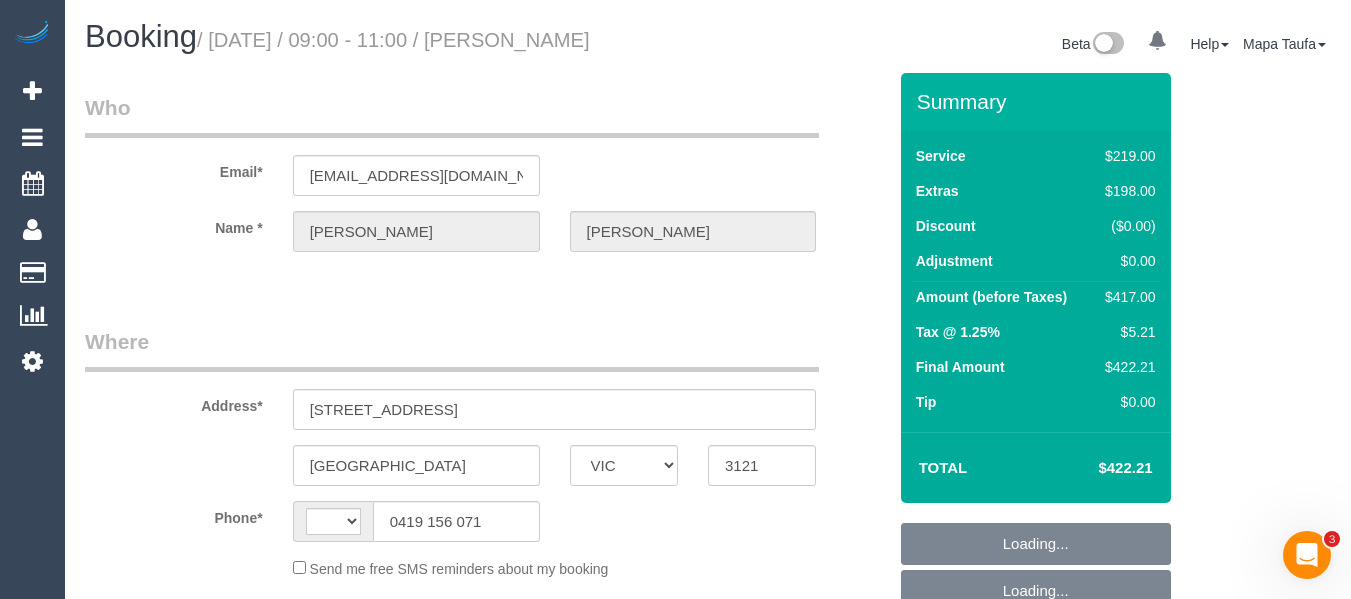 scroll, scrollTop: 0, scrollLeft: 0, axis: both 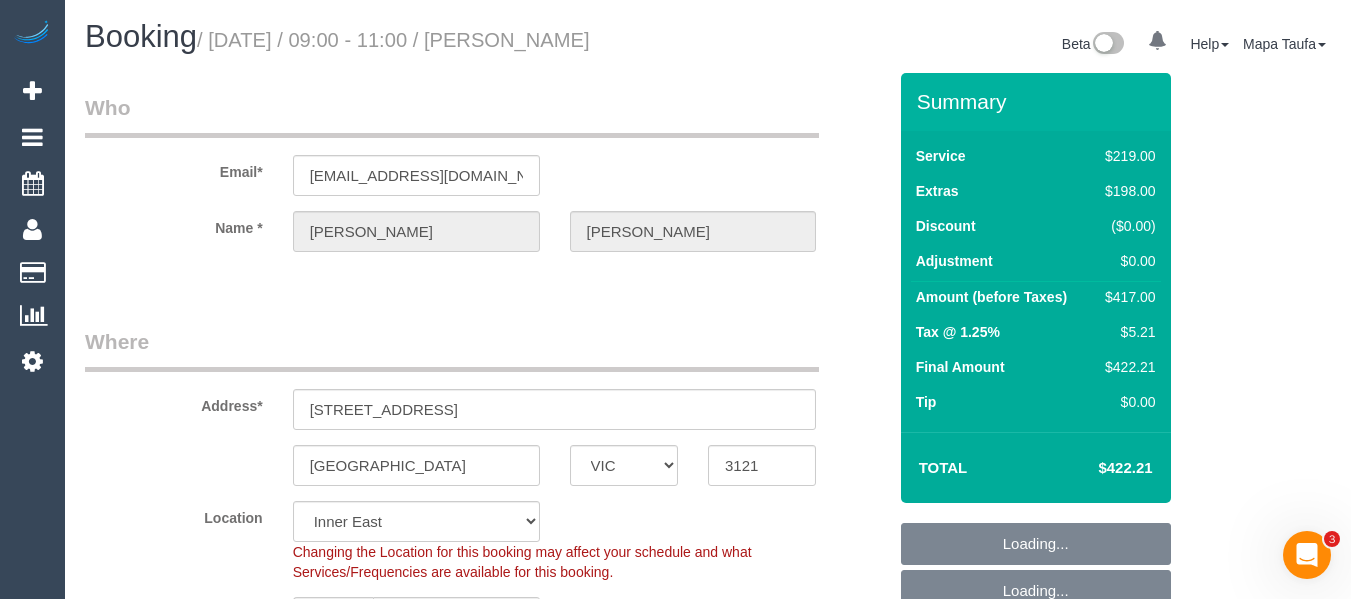 select on "string:stripe-pm_1RiT0J2GScqysDRVzJjvob3J" 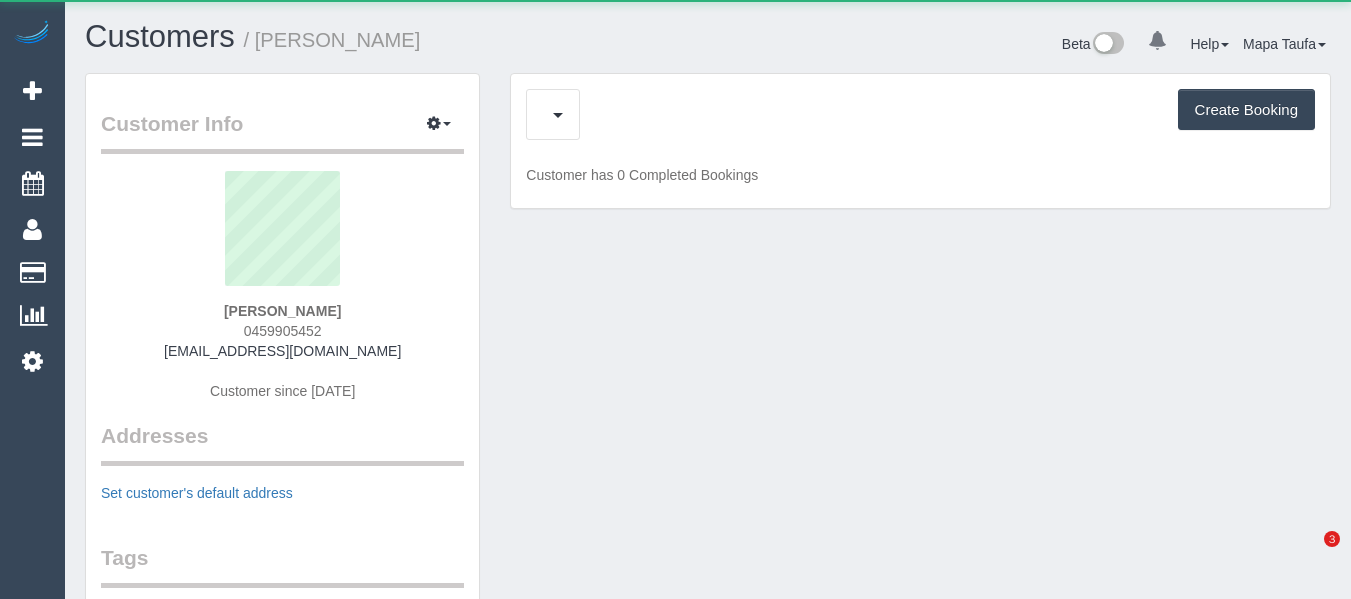 scroll, scrollTop: 0, scrollLeft: 0, axis: both 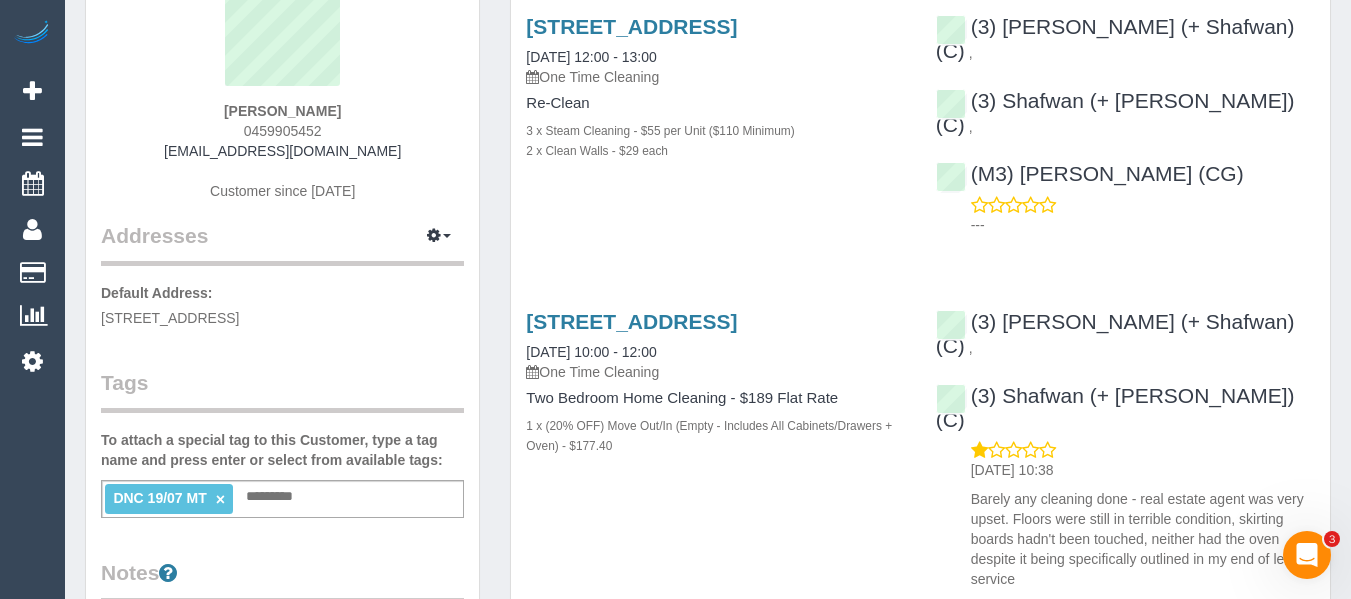 click on "[STREET_ADDRESS]
[DATE] 10:00 - 12:00
One Time Cleaning
Two Bedroom Home Cleaning - $189 Flat Rate
1 x (20% OFF) Move Out/In (Empty - Includes All Cabinets/Drawers + Oven) - $177.40" at bounding box center [715, 394] 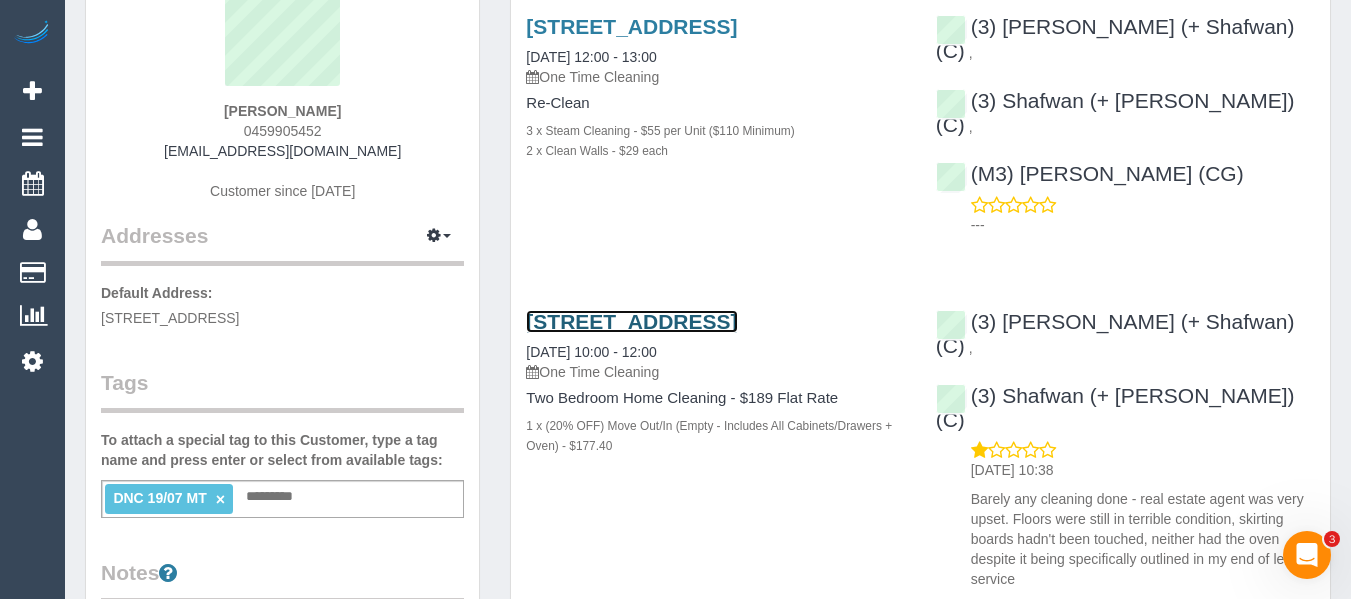 click on "[STREET_ADDRESS]" at bounding box center (631, 321) 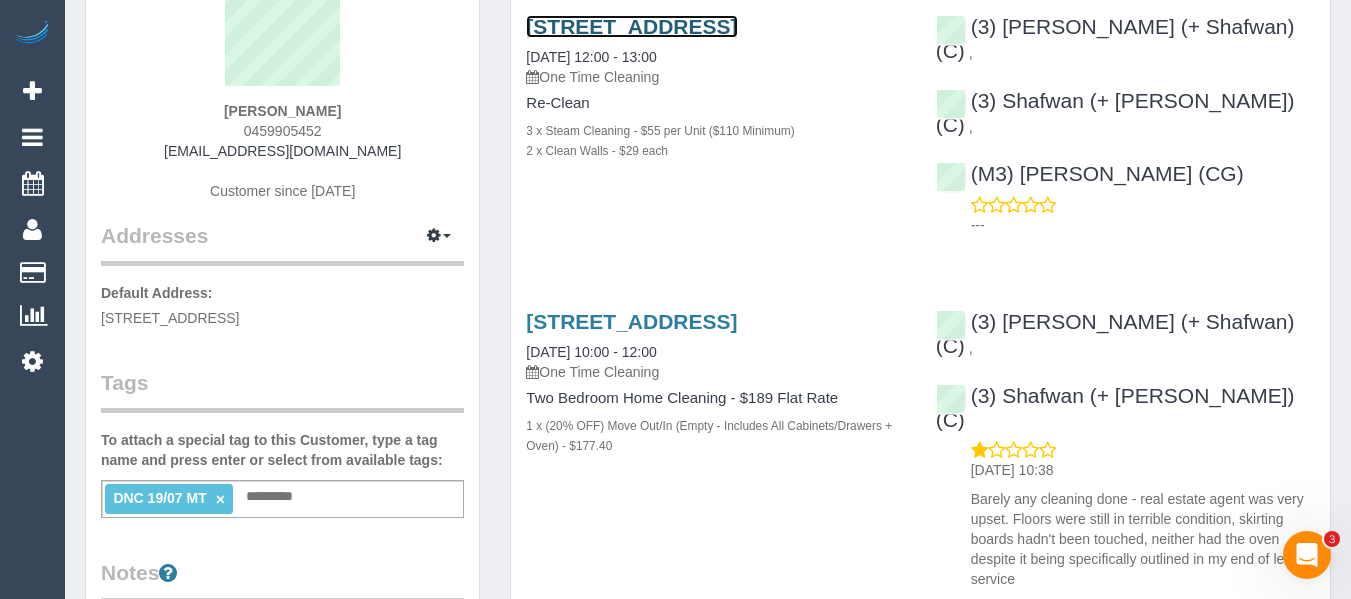 click on "[STREET_ADDRESS]" at bounding box center [631, 26] 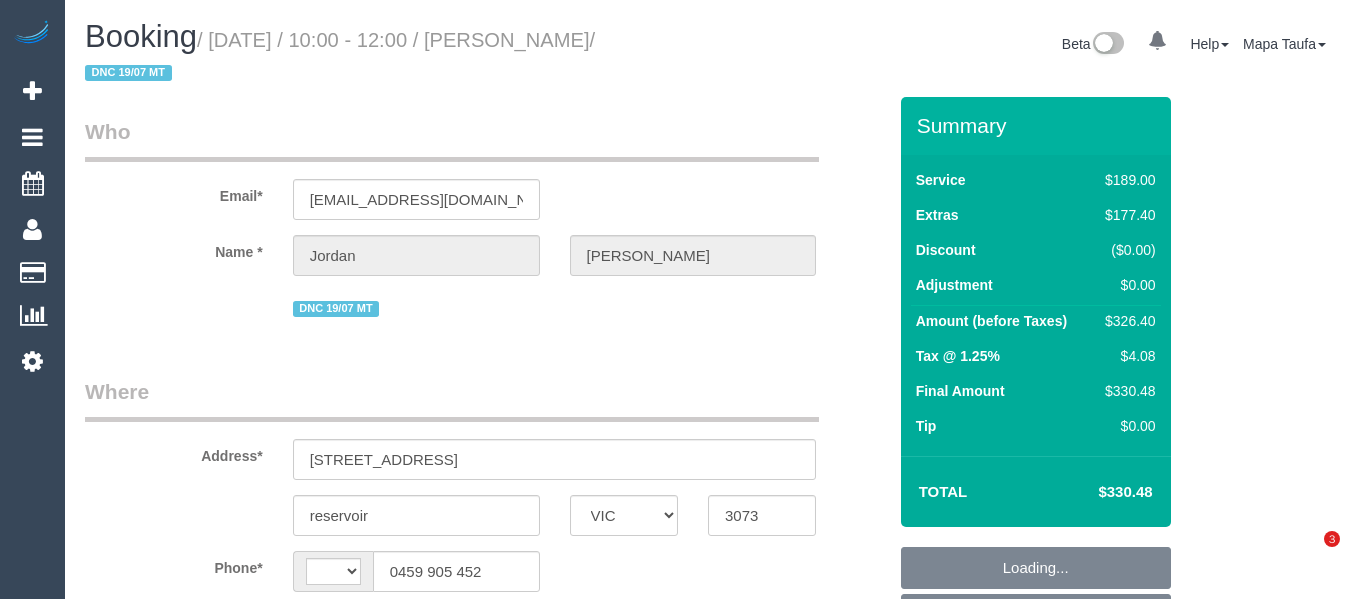 select on "VIC" 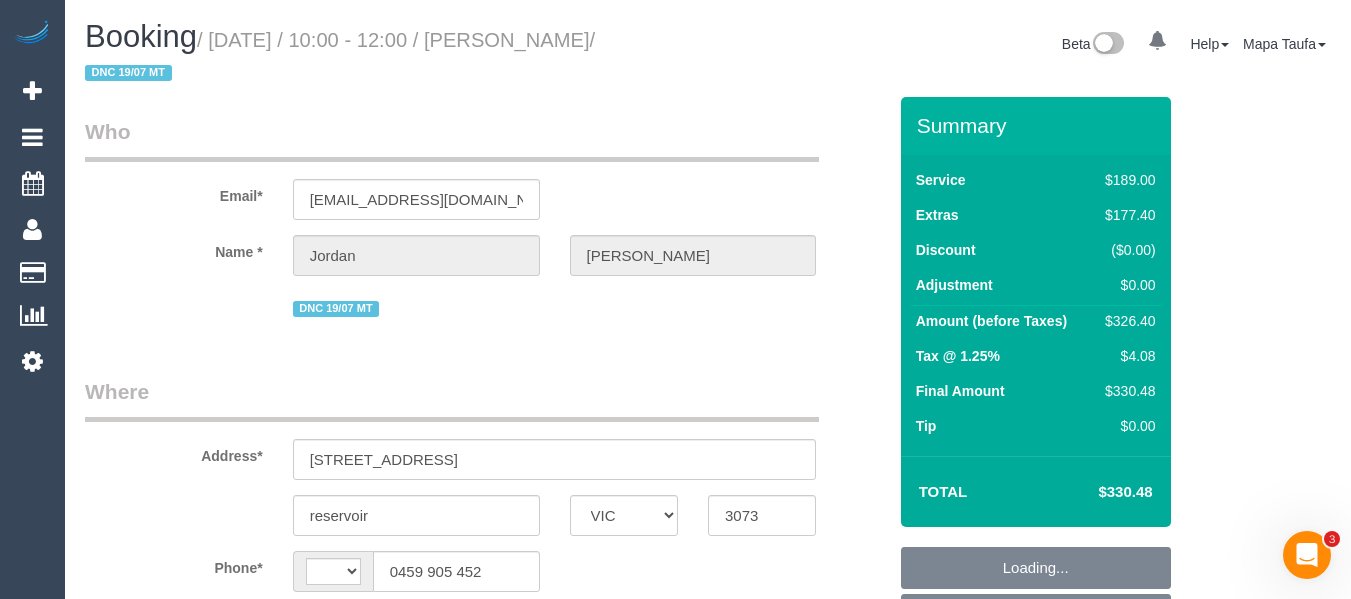 scroll, scrollTop: 0, scrollLeft: 0, axis: both 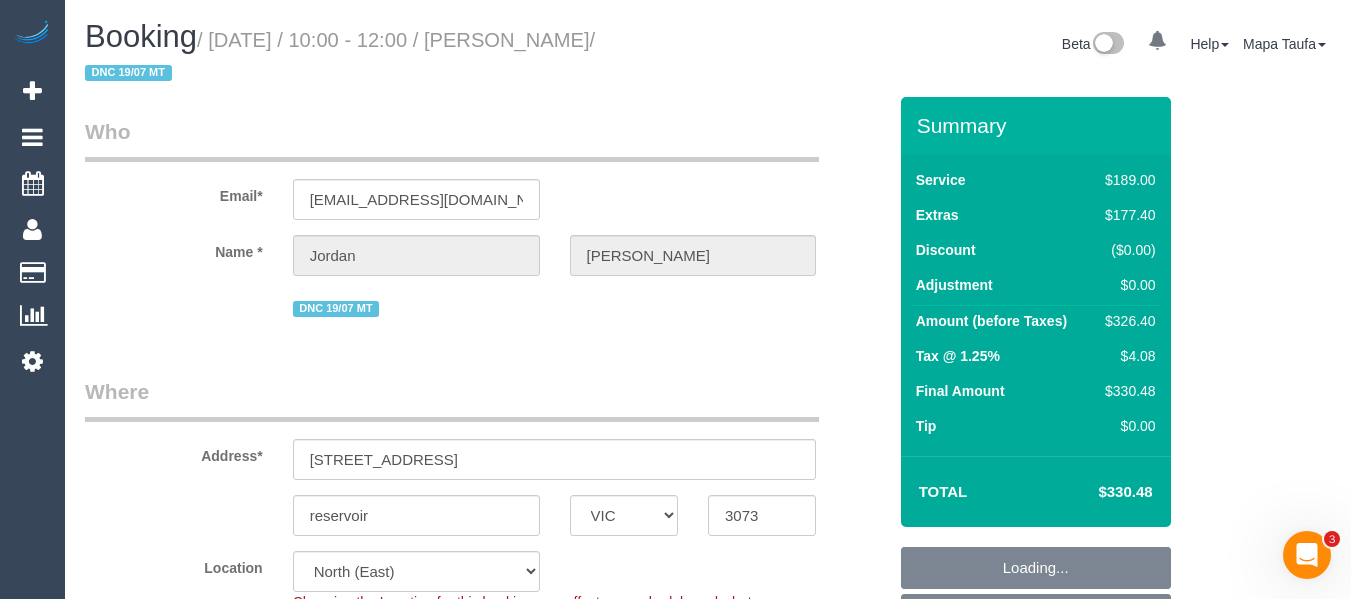 select on "string:AU" 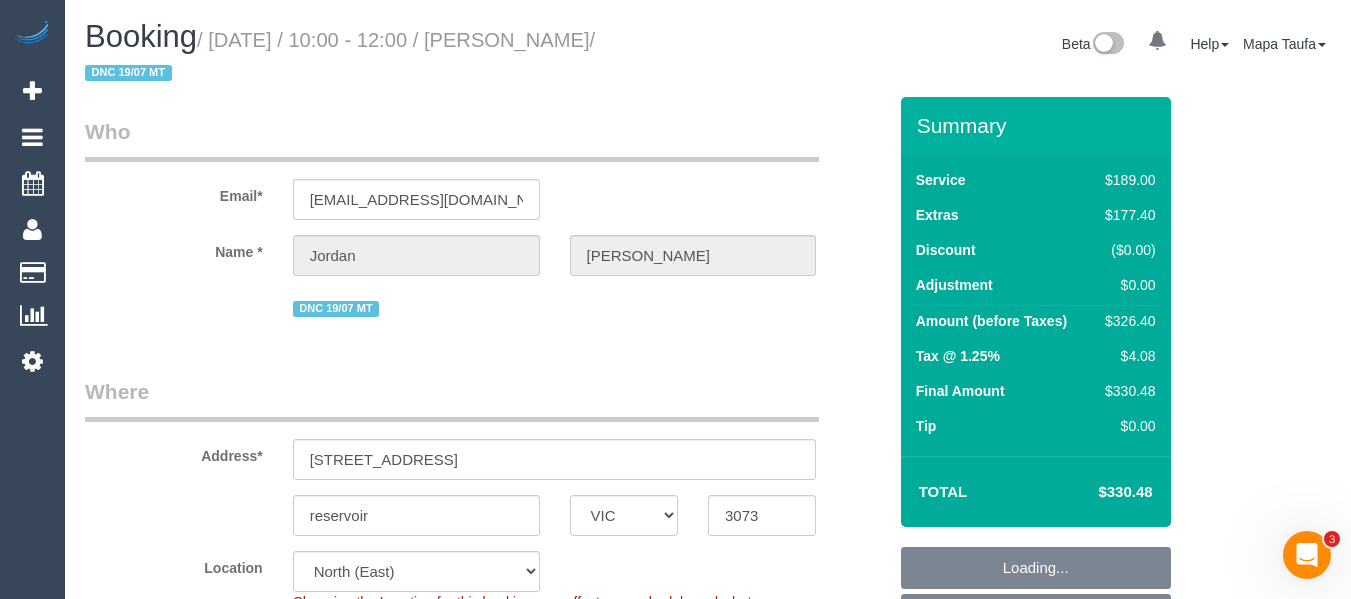 select on "object:573" 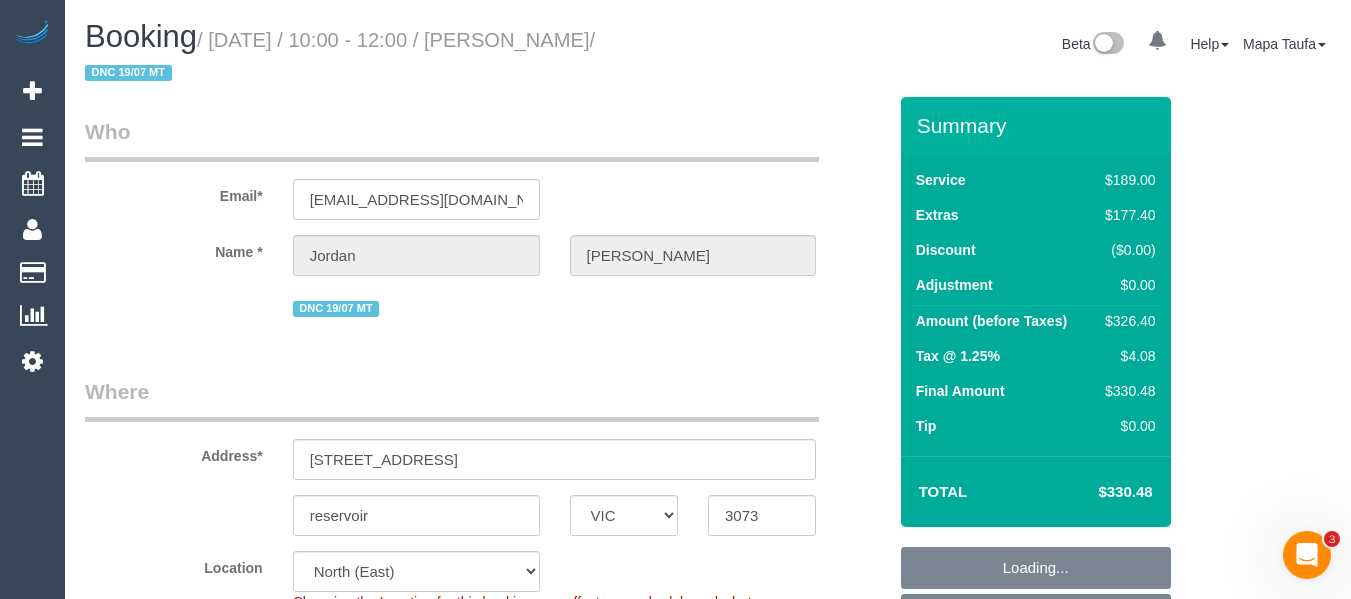 select on "object:1253" 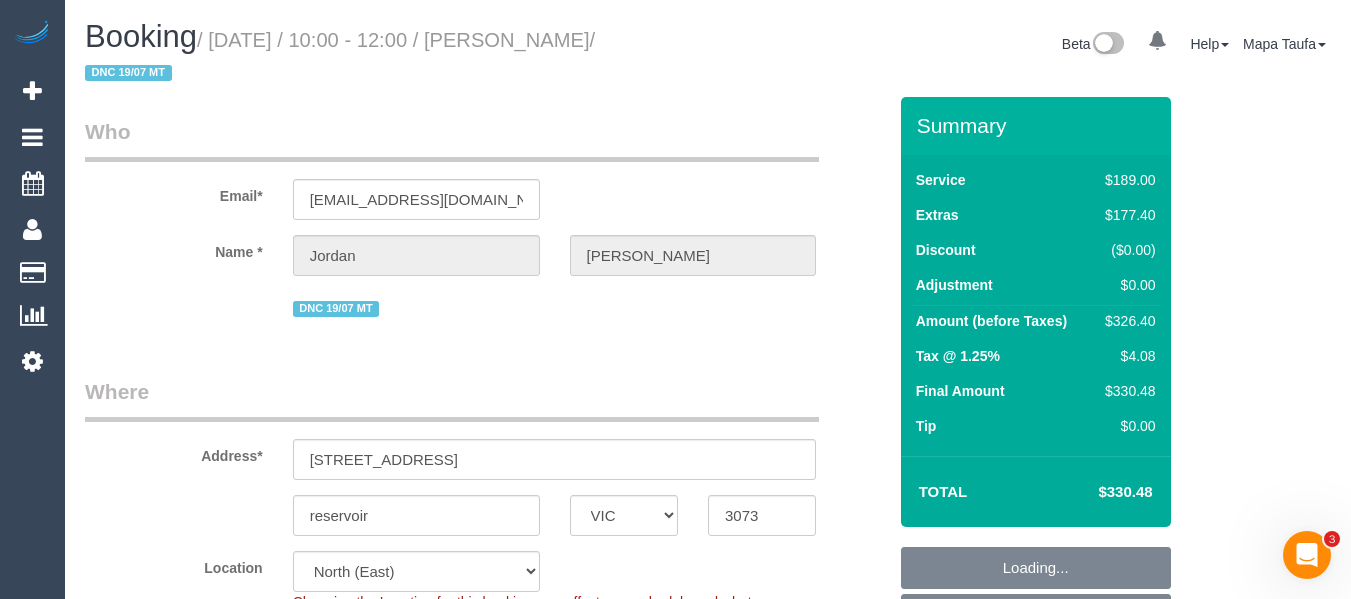 select on "number:29" 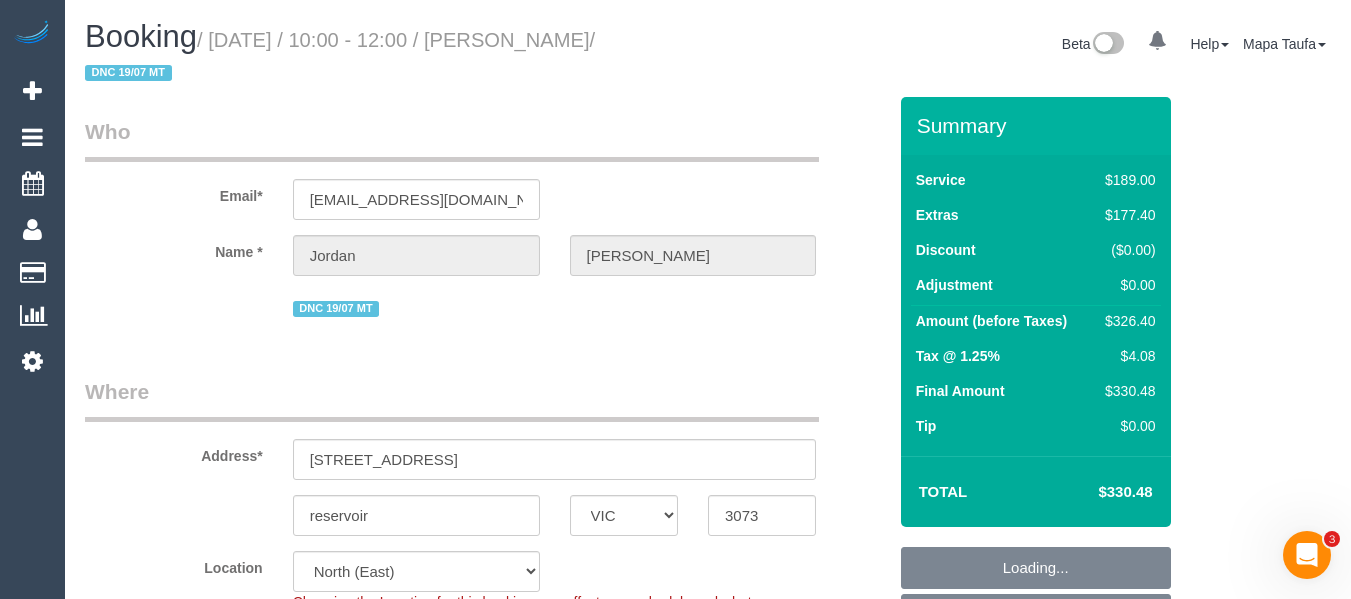 select on "spot1" 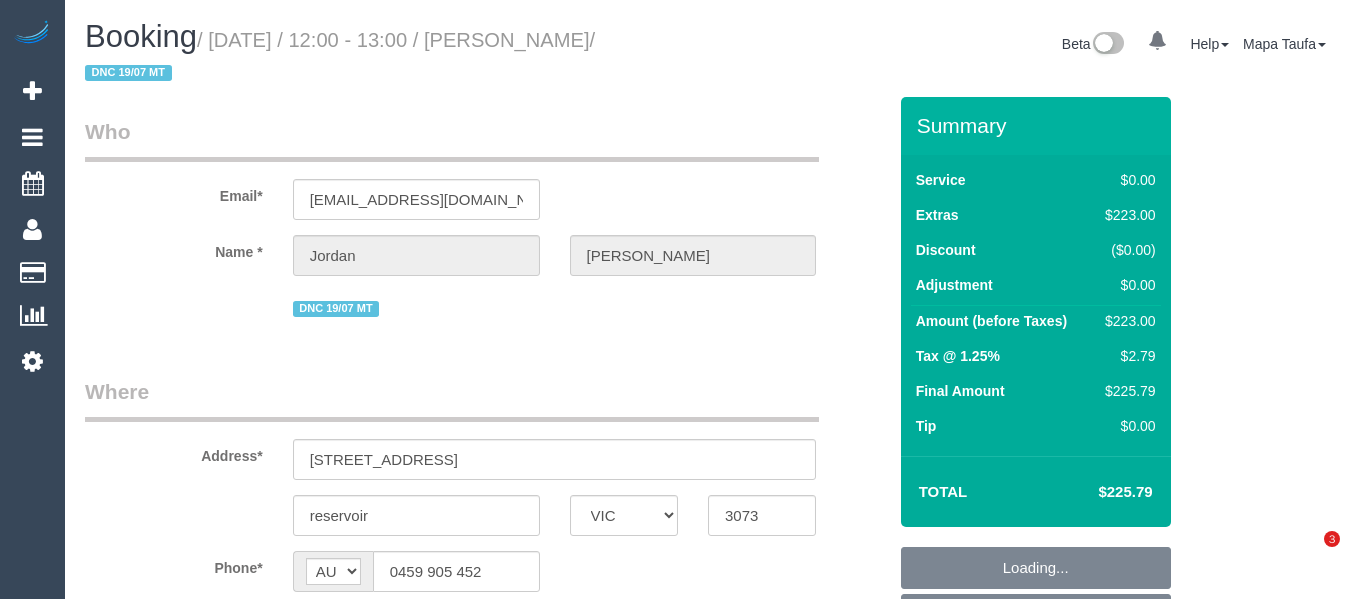 select on "VIC" 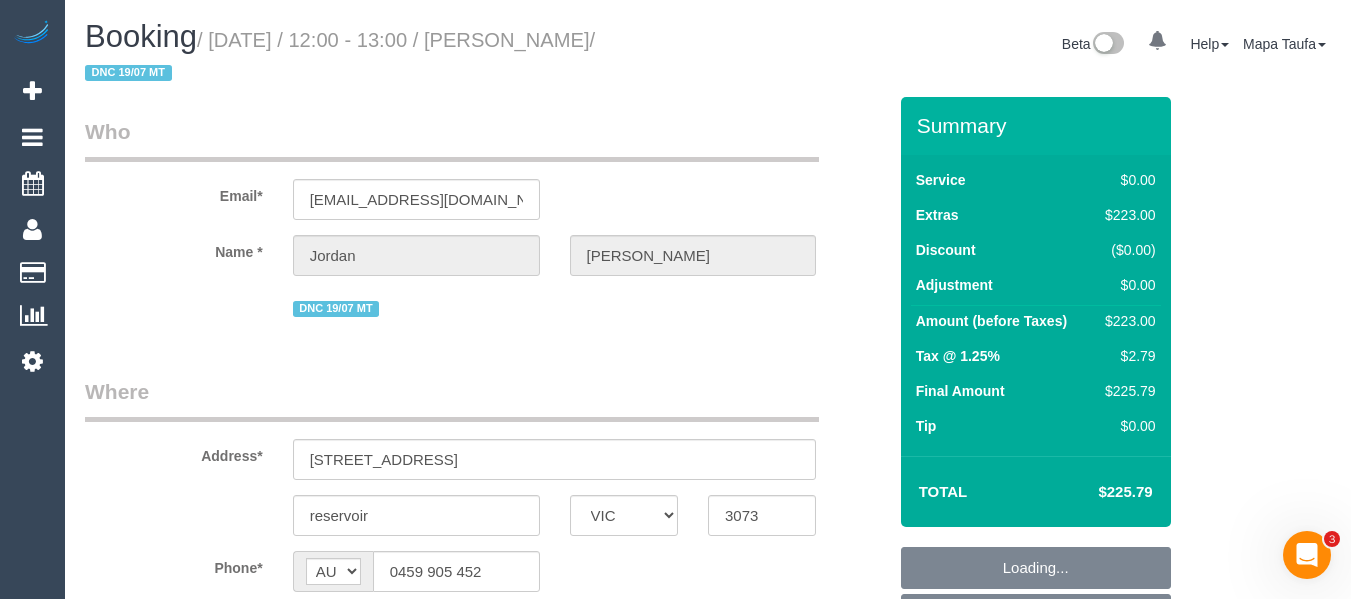 scroll, scrollTop: 0, scrollLeft: 0, axis: both 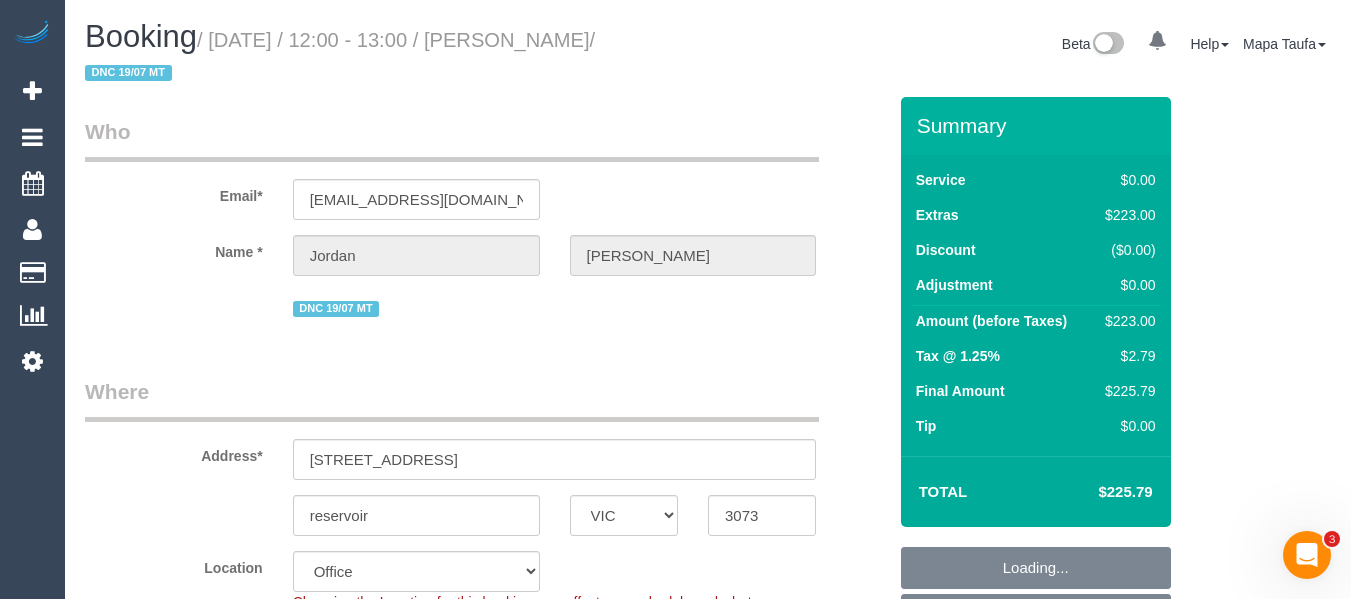 select on "object:2209" 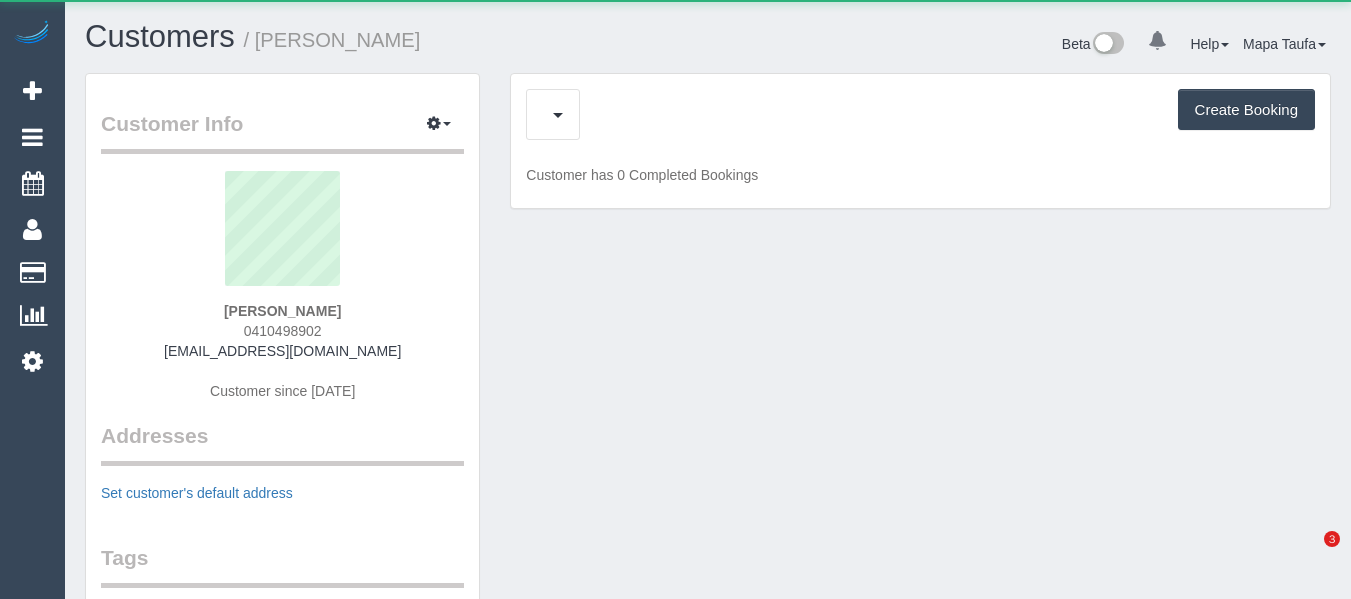 scroll, scrollTop: 0, scrollLeft: 0, axis: both 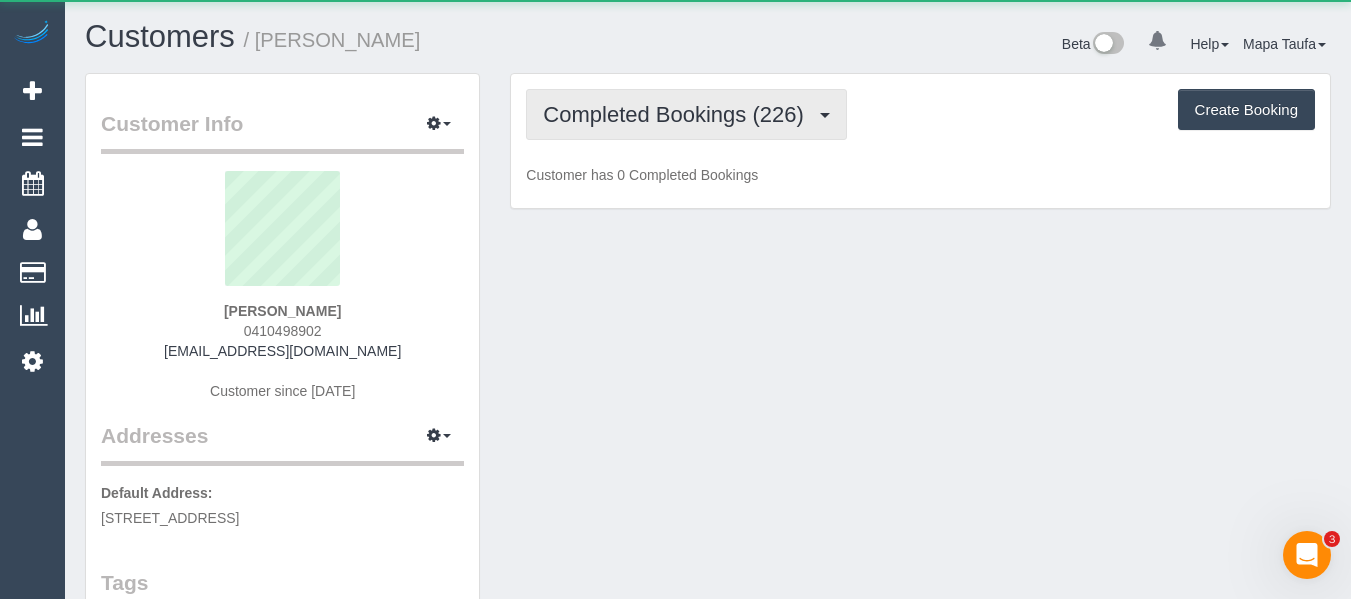 click on "Completed Bookings (226)" at bounding box center (678, 114) 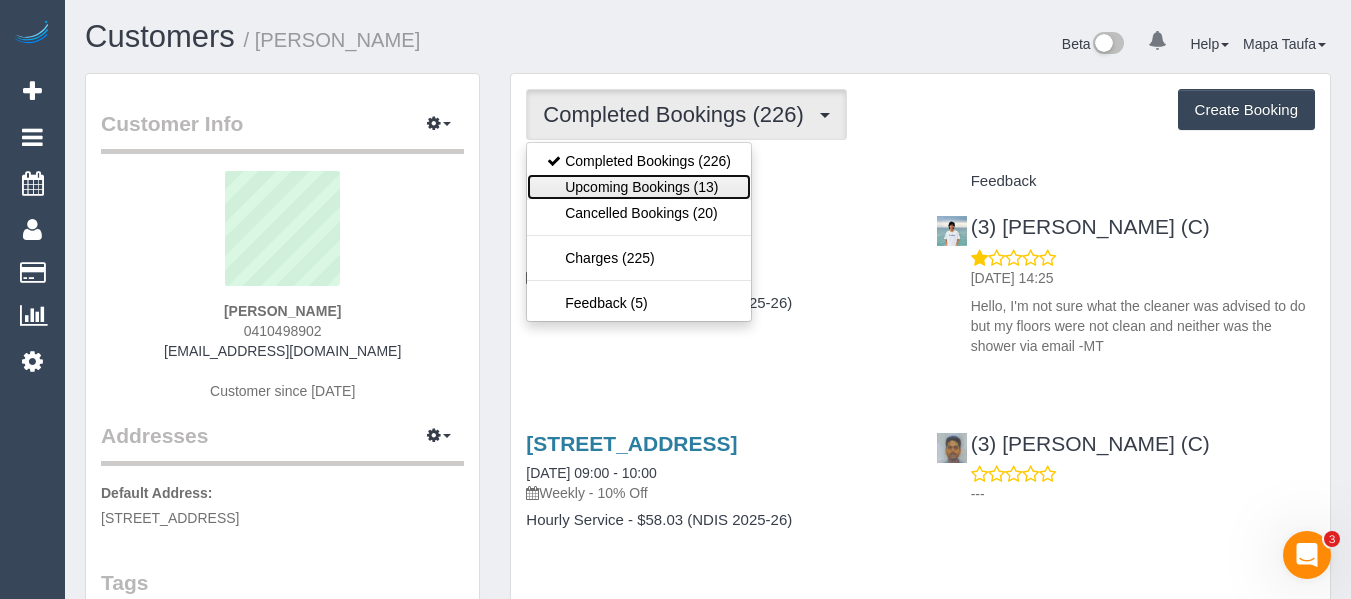 click on "Upcoming Bookings (13)" at bounding box center (639, 187) 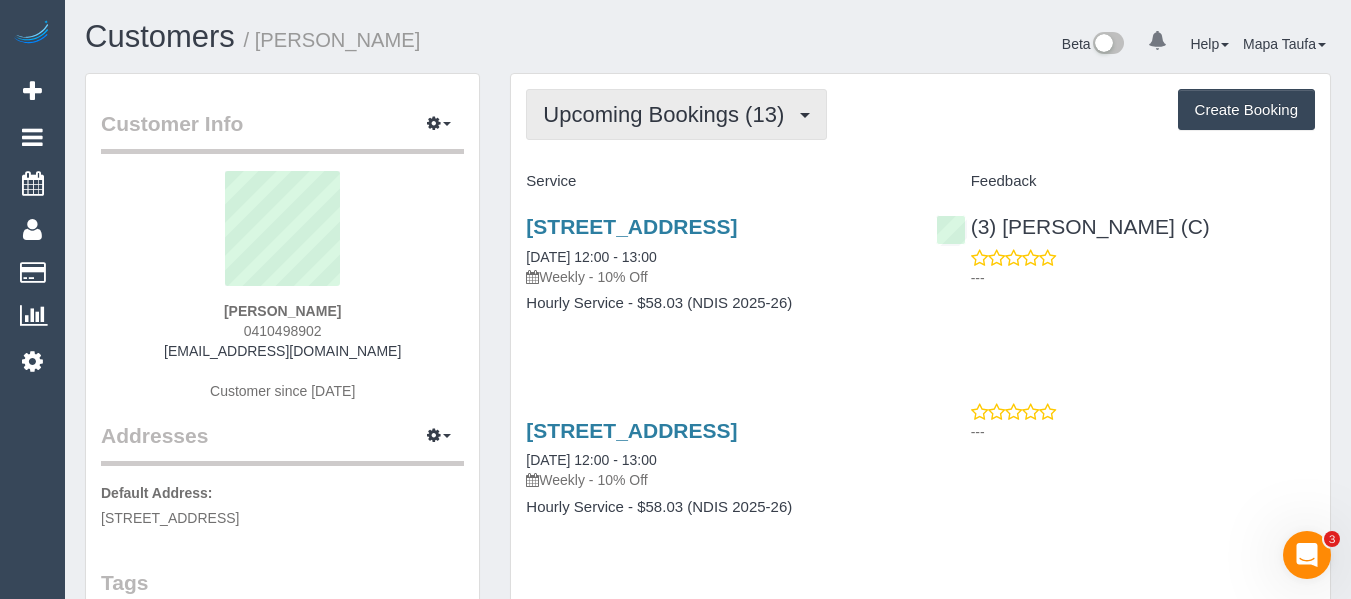 click on "Upcoming Bookings (13)" at bounding box center [676, 114] 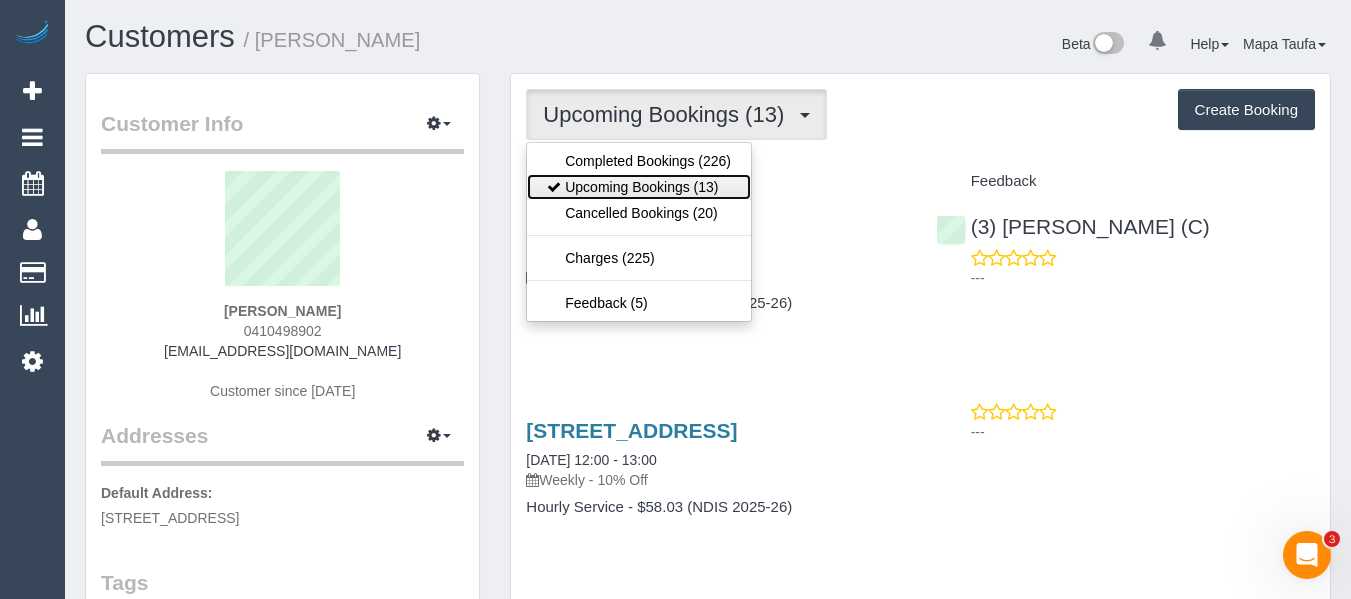 click on "Upcoming Bookings (13)" at bounding box center (639, 187) 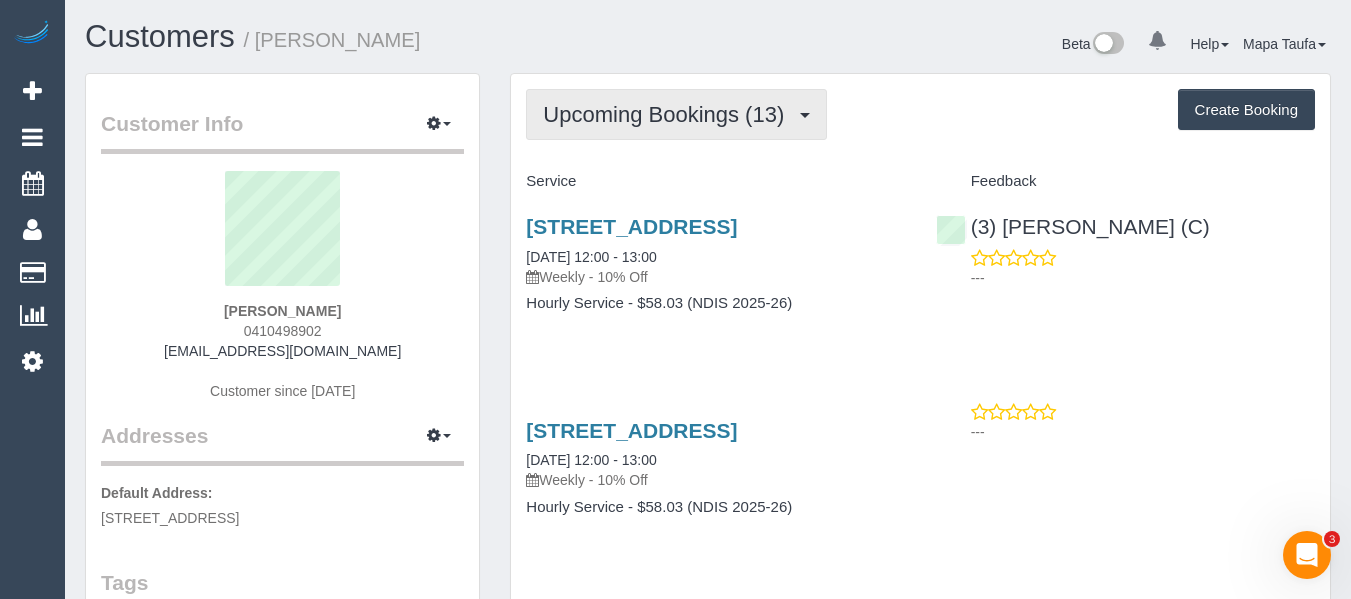 drag, startPoint x: 634, startPoint y: 125, endPoint x: 633, endPoint y: 147, distance: 22.022715 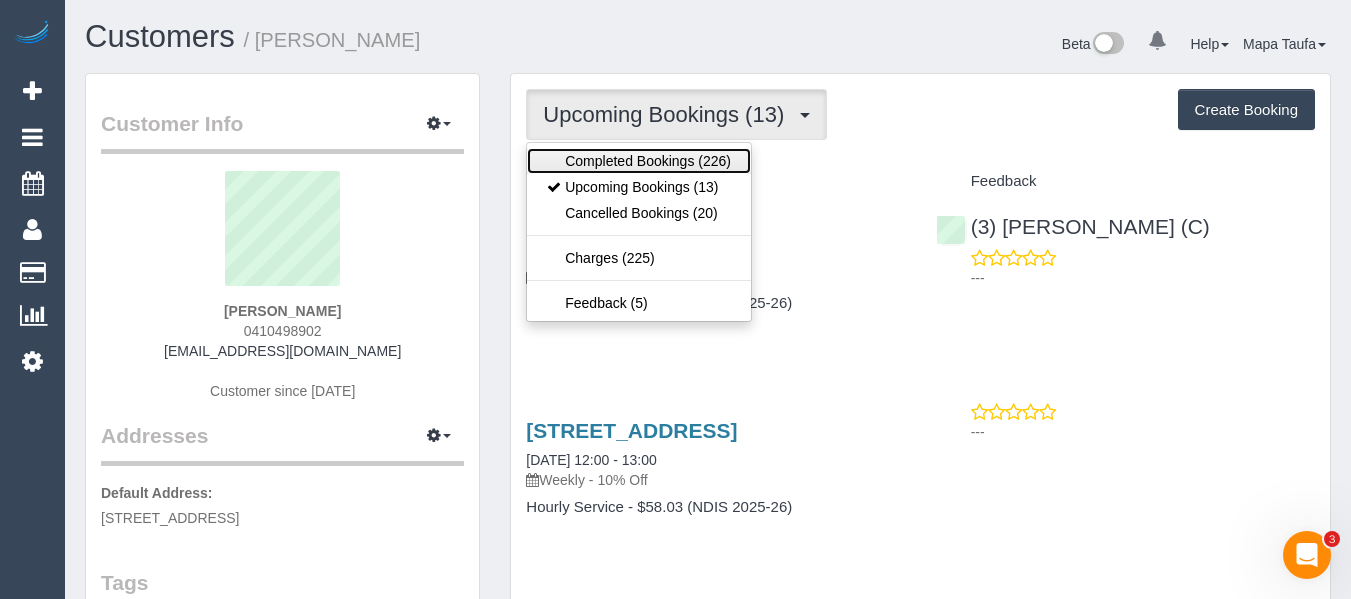 click on "Completed Bookings (226)" at bounding box center [639, 161] 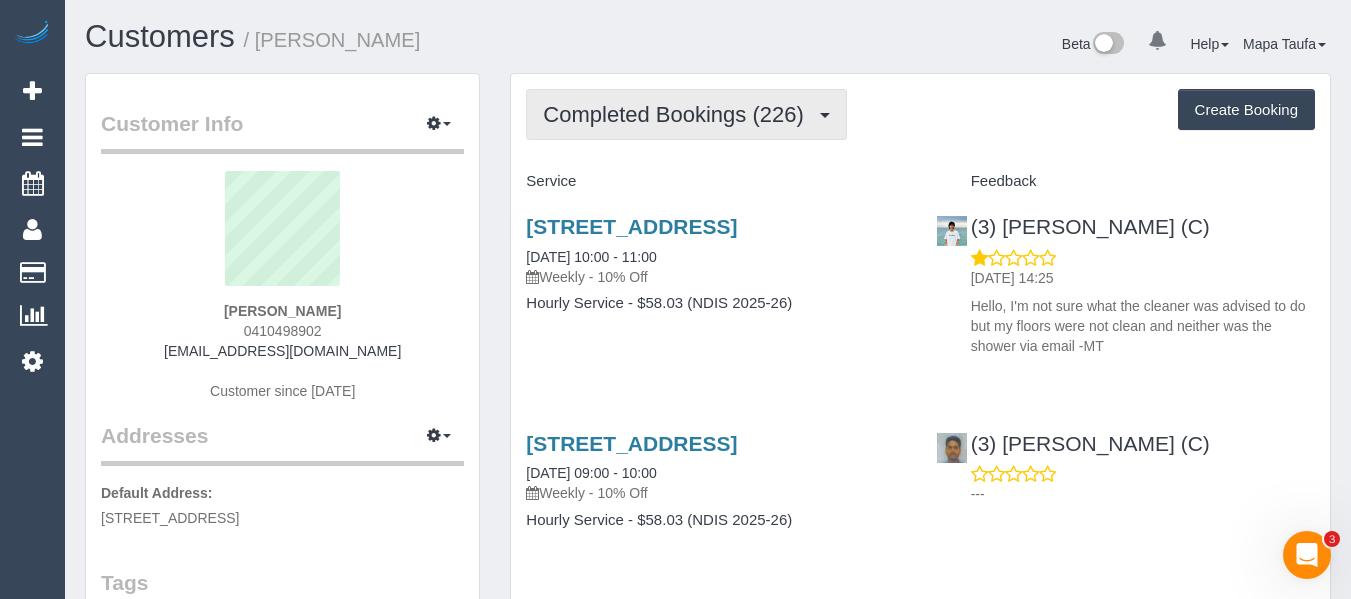 click on "Completed Bookings (226)" at bounding box center (686, 114) 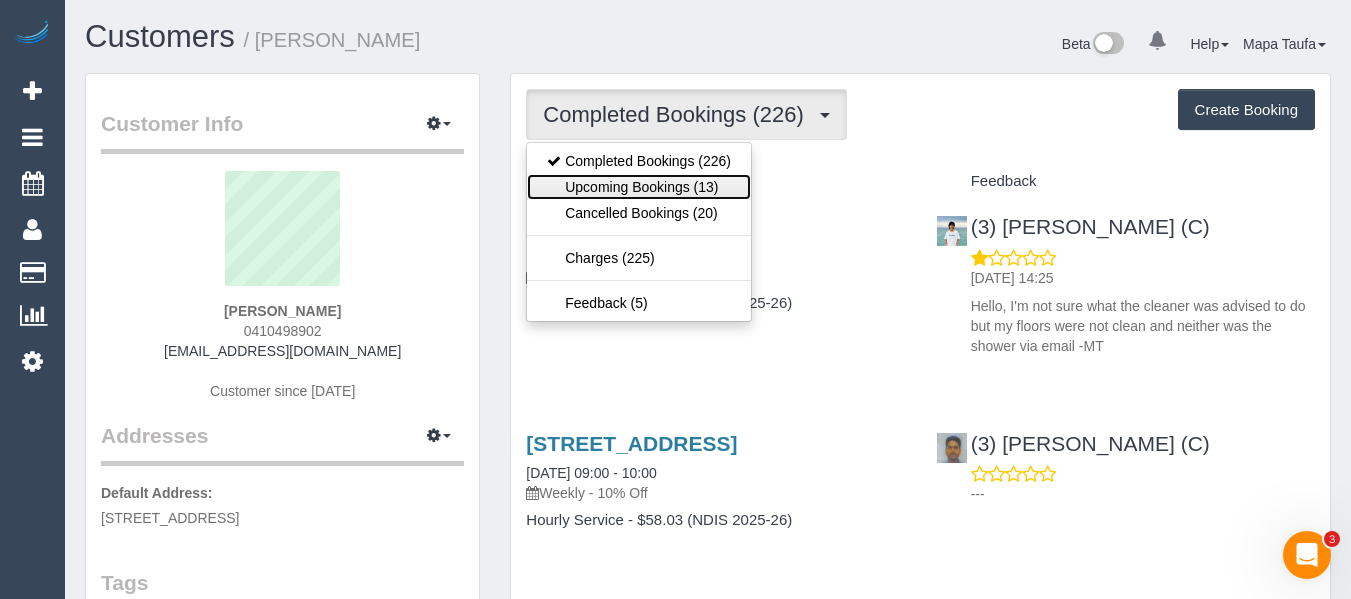 click on "Upcoming Bookings (13)" at bounding box center (639, 187) 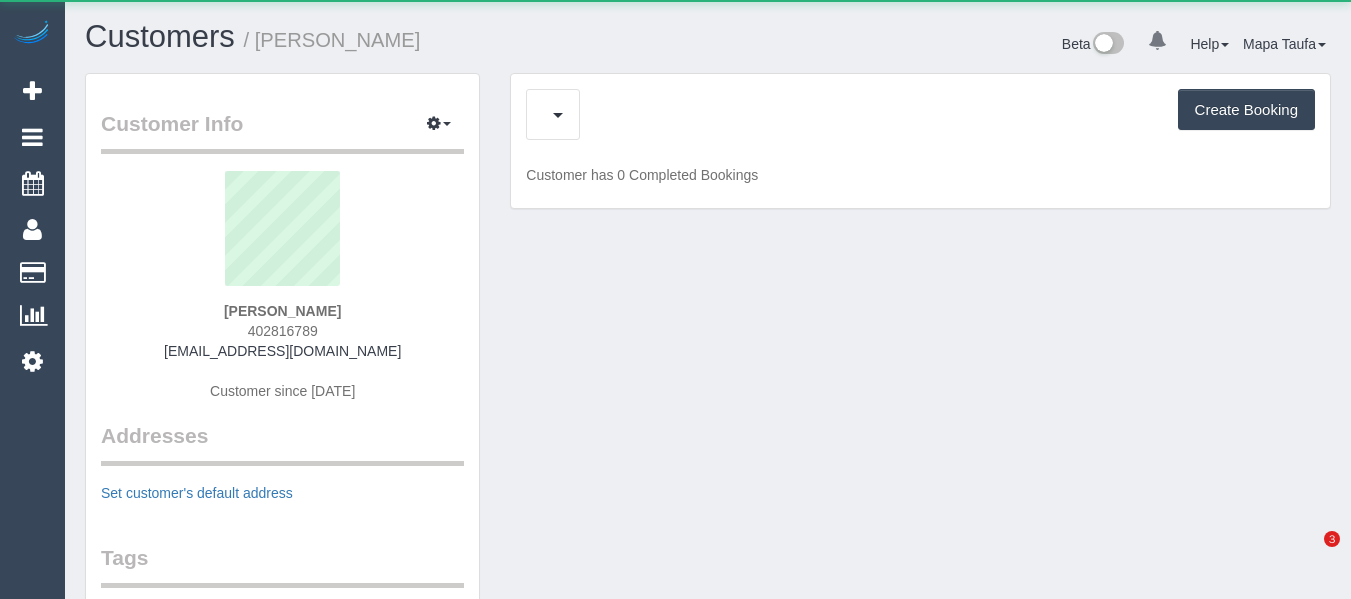 scroll, scrollTop: 0, scrollLeft: 0, axis: both 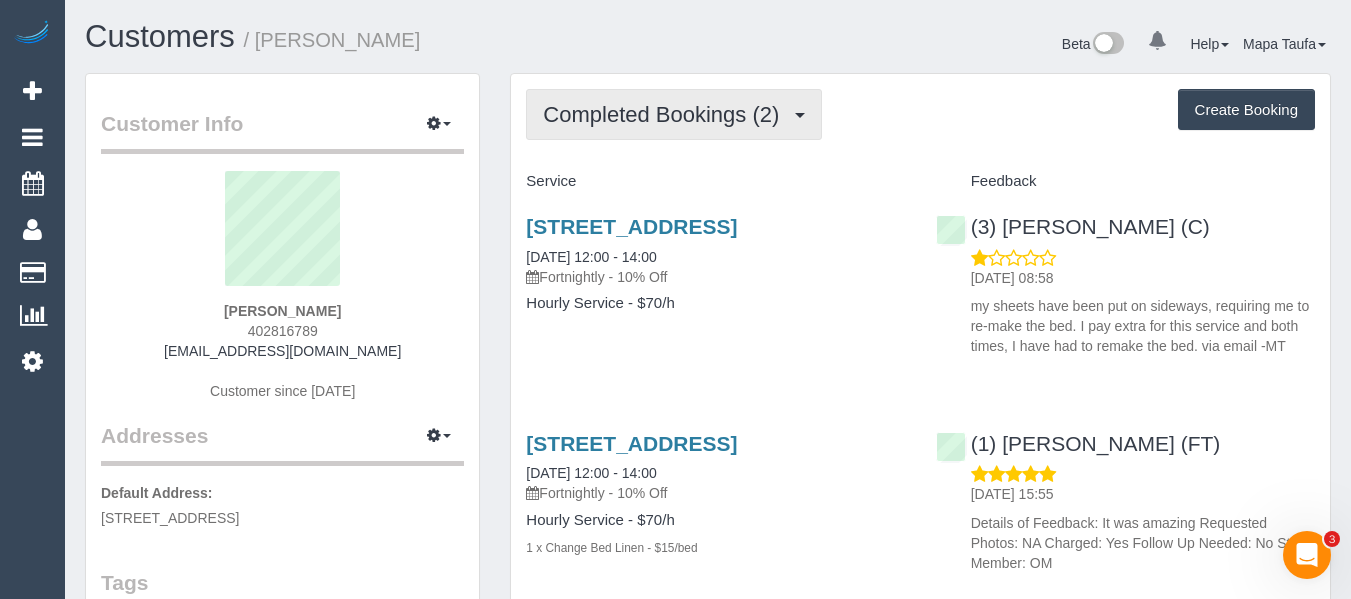 click on "Completed Bookings (2)" at bounding box center (666, 114) 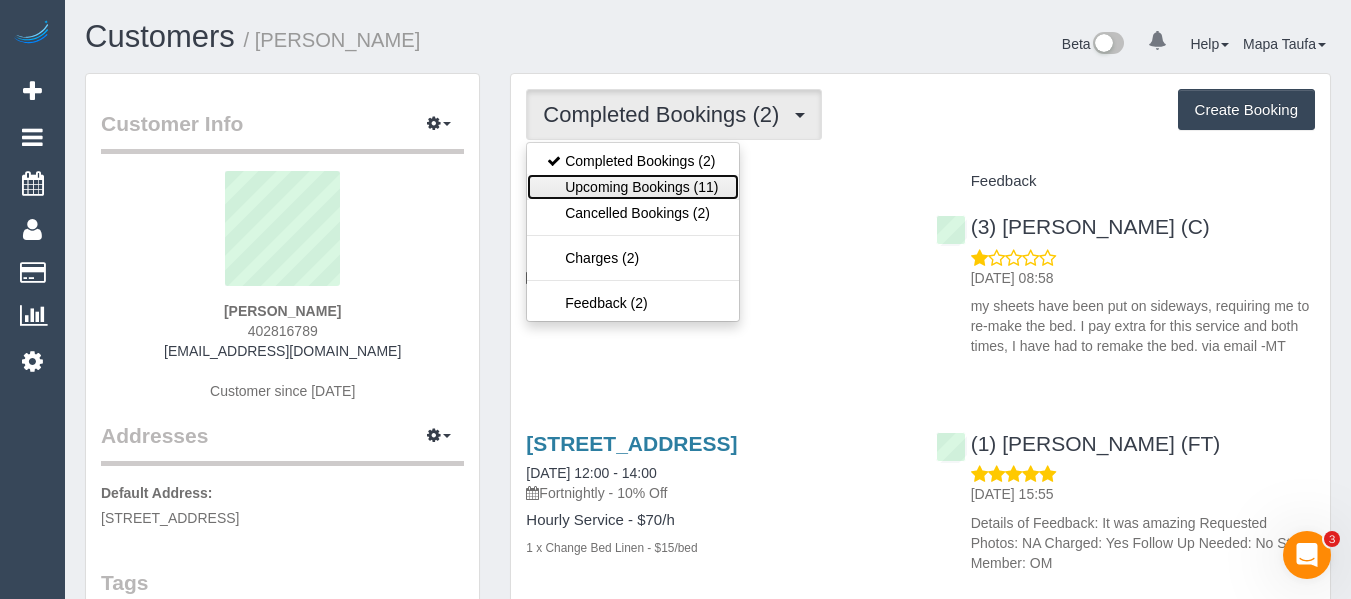click on "Upcoming Bookings (11)" at bounding box center [632, 187] 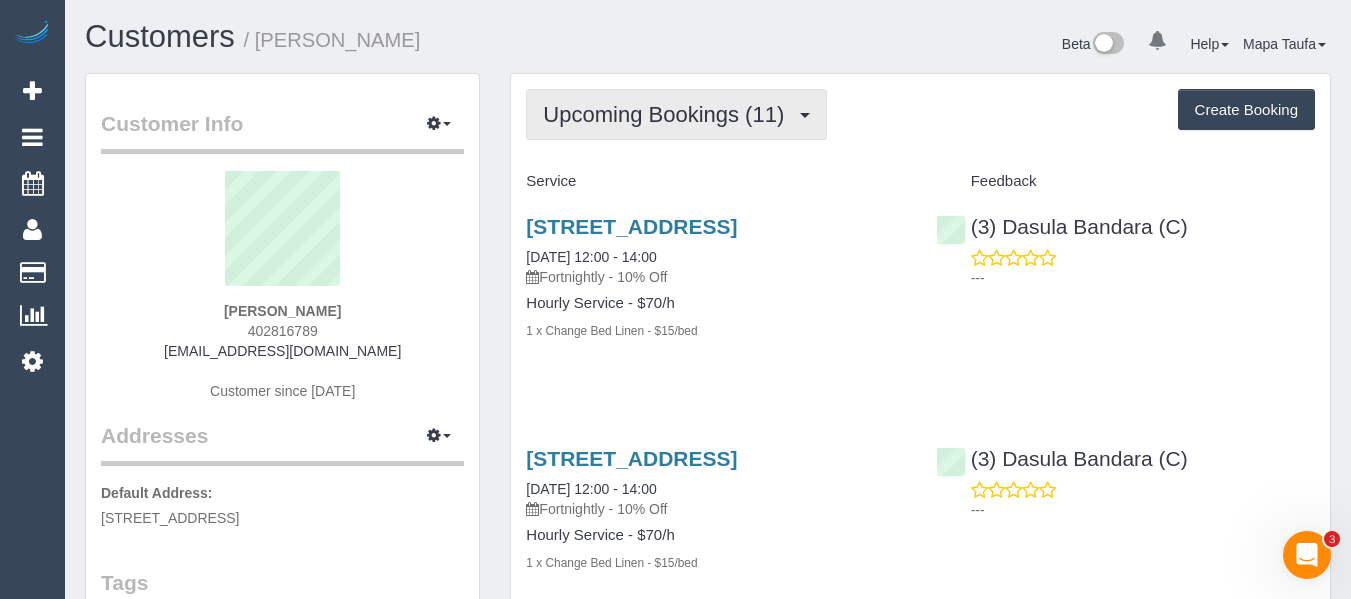 click on "Upcoming Bookings (11)" at bounding box center (668, 114) 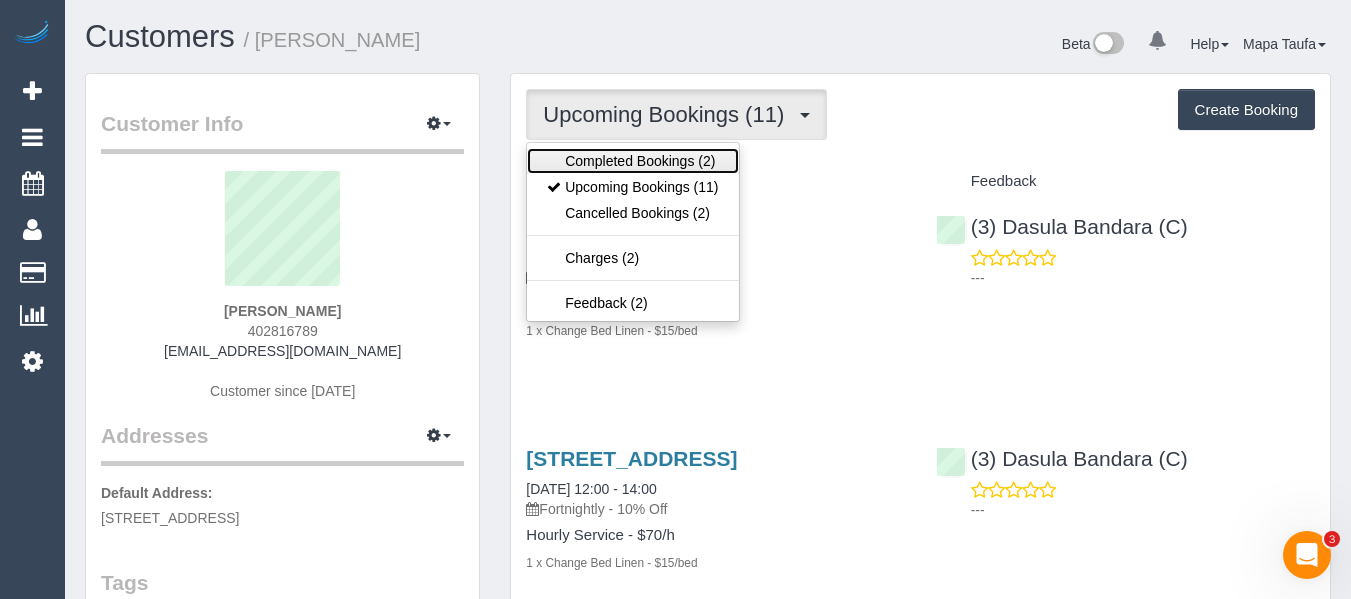 click on "Completed Bookings (2)" at bounding box center (632, 161) 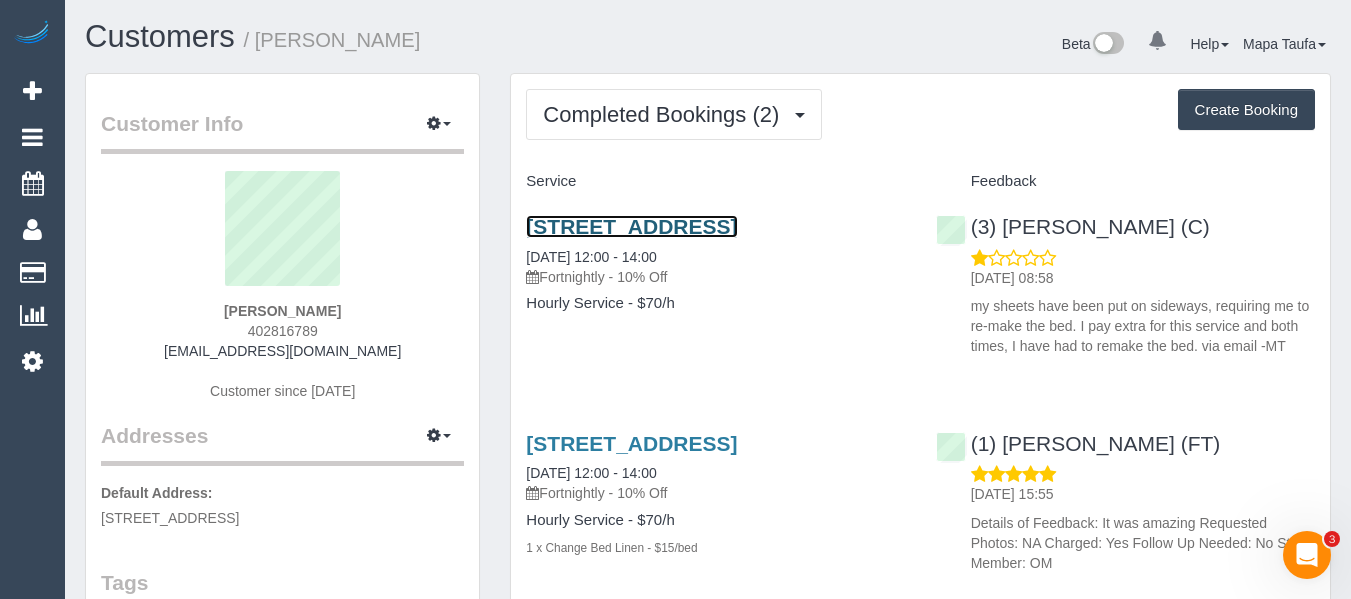 click on "154-164 Rathmines Road, 26, Hawthorn East, VIC 3123" at bounding box center [631, 226] 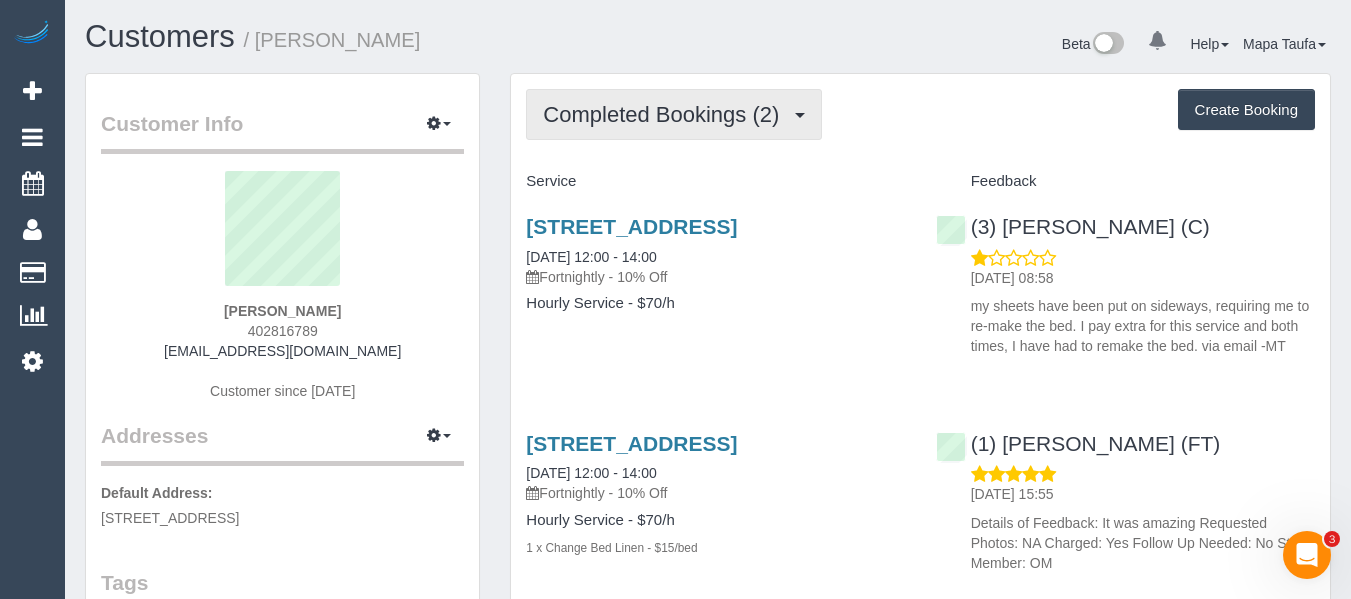 click on "Completed Bookings (2)" at bounding box center [666, 114] 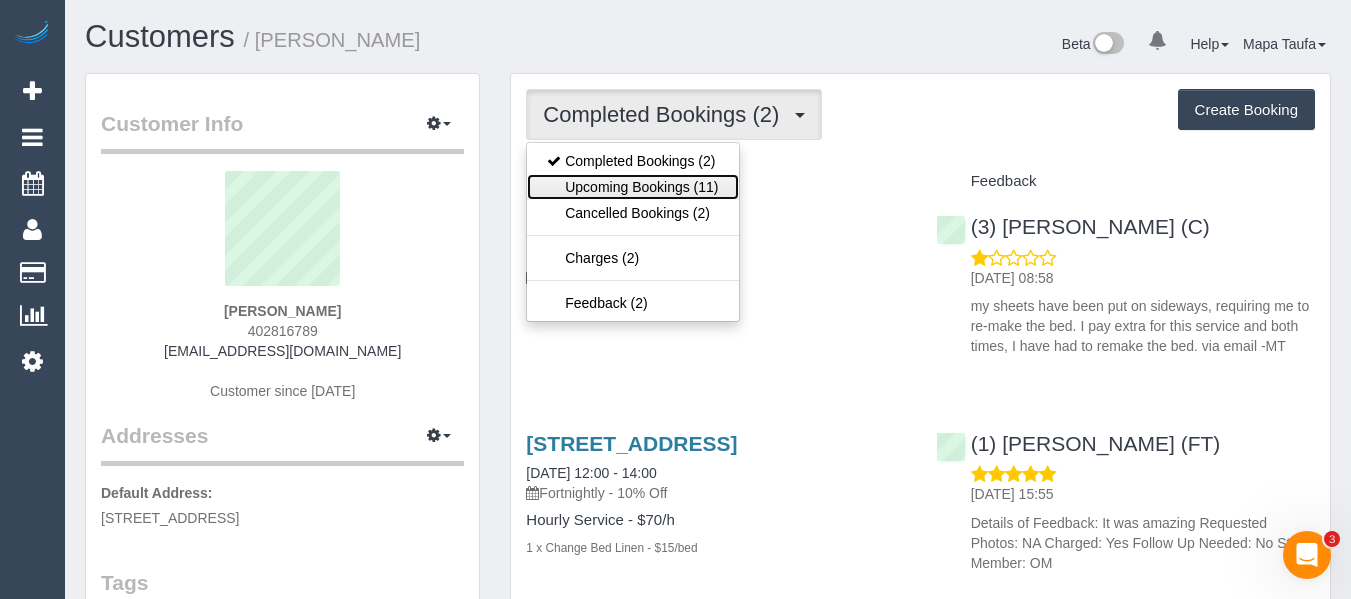 click on "Upcoming Bookings (11)" at bounding box center [632, 187] 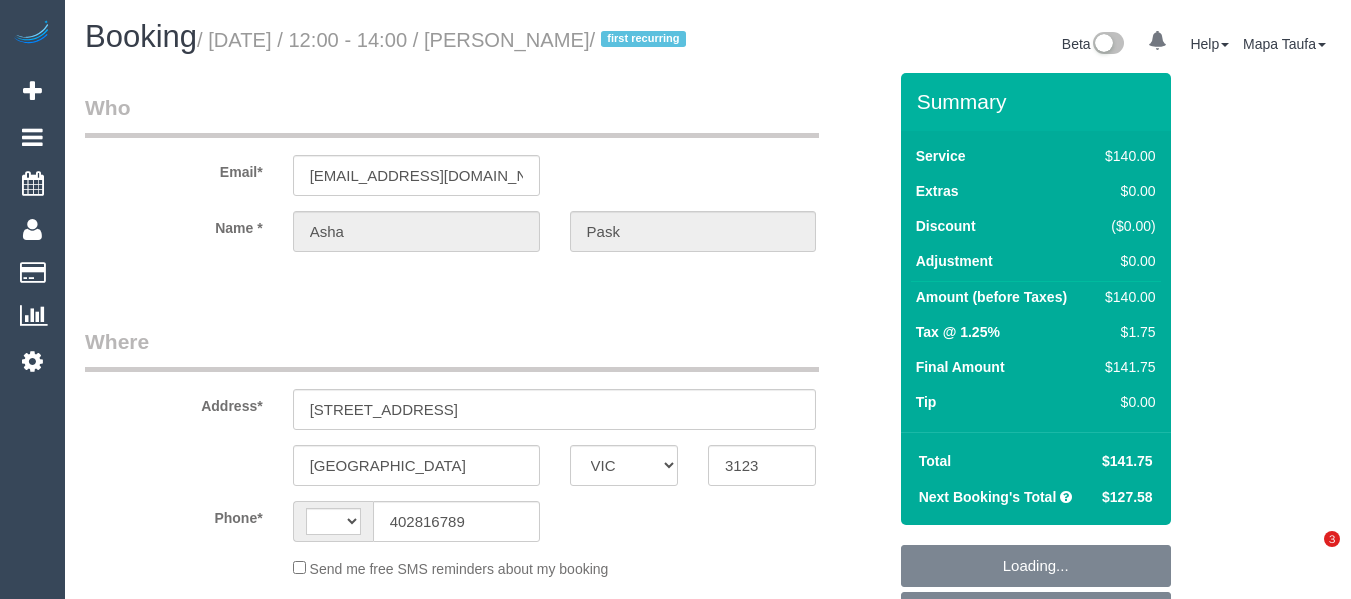 select on "VIC" 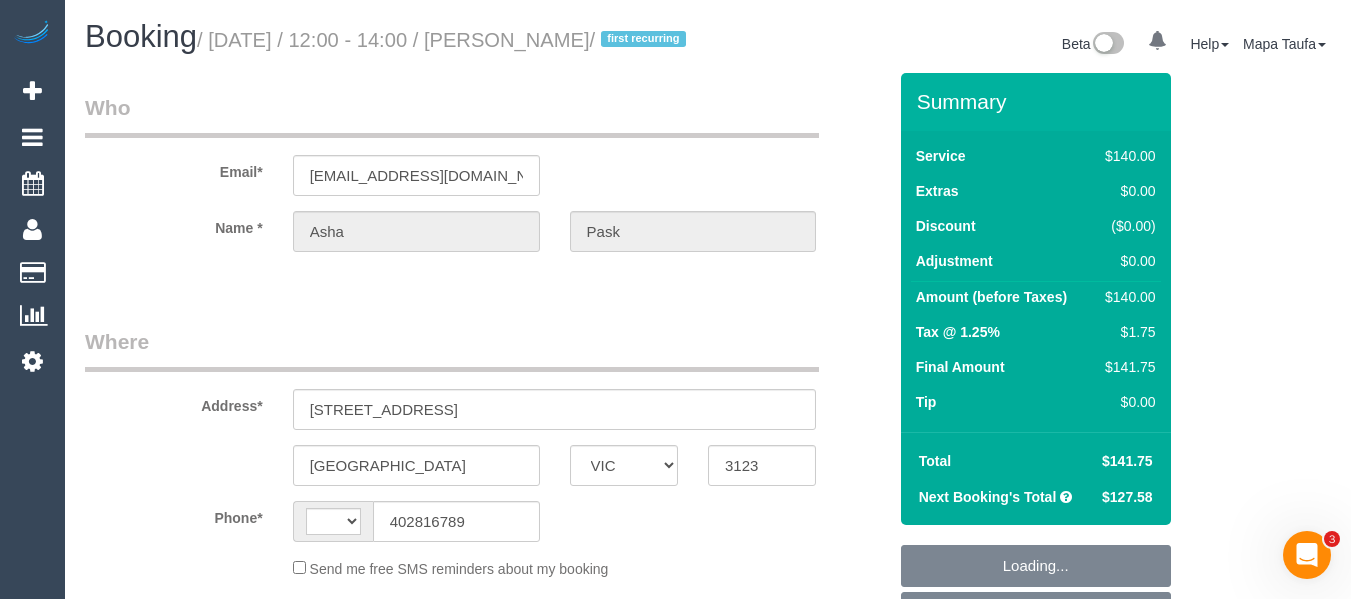 scroll, scrollTop: 0, scrollLeft: 0, axis: both 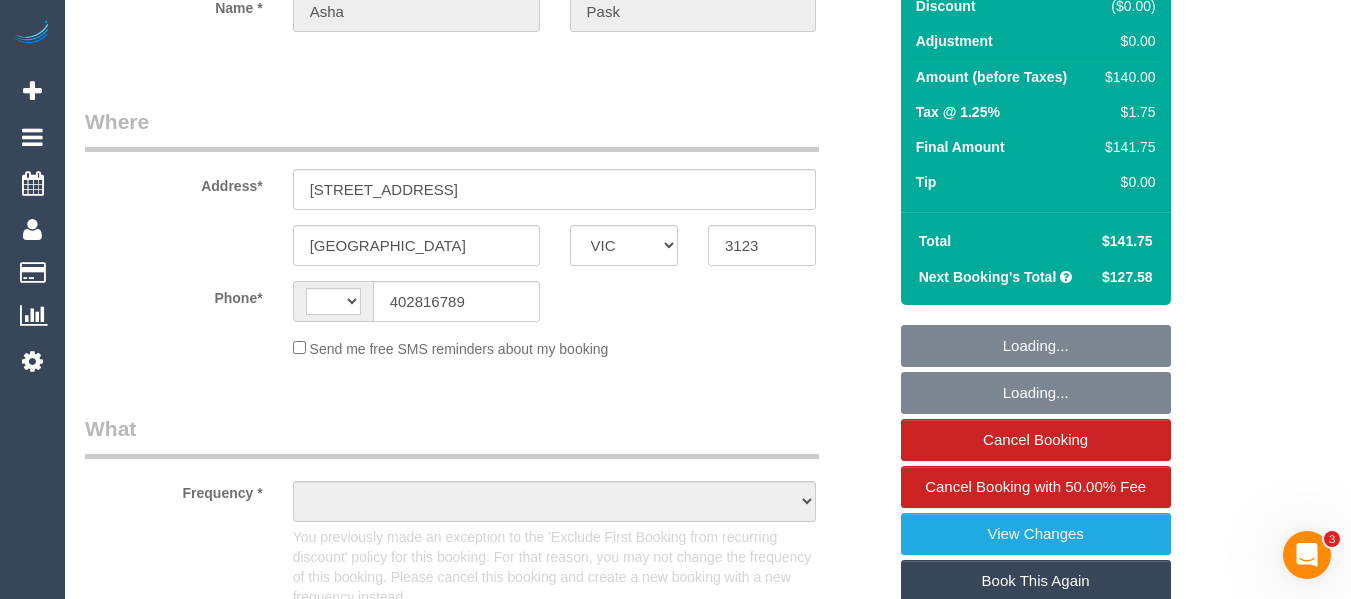 select on "string:AU" 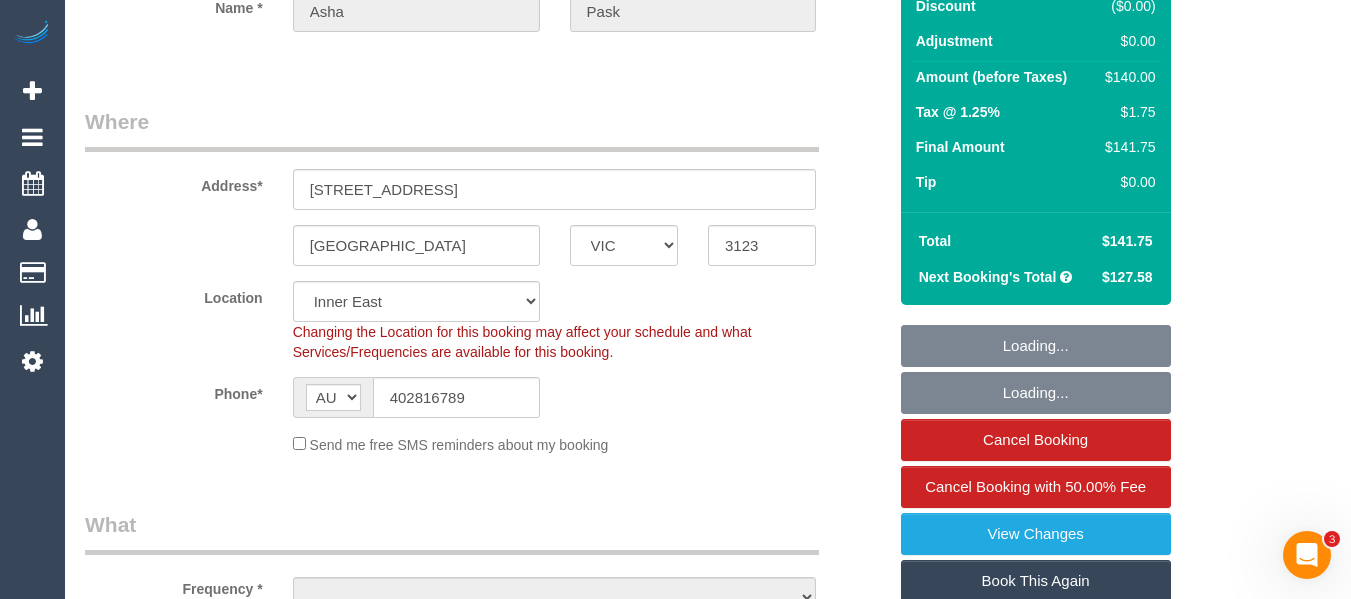 scroll, scrollTop: 300, scrollLeft: 0, axis: vertical 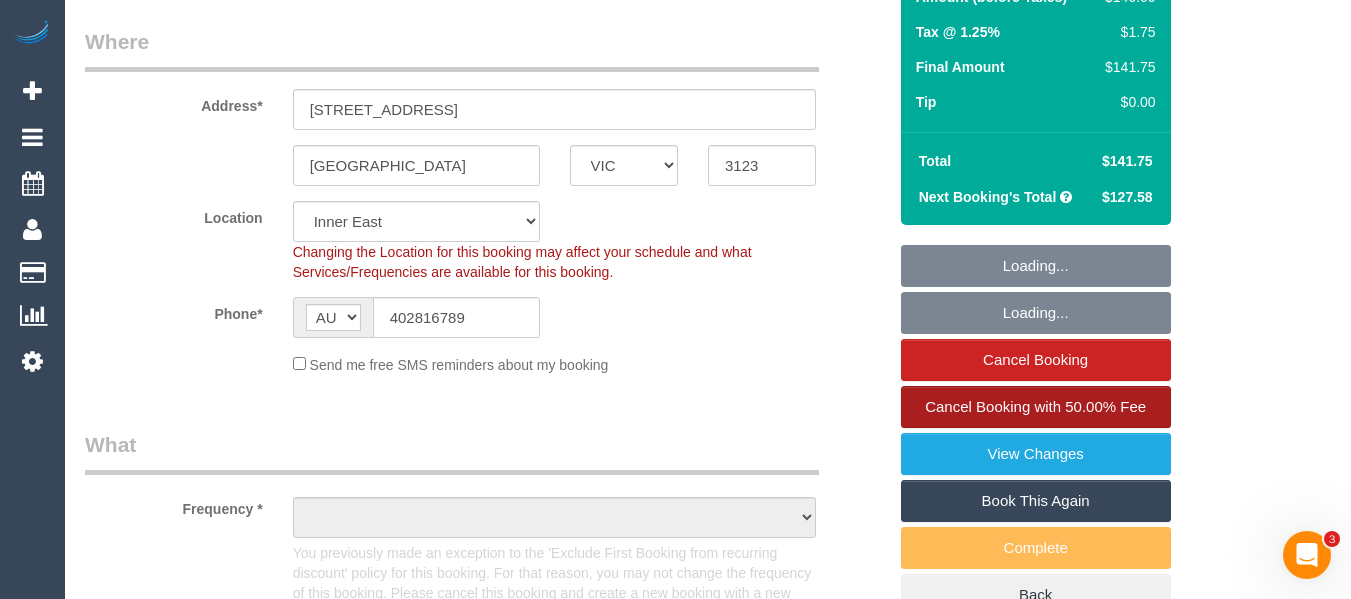 select on "object:1384" 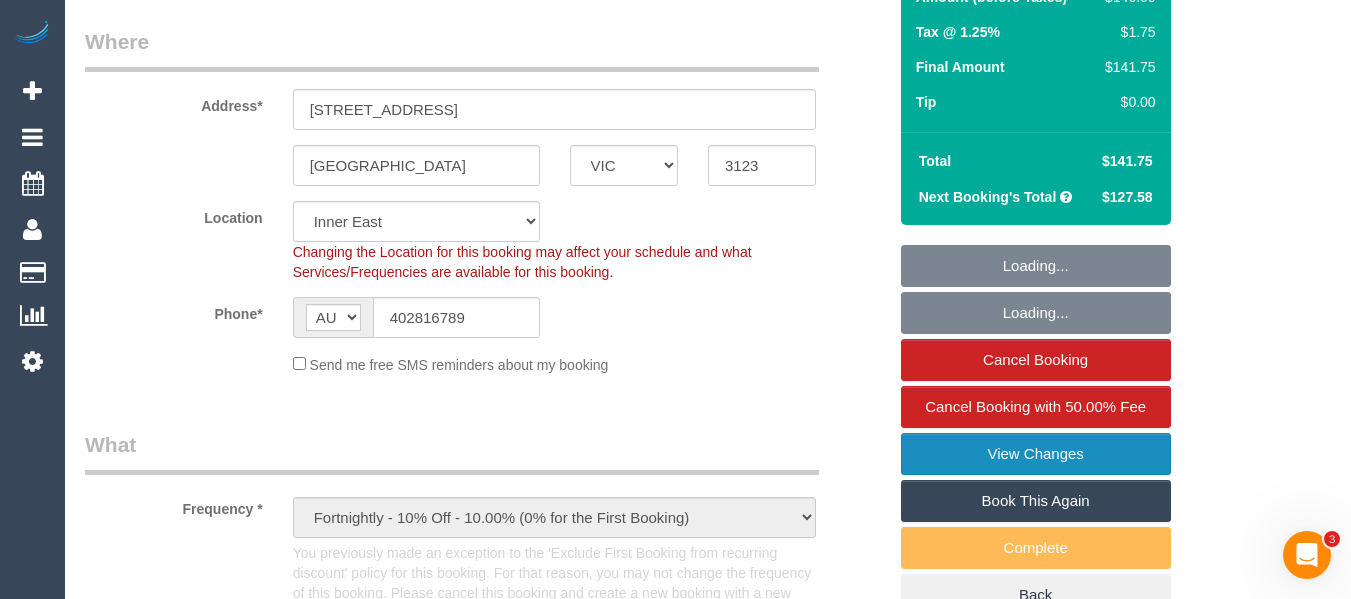 select on "spot1" 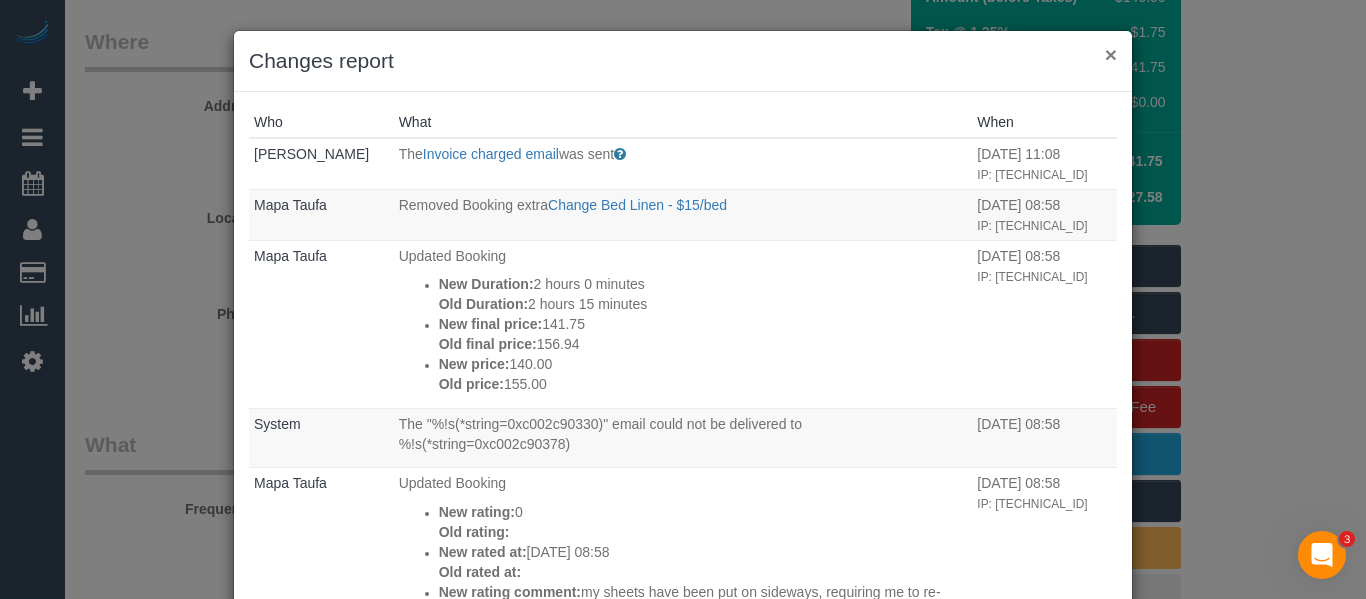 click on "×" at bounding box center [1111, 54] 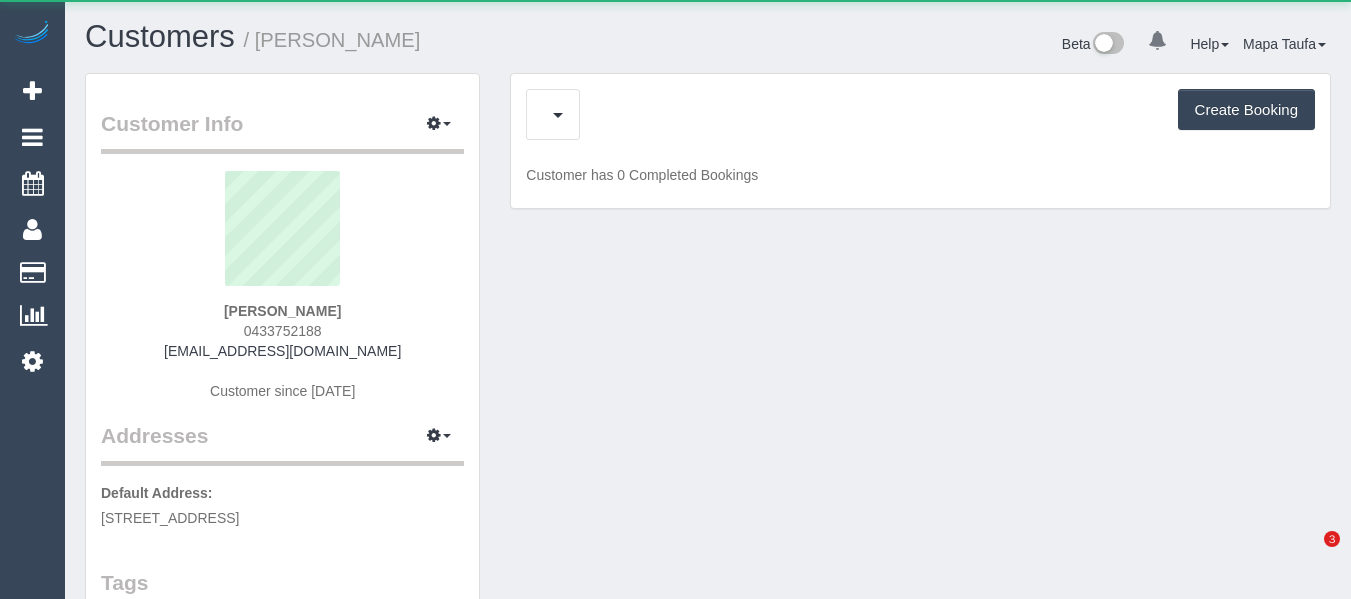 scroll, scrollTop: 0, scrollLeft: 0, axis: both 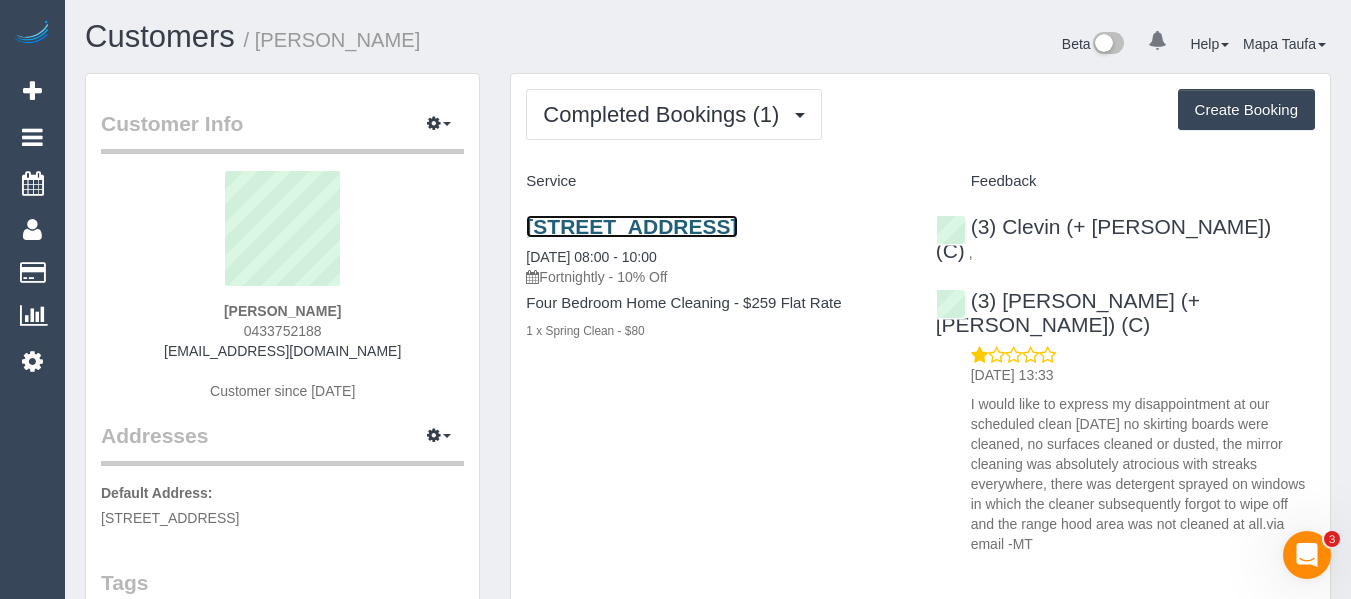 click on "[STREET_ADDRESS]" at bounding box center (631, 226) 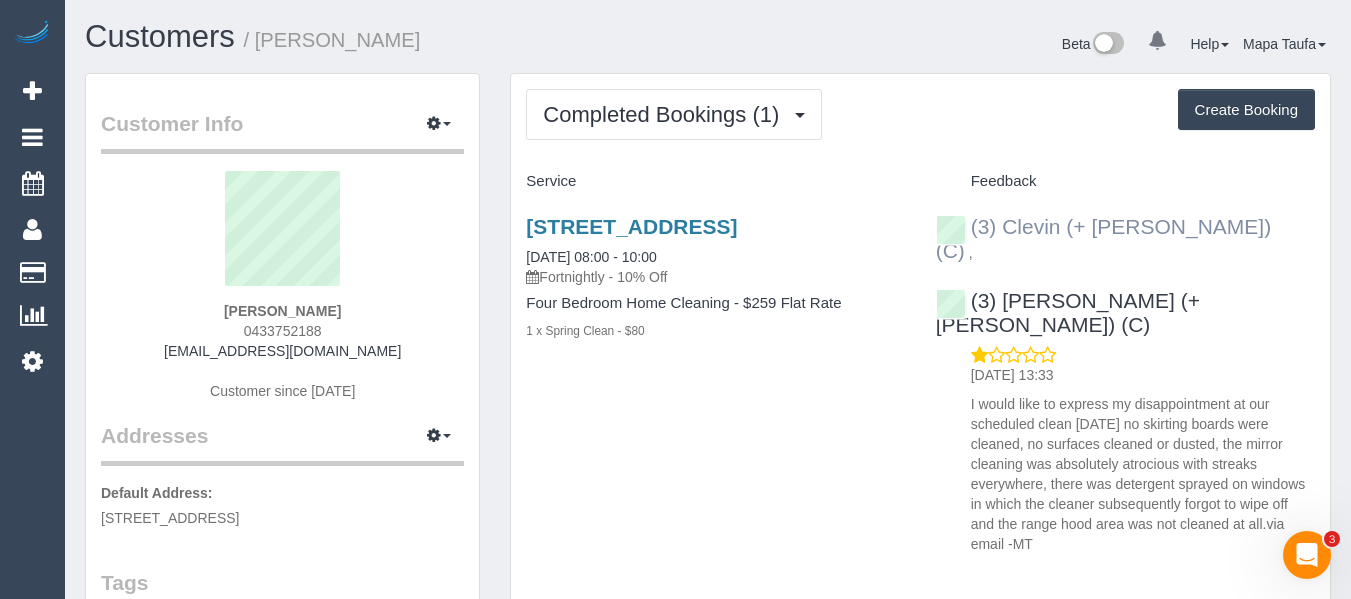 drag, startPoint x: 1216, startPoint y: 228, endPoint x: 1002, endPoint y: 232, distance: 214.03738 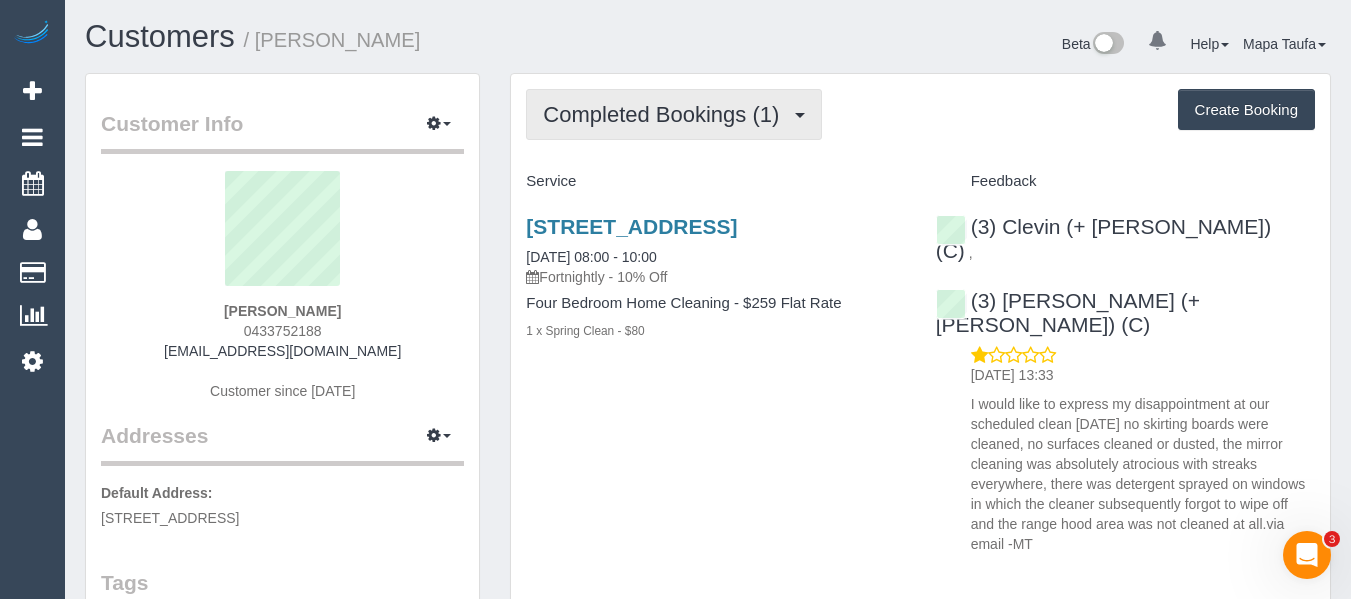 click on "Completed Bookings (1)" at bounding box center [674, 114] 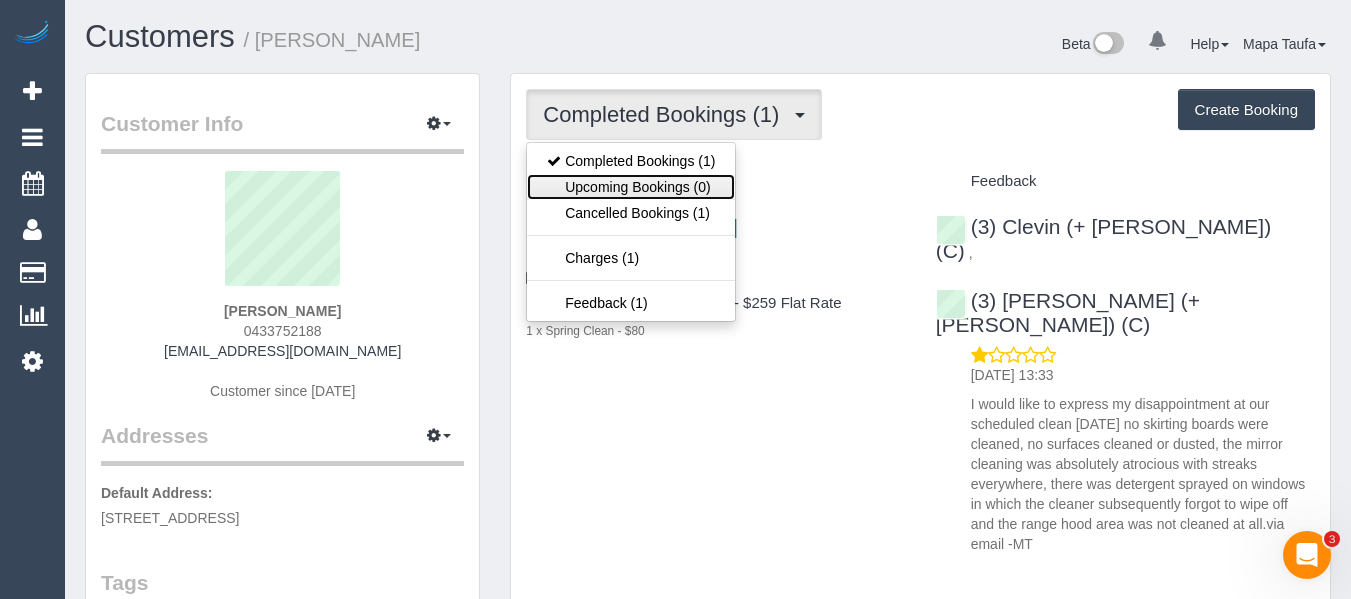 click on "Upcoming Bookings (0)" at bounding box center (631, 187) 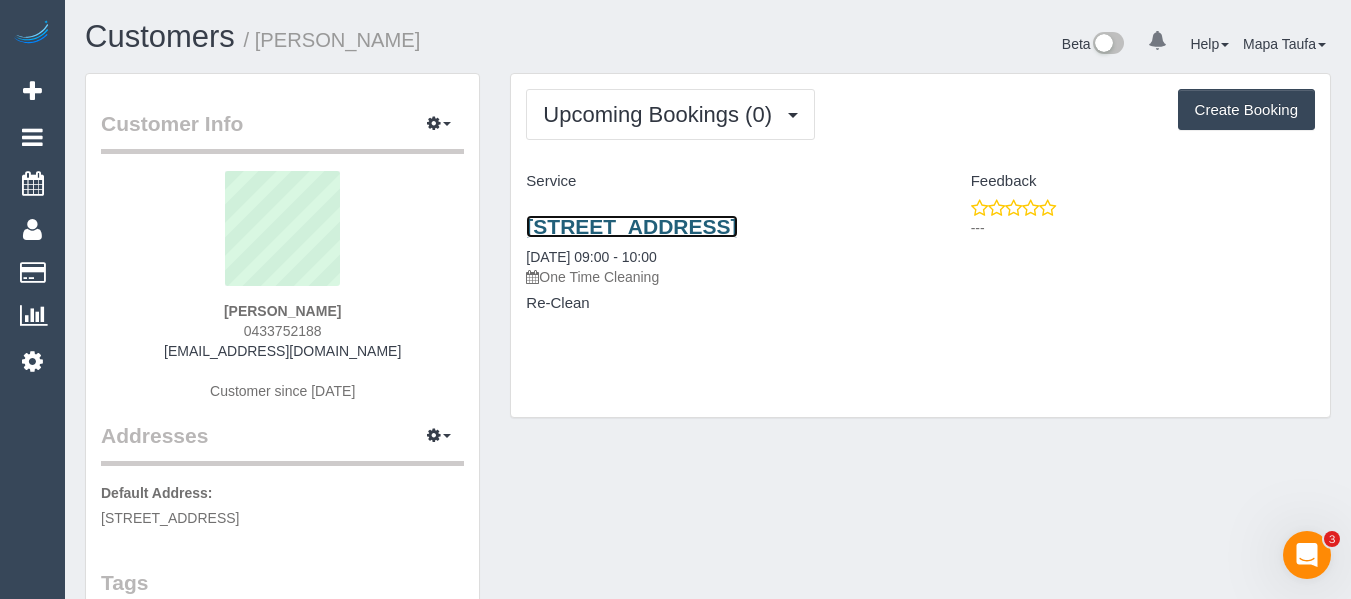 click on "[STREET_ADDRESS]" at bounding box center (631, 226) 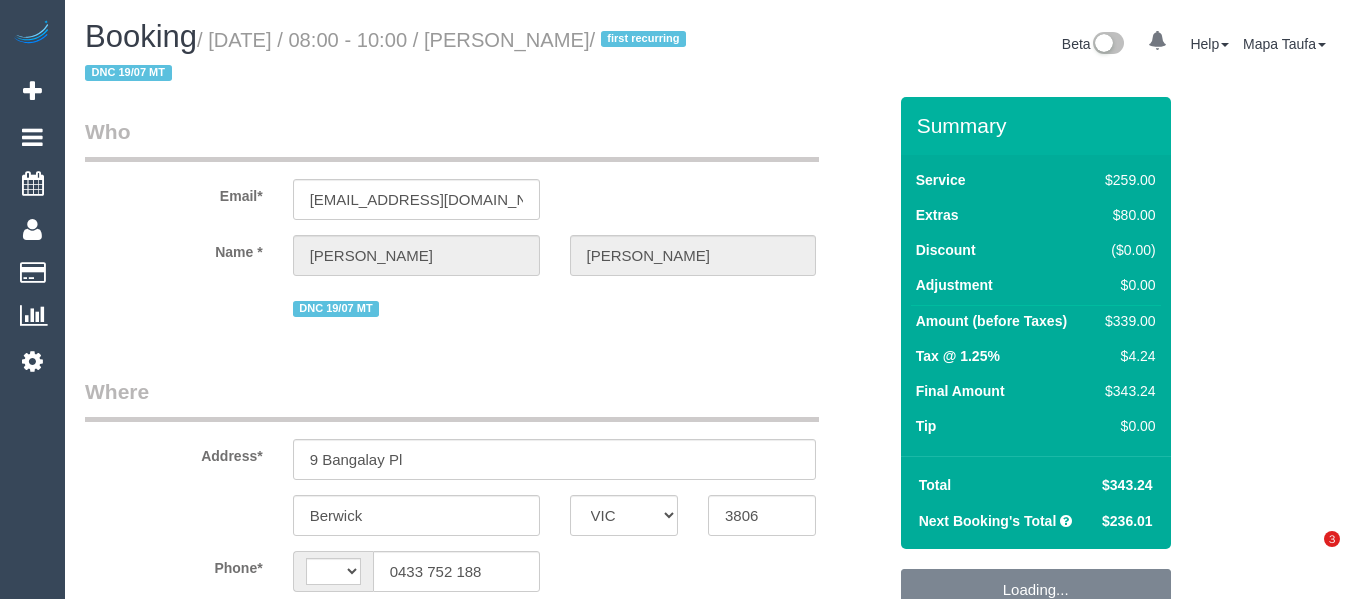 select on "VIC" 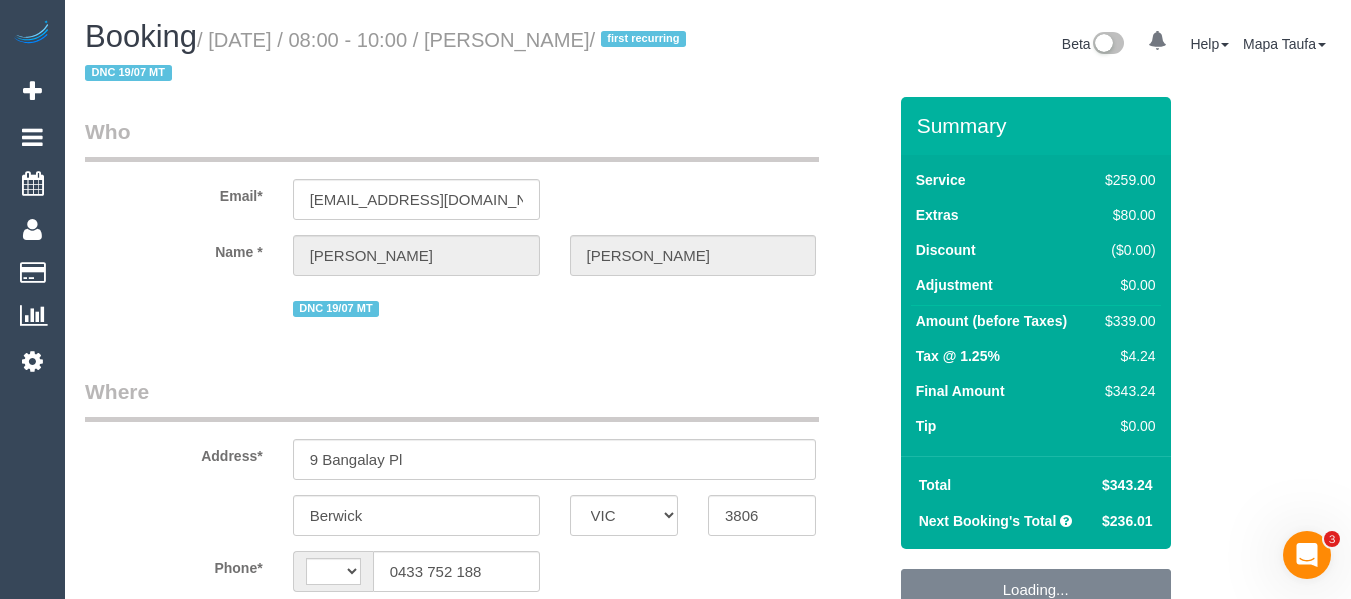 scroll, scrollTop: 0, scrollLeft: 0, axis: both 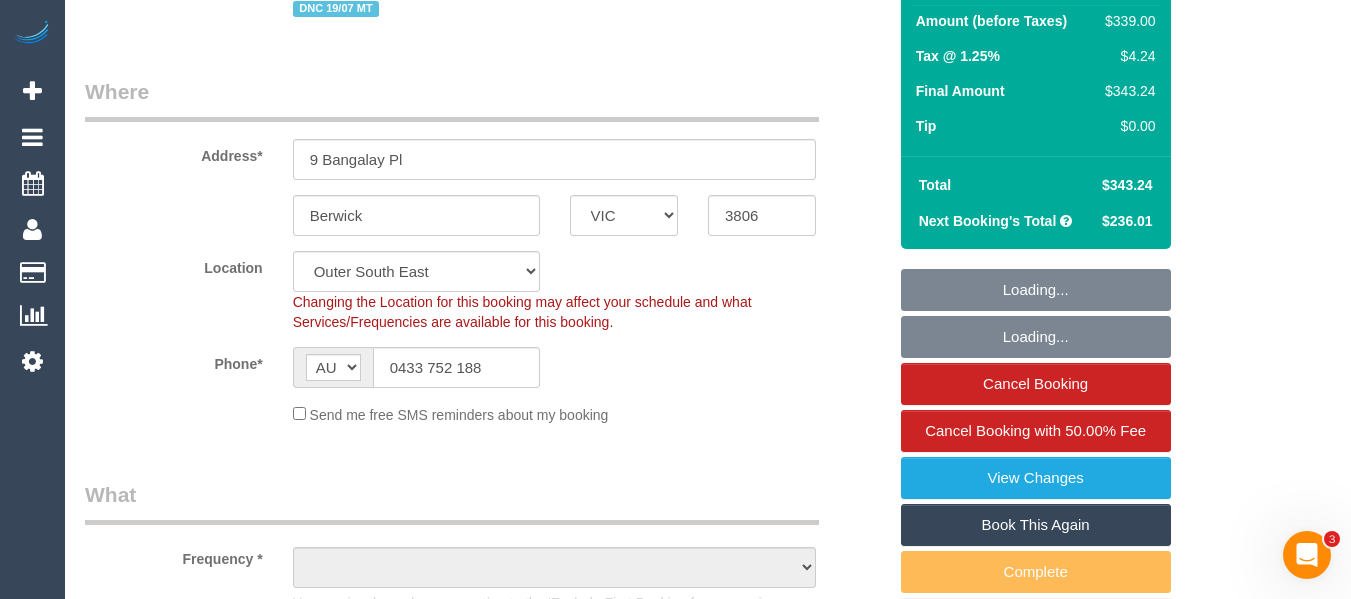 select on "object:803" 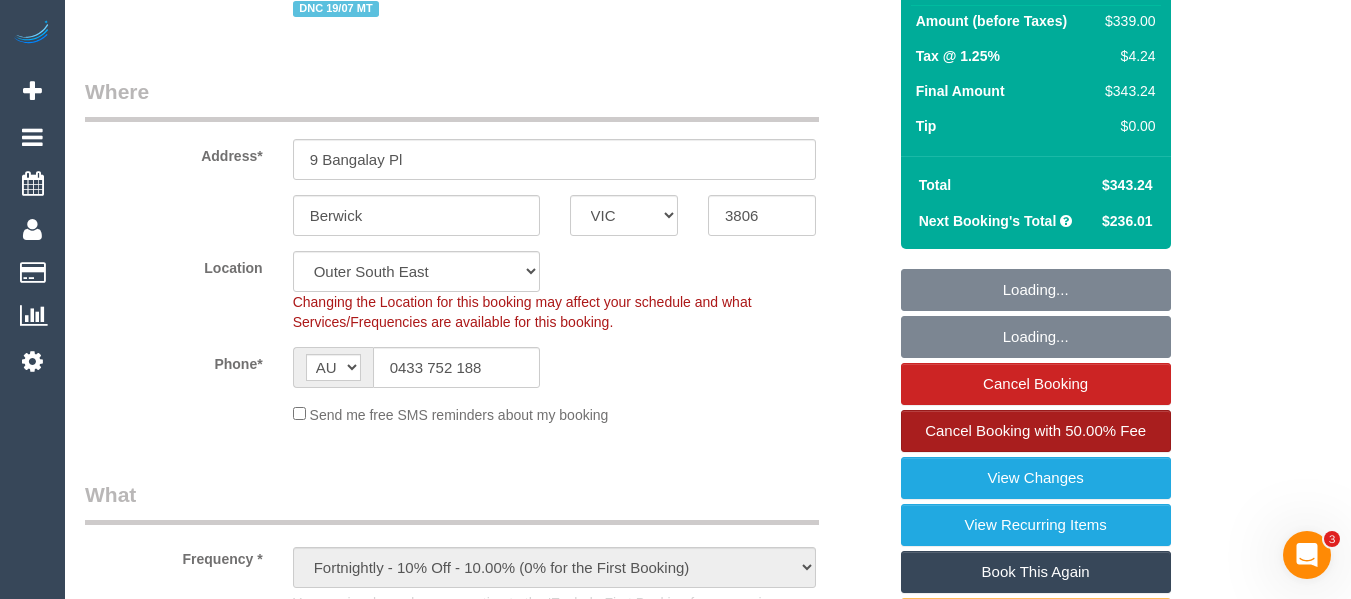 select on "string:stripe-pm_1RimEb2GScqysDRVvkZRZLTQ" 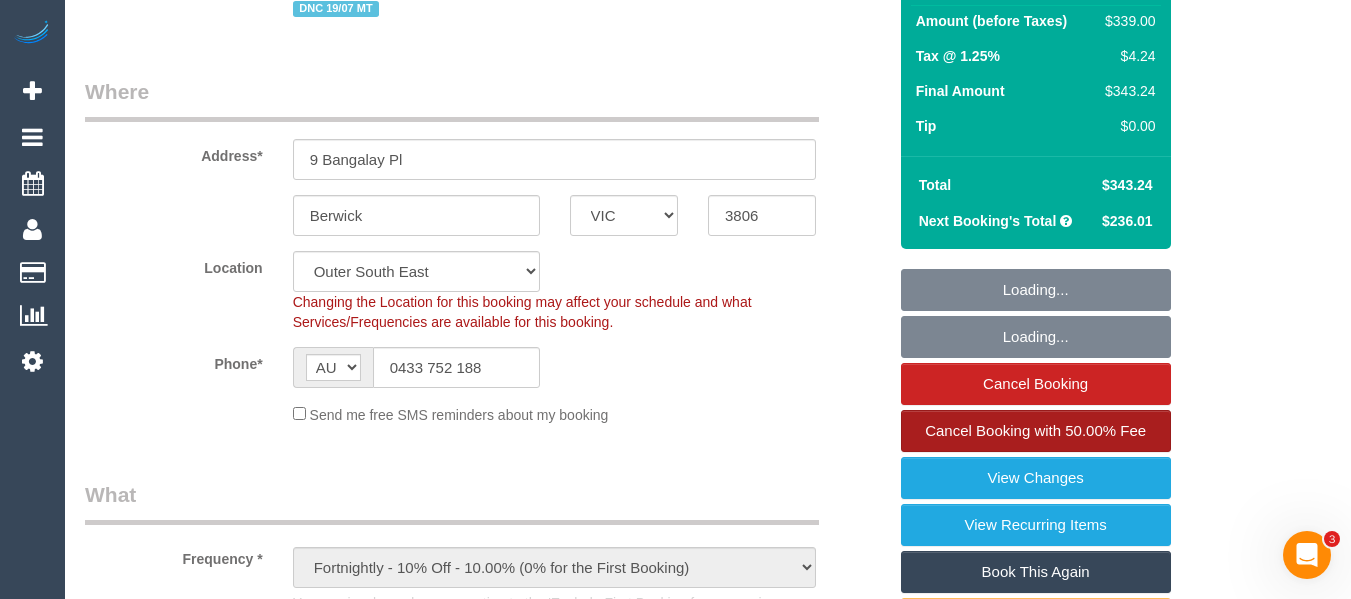 select on "spot1" 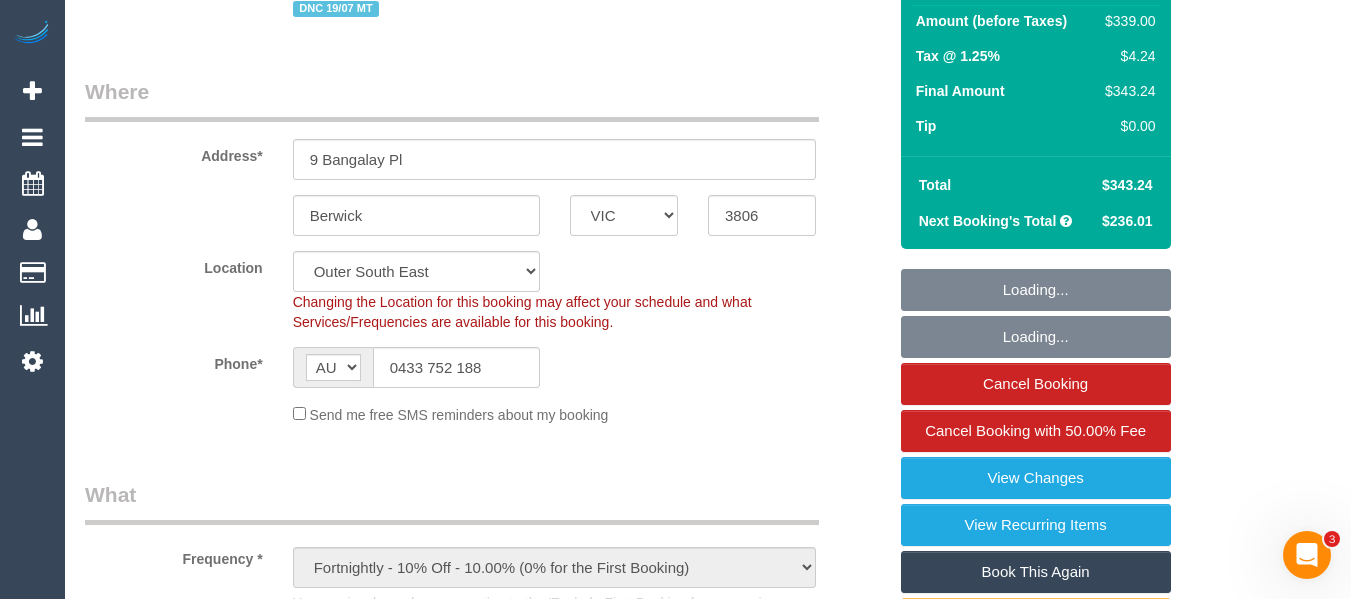 select on "object:1158" 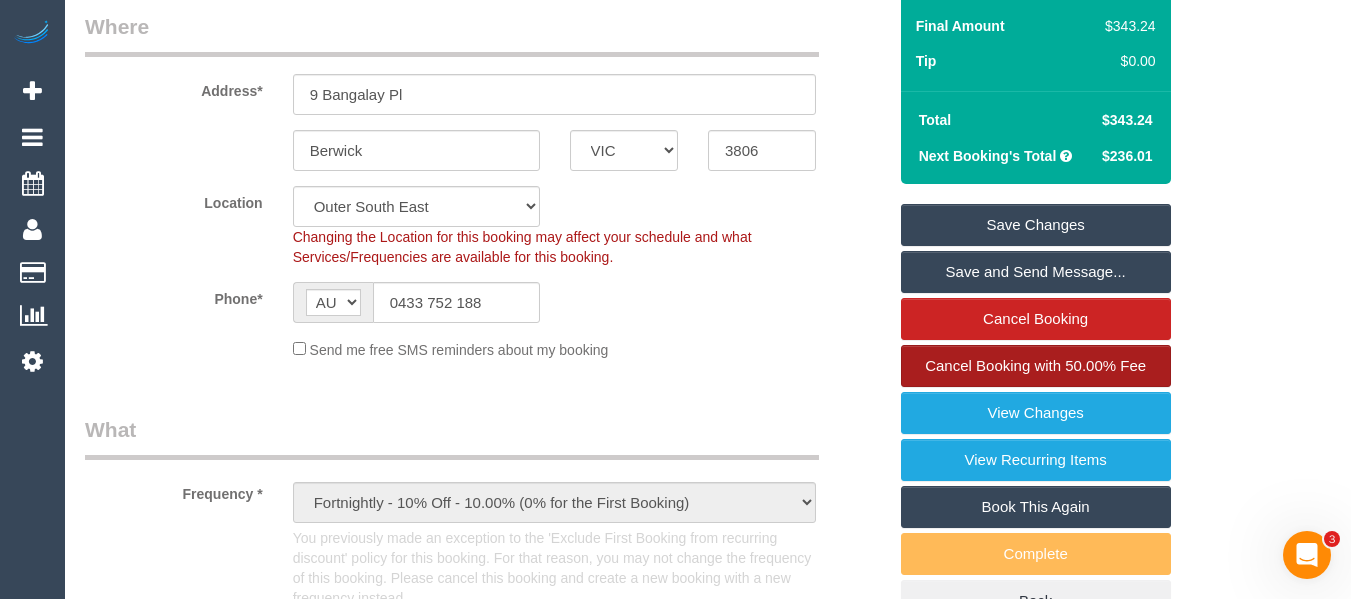 scroll, scrollTop: 400, scrollLeft: 0, axis: vertical 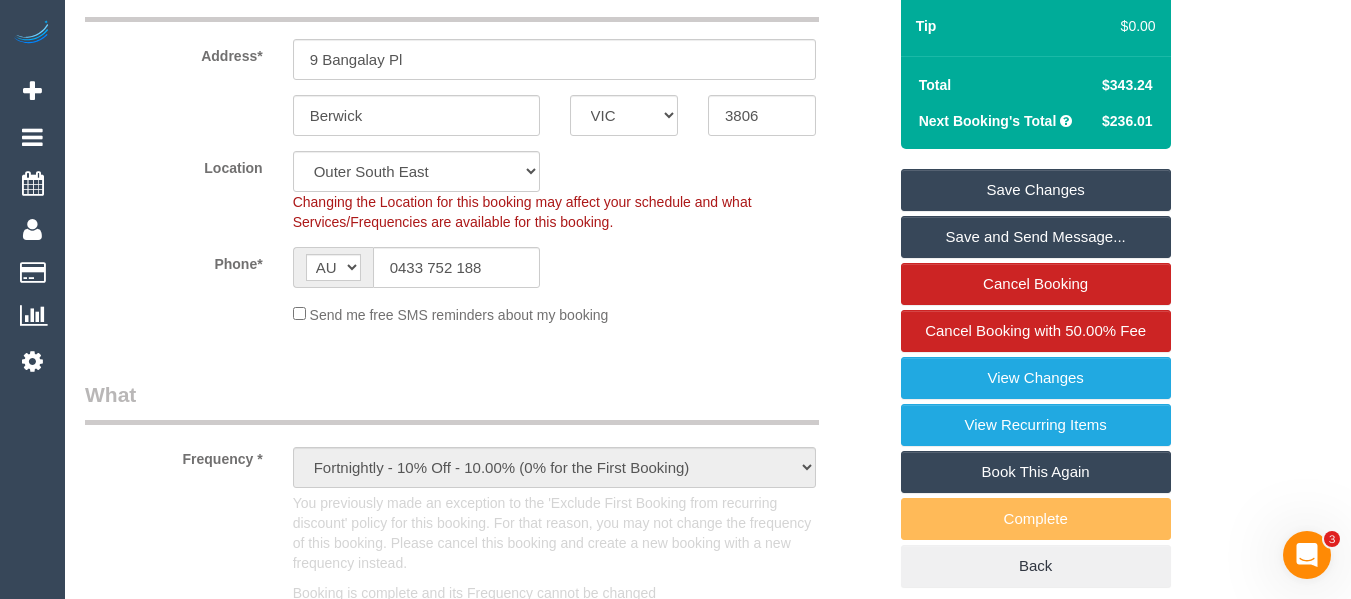 click on "Book This Again" at bounding box center (1036, 472) 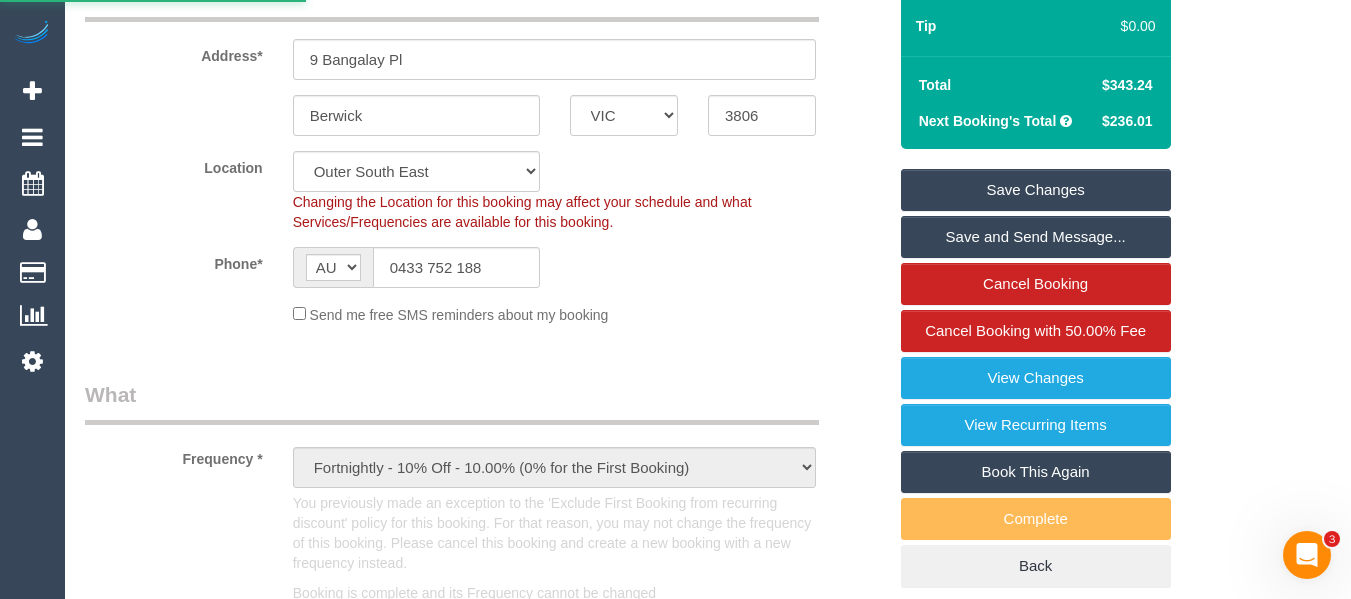 click on "Book This Again" at bounding box center (1036, 472) 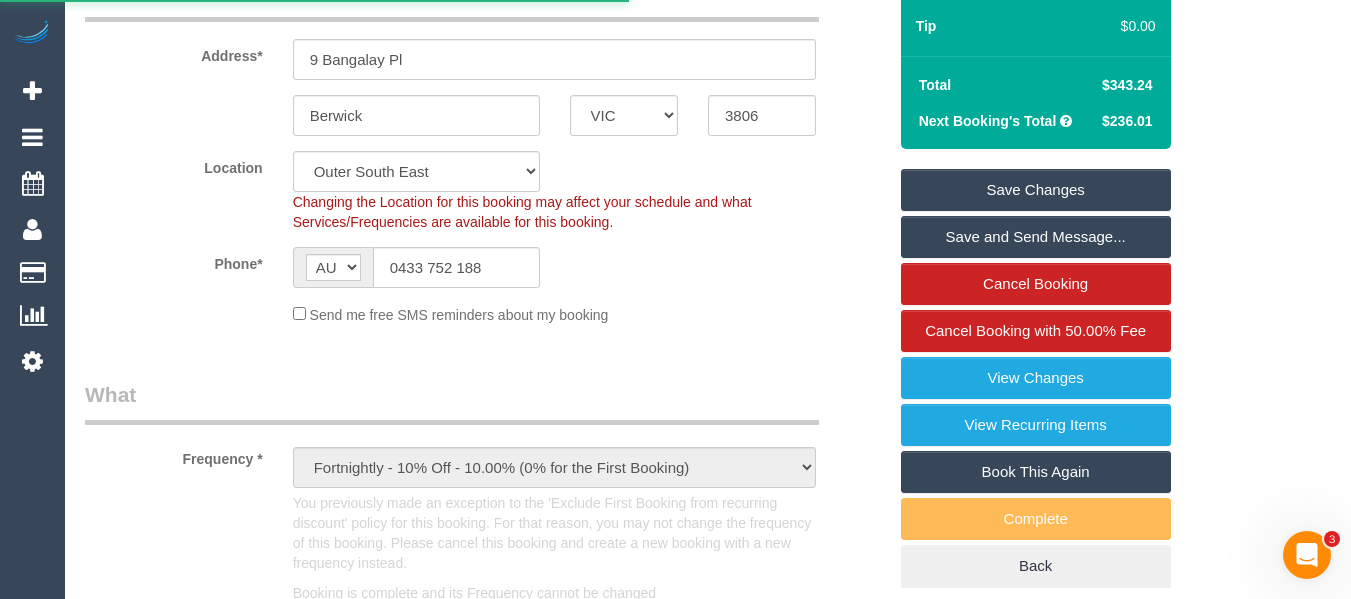 select on "VIC" 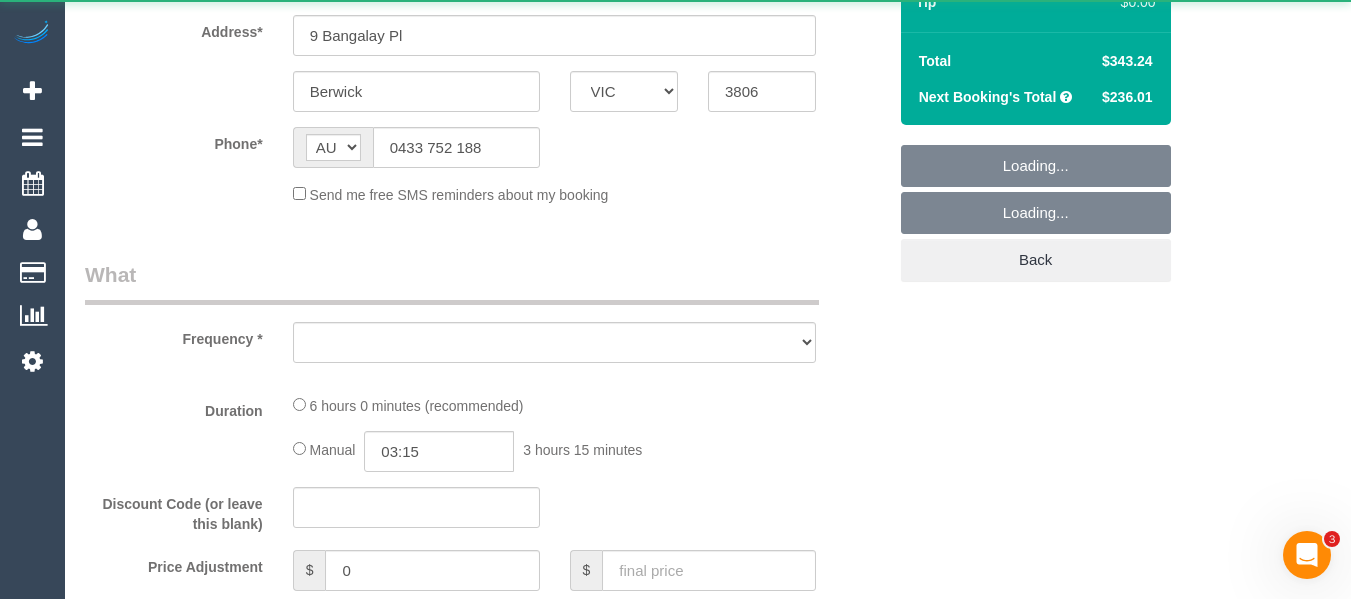 scroll, scrollTop: 0, scrollLeft: 0, axis: both 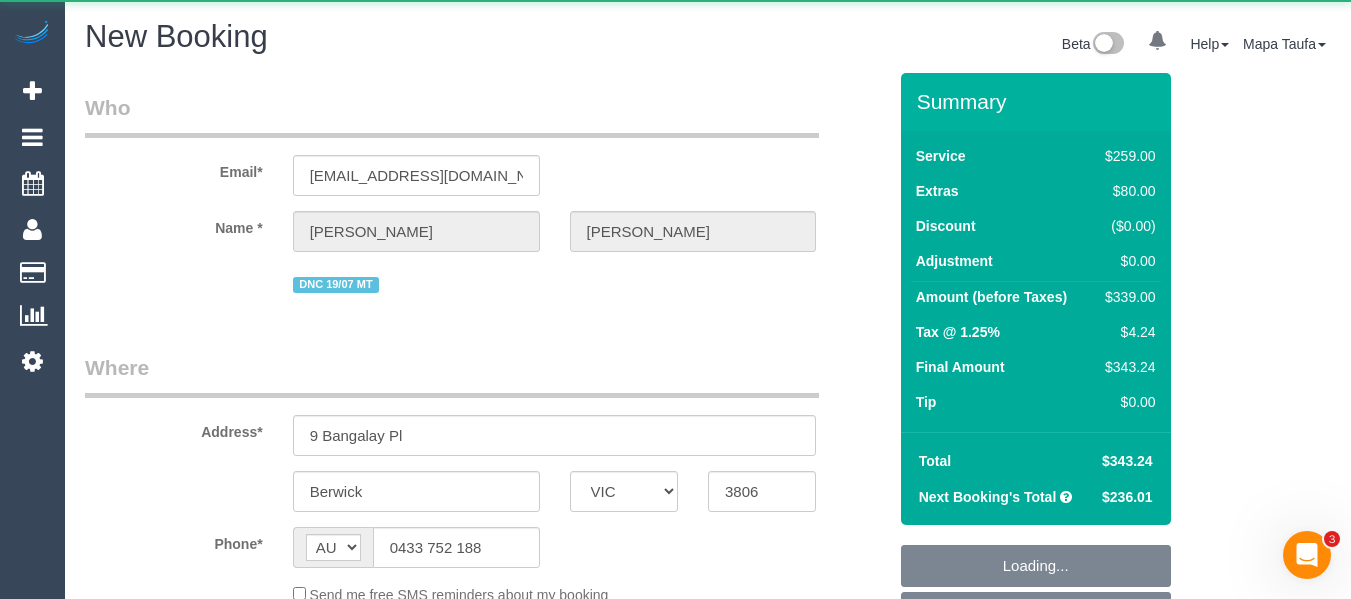 select on "number:29" 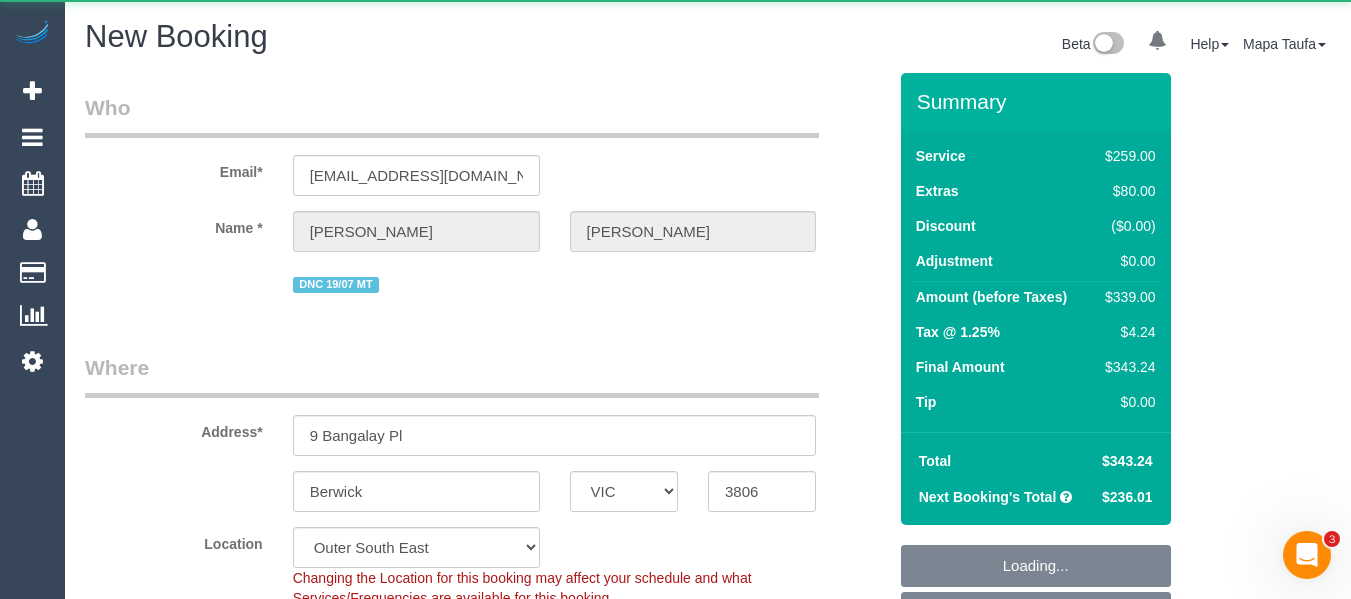 select on "string:stripe-pm_1RimEb2GScqysDRVvkZRZLTQ" 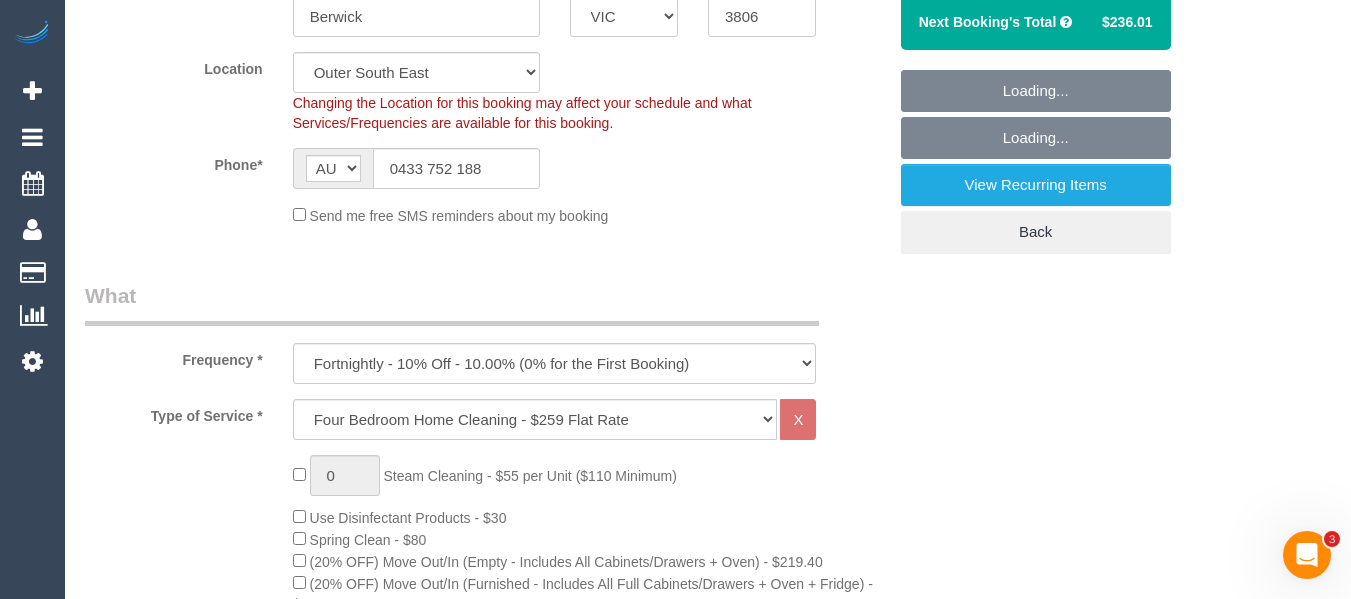 scroll, scrollTop: 500, scrollLeft: 0, axis: vertical 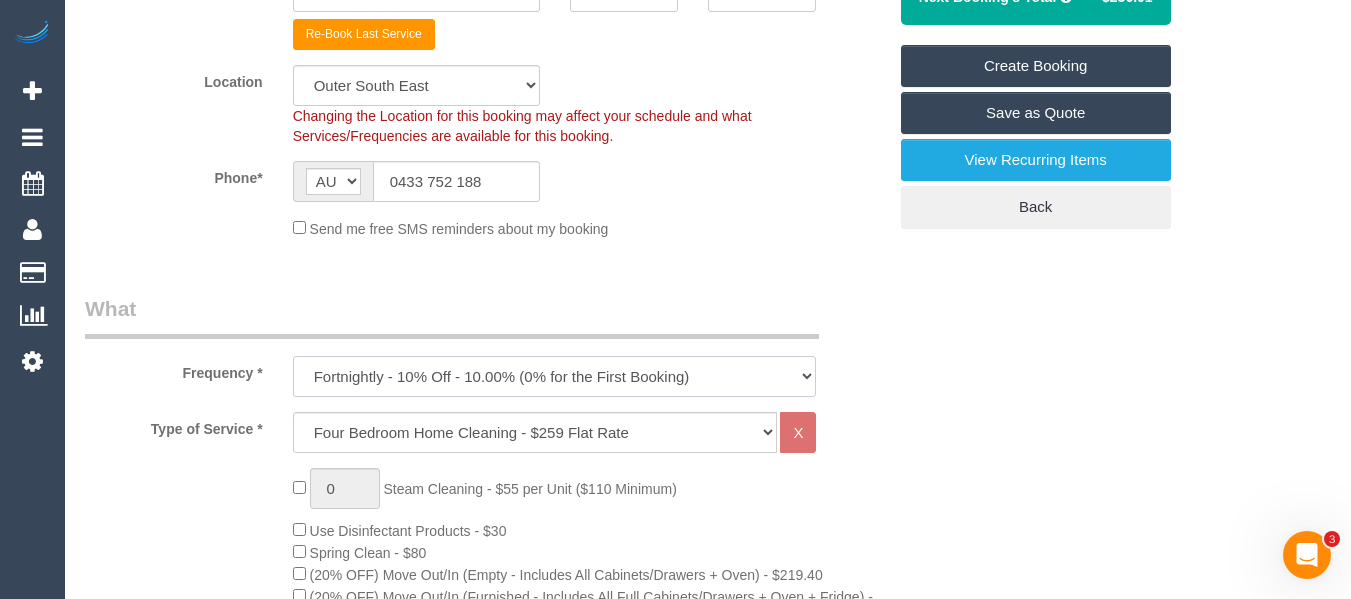 click on "One Time Cleaning Weekly - 10% Off - 10.00% (0% for the First Booking) Fortnightly - 10% Off - 10.00% (0% for the First Booking) Three Weekly - 5% Off - 5.00% (0% for the First Booking) Four Weekly - 5% Off - 5.00% (0% for the First Booking)" at bounding box center (555, 376) 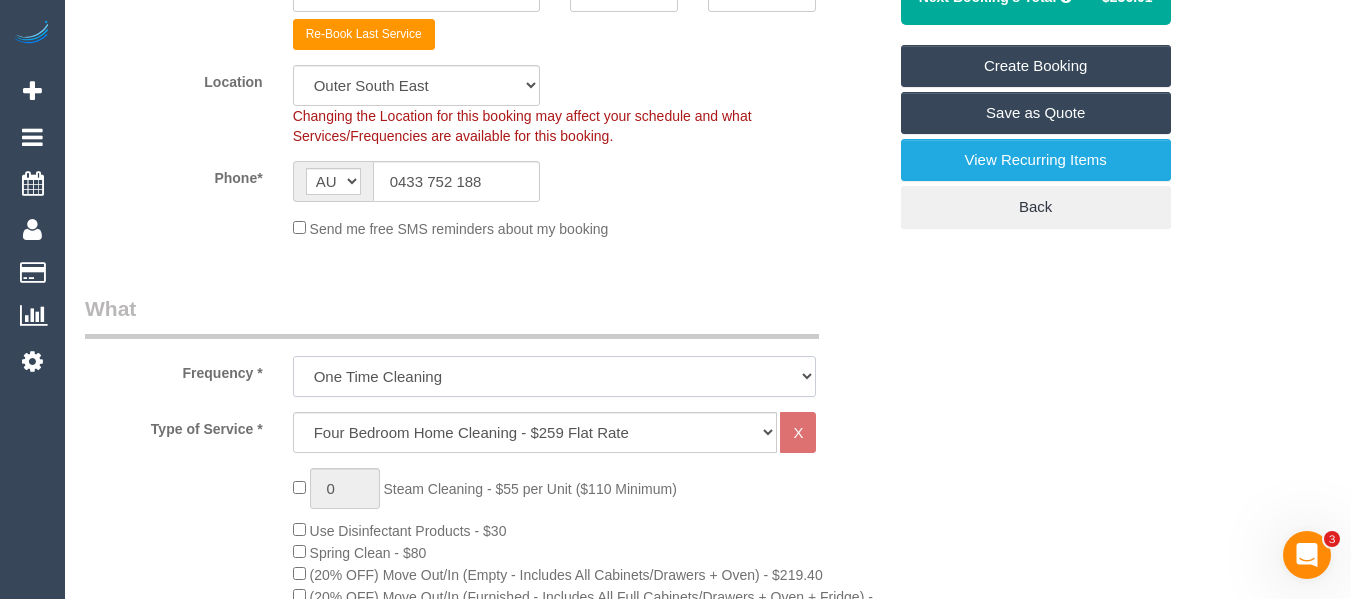 click on "One Time Cleaning Weekly - 10% Off - 10.00% (0% for the First Booking) Fortnightly - 10% Off - 10.00% (0% for the First Booking) Three Weekly - 5% Off - 5.00% (0% for the First Booking) Four Weekly - 5% Off - 5.00% (0% for the First Booking)" at bounding box center (555, 376) 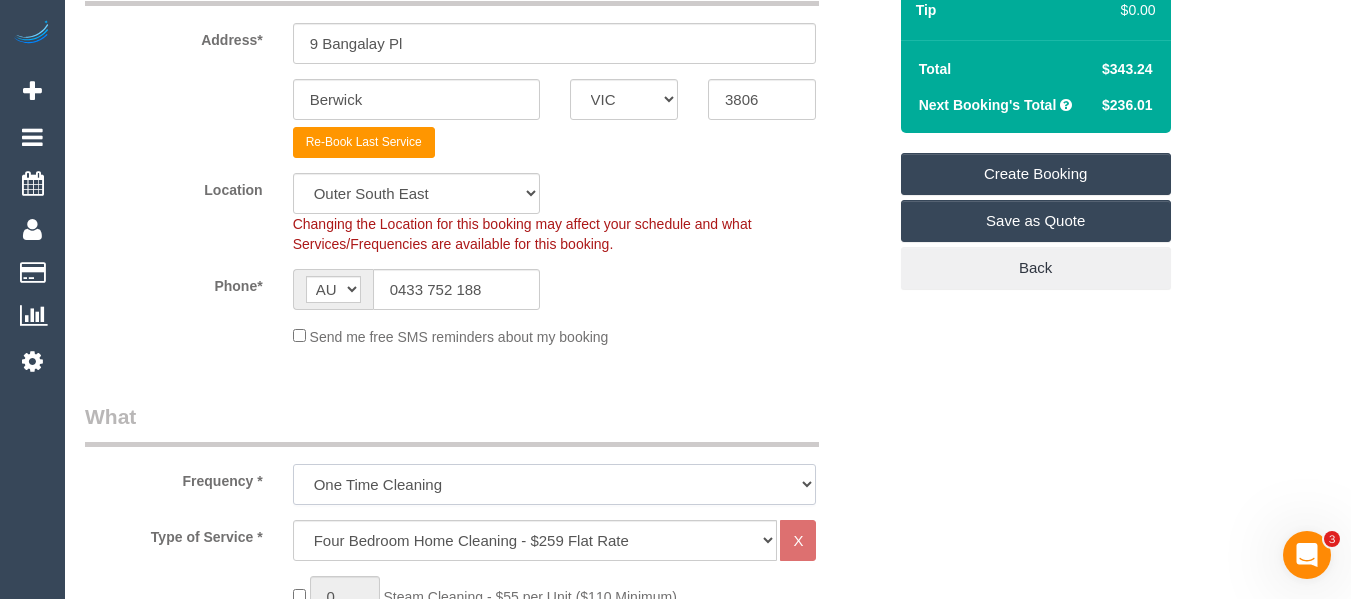 scroll, scrollTop: 300, scrollLeft: 0, axis: vertical 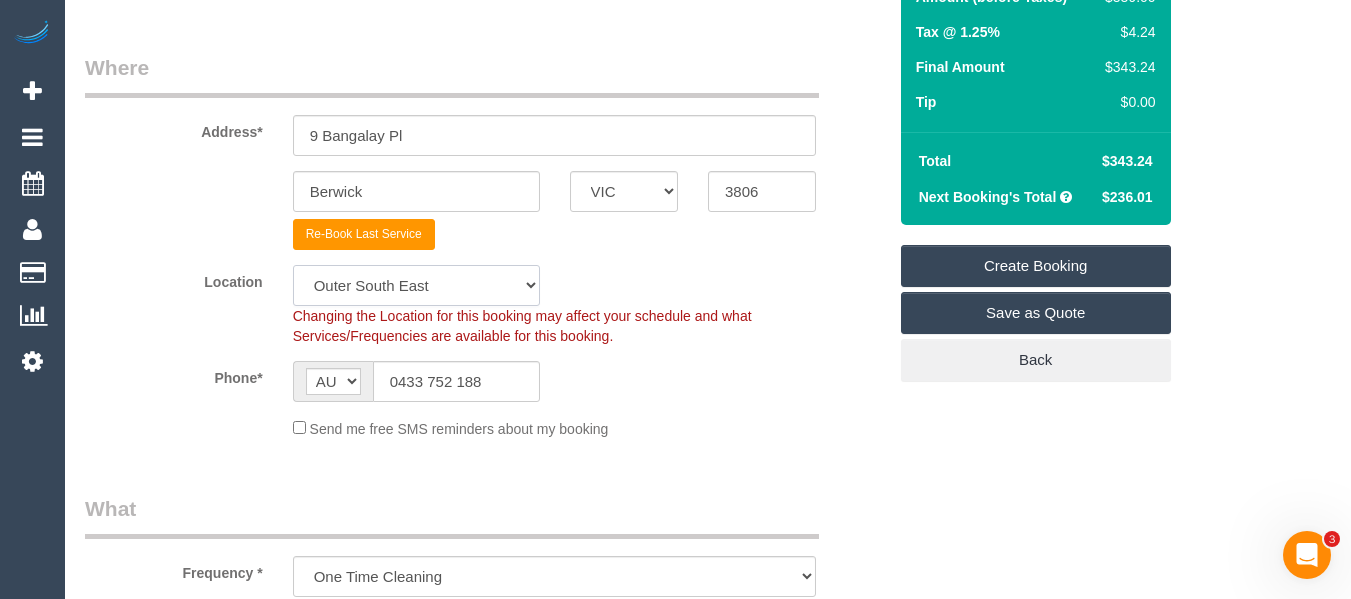click on "Office City East (North) East (South) Inner East Inner North (East) Inner North (West) Inner South East Inner West North (East) North (West) Outer East Outer North (East) Outer North (West) Outer South East Outer West South East (East) South East (West) West (North) West (South) ZG - Central ZG - East ZG - North ZG - South" 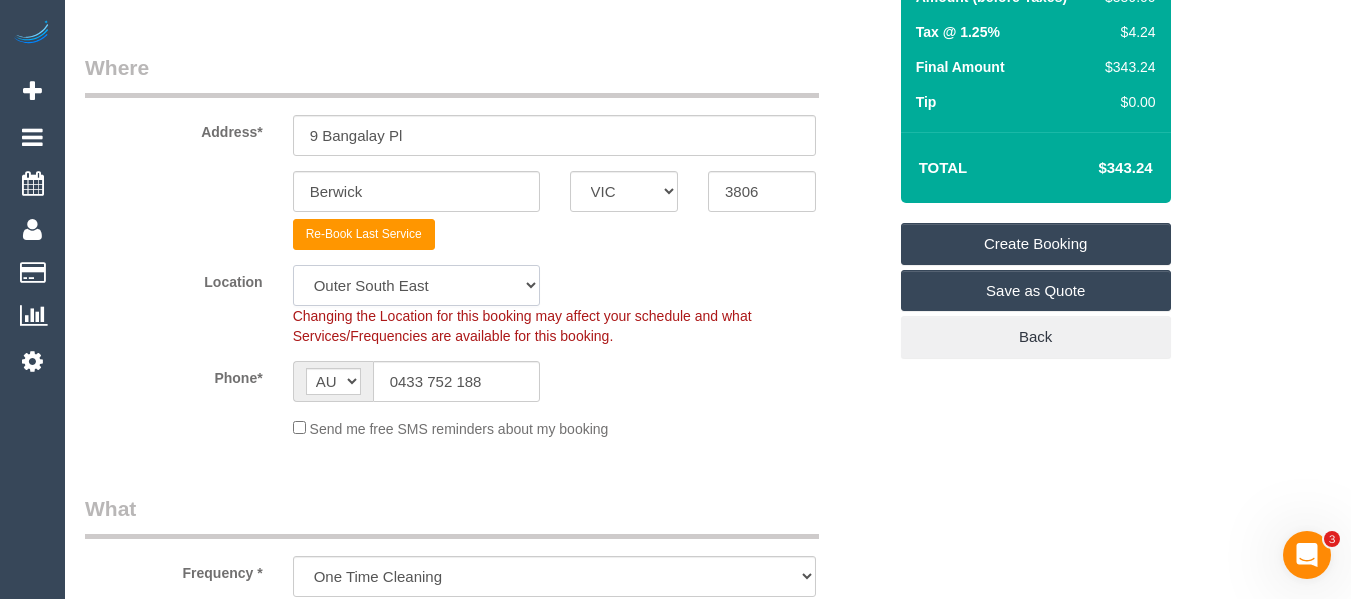 select on "50" 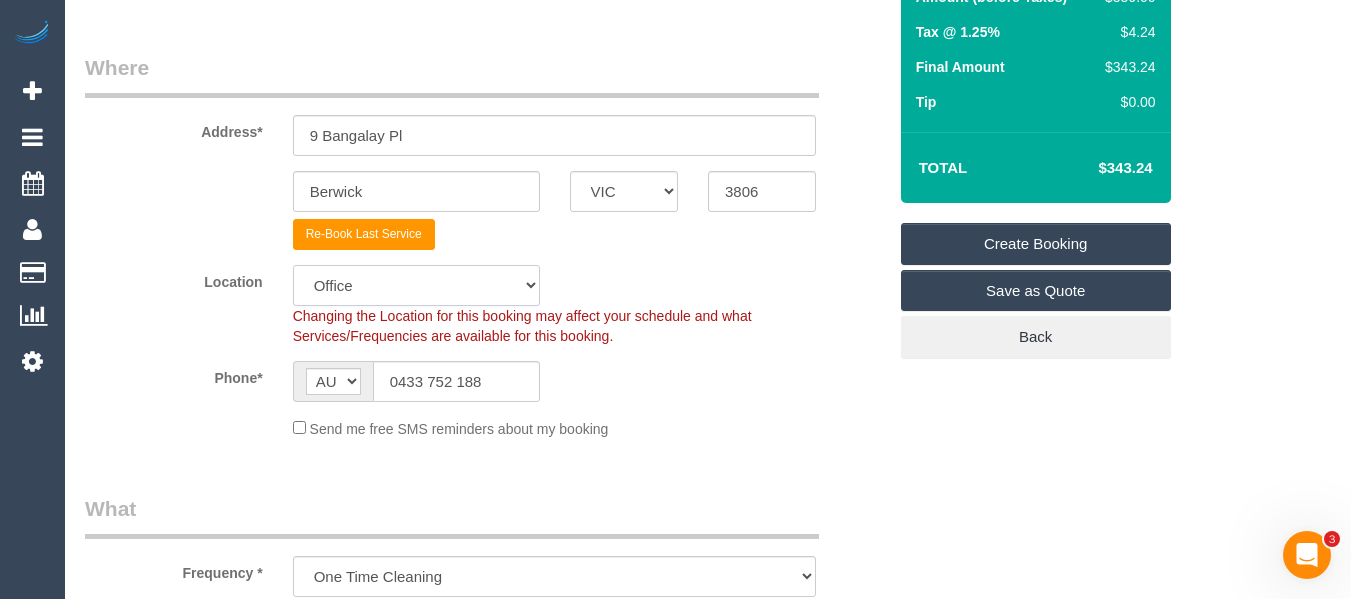 click on "Office City East (North) East (South) Inner East Inner North (East) Inner North (West) Inner South East Inner West North (East) North (West) Outer East Outer North (East) Outer North (West) Outer South East Outer West South East (East) South East (West) West (North) West (South) ZG - Central ZG - East ZG - North ZG - South" 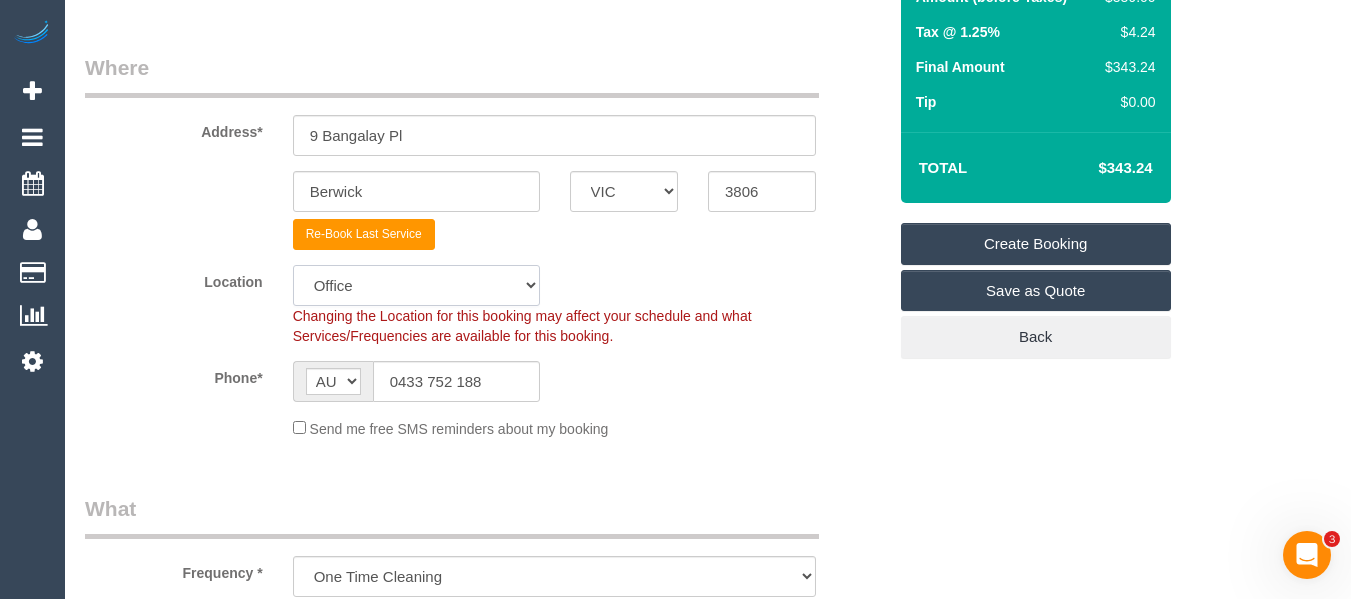 select on "object:2289" 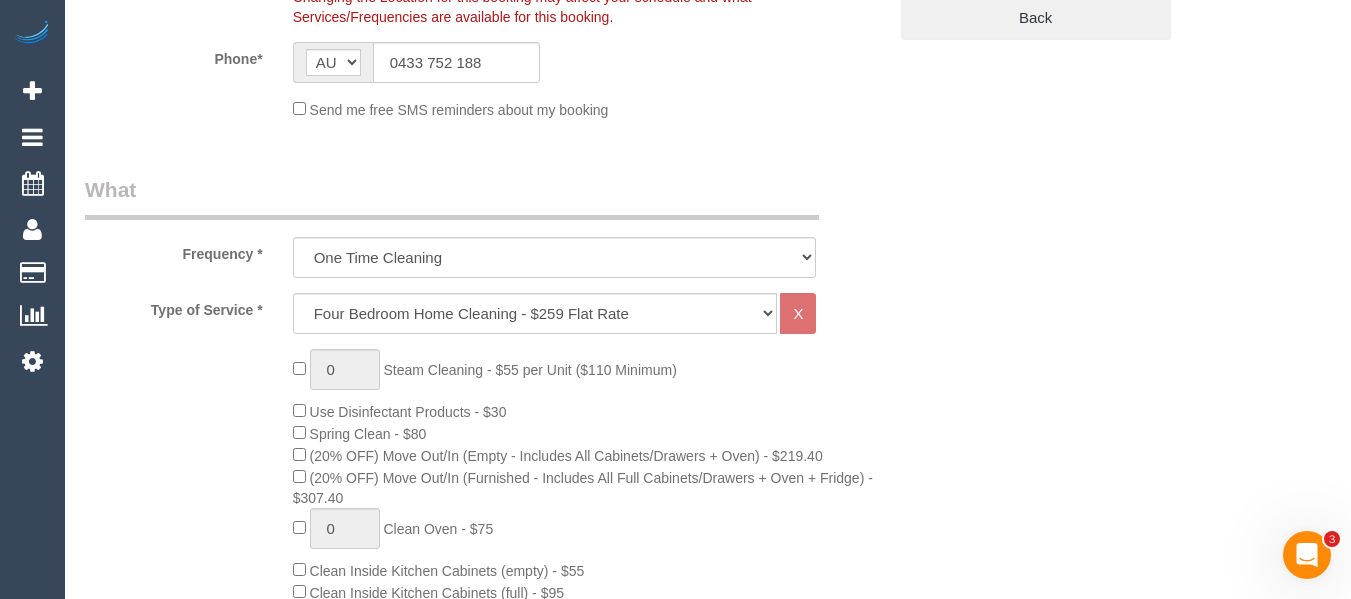 scroll, scrollTop: 800, scrollLeft: 0, axis: vertical 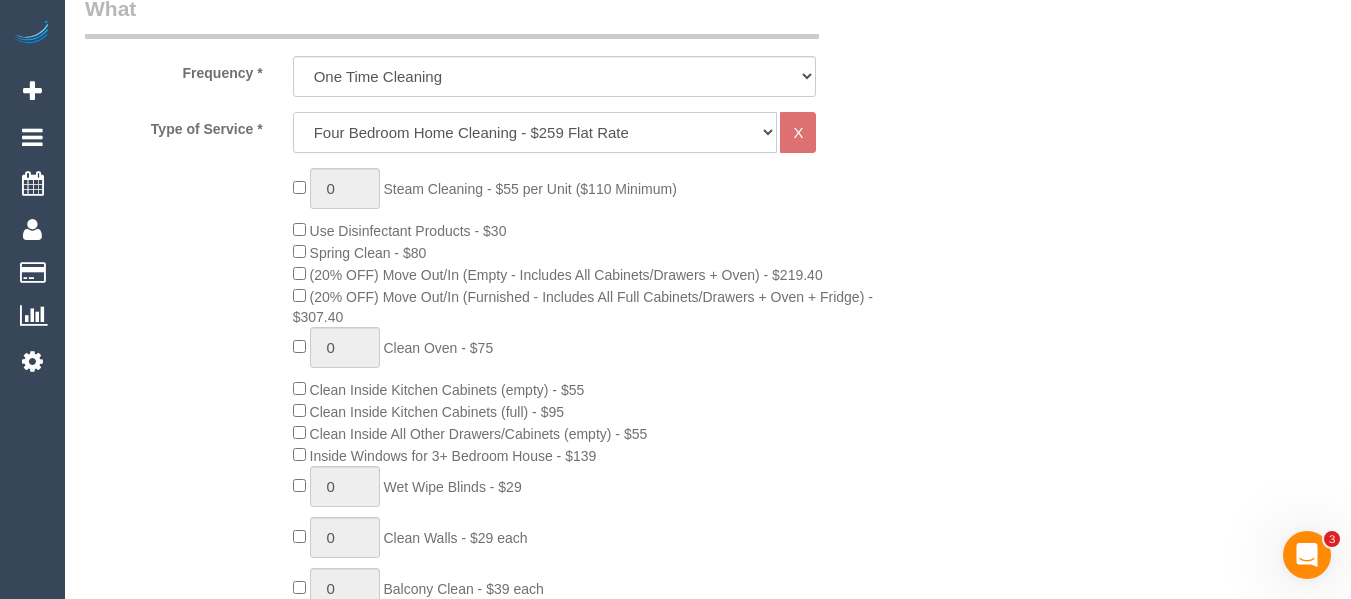 click on "Hourly Service - $70/h Hourly Service - $65/h Hourly Service - $60/h Hourly Service - $58.03 (NDIS 2025-26) Hourly Service - $57.27+GST (HCP/SaH 2025-26) Hourly Service - Special Pricing (New) Hourly Service - Special Pricing Hourly Service (OnTime) $50/hr + GST One Bedroom Apt/Home Cleaning - $169 Flat Rate Two Bedroom Home Cleaning - $189 Flat Rate Three Bedroom Home Cleaning - $219 Flat Rate Four Bedroom Home Cleaning  - $259 Flat Rate Five Bedroom Home Cleaning  - $309 Flat Rate Six Bedroom Home Cleaning  - $339 Flat Rate Window Cleaning - Quoted Full home clean - Quoted Quote Re-Clean Steam Cleaning / Unit Key Pick up/Drop off Meeting Commercial Clean - Quoted Workshop Lunch Break PENDING BOOKING Inspection Gift Card/Discount Code" 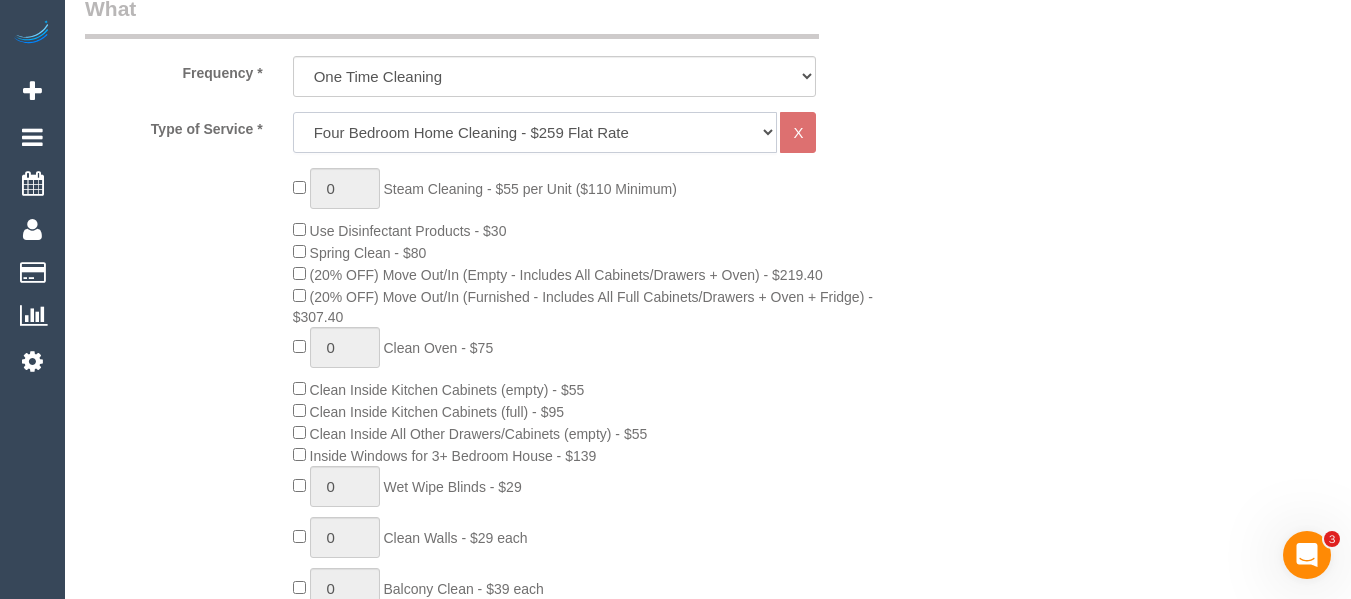 select on "28" 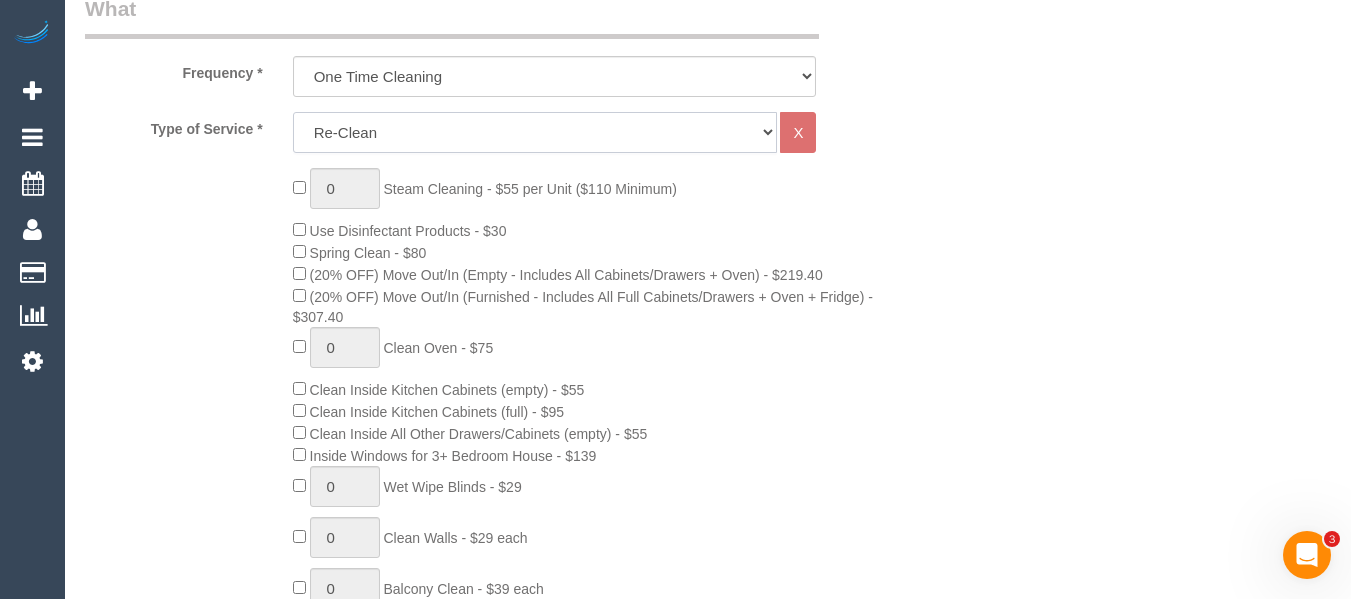 click on "Hourly Service - $70/h Hourly Service - $65/h Hourly Service - $60/h Hourly Service - $58.03 (NDIS 2025-26) Hourly Service - $57.27+GST (HCP/SaH 2025-26) Hourly Service - Special Pricing (New) Hourly Service - Special Pricing Hourly Service (OnTime) $50/hr + GST One Bedroom Apt/Home Cleaning - $169 Flat Rate Two Bedroom Home Cleaning - $189 Flat Rate Three Bedroom Home Cleaning - $219 Flat Rate Four Bedroom Home Cleaning  - $259 Flat Rate Five Bedroom Home Cleaning  - $309 Flat Rate Six Bedroom Home Cleaning  - $339 Flat Rate Window Cleaning - Quoted Full home clean - Quoted Quote Re-Clean Steam Cleaning / Unit Key Pick up/Drop off Meeting Commercial Clean - Quoted Workshop Lunch Break PENDING BOOKING Inspection Gift Card/Discount Code" 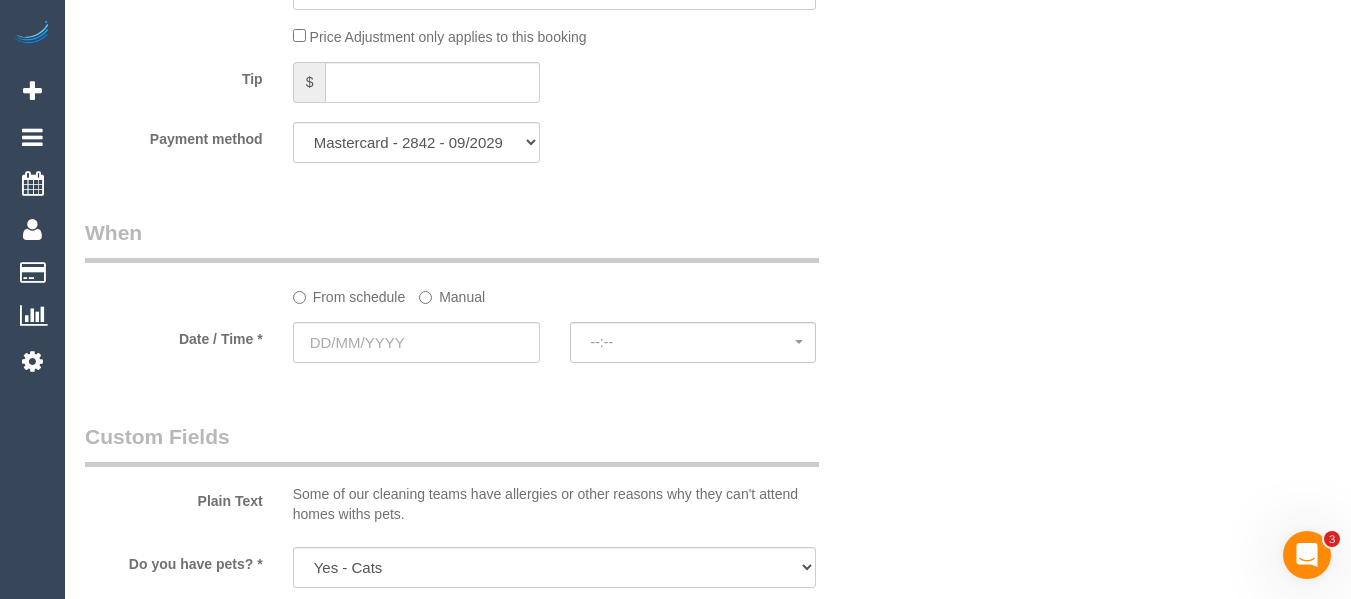 scroll, scrollTop: 1900, scrollLeft: 0, axis: vertical 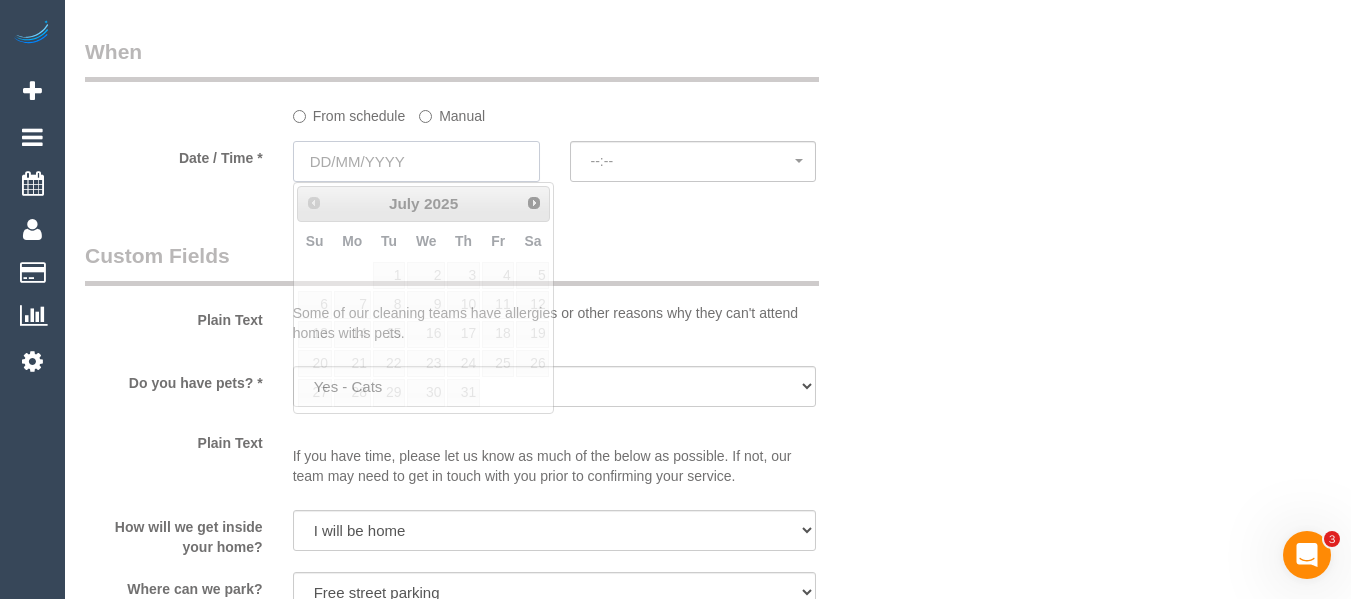 click at bounding box center (416, 161) 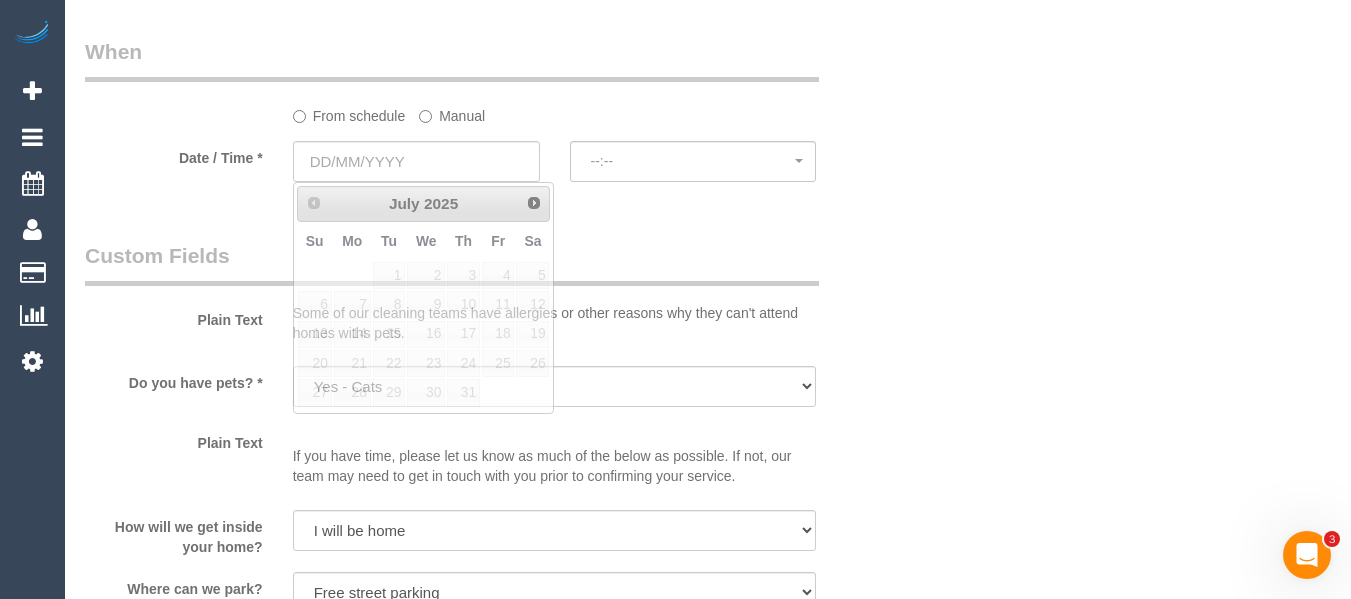 click on "Manual" 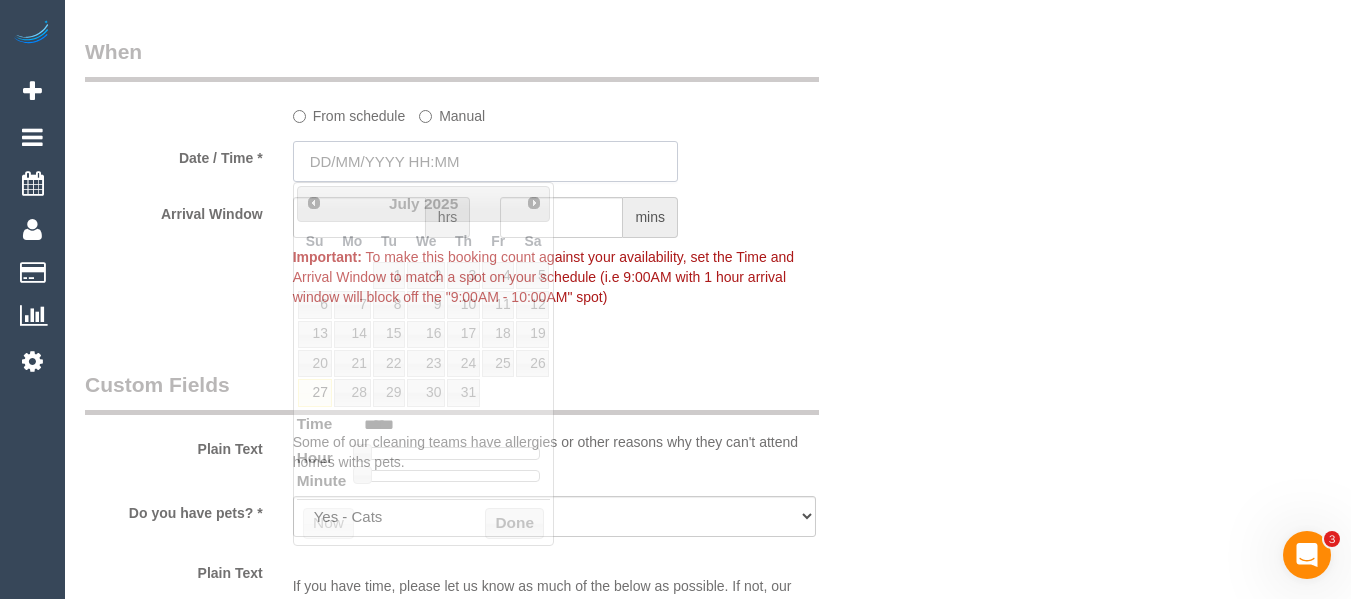 click at bounding box center [485, 161] 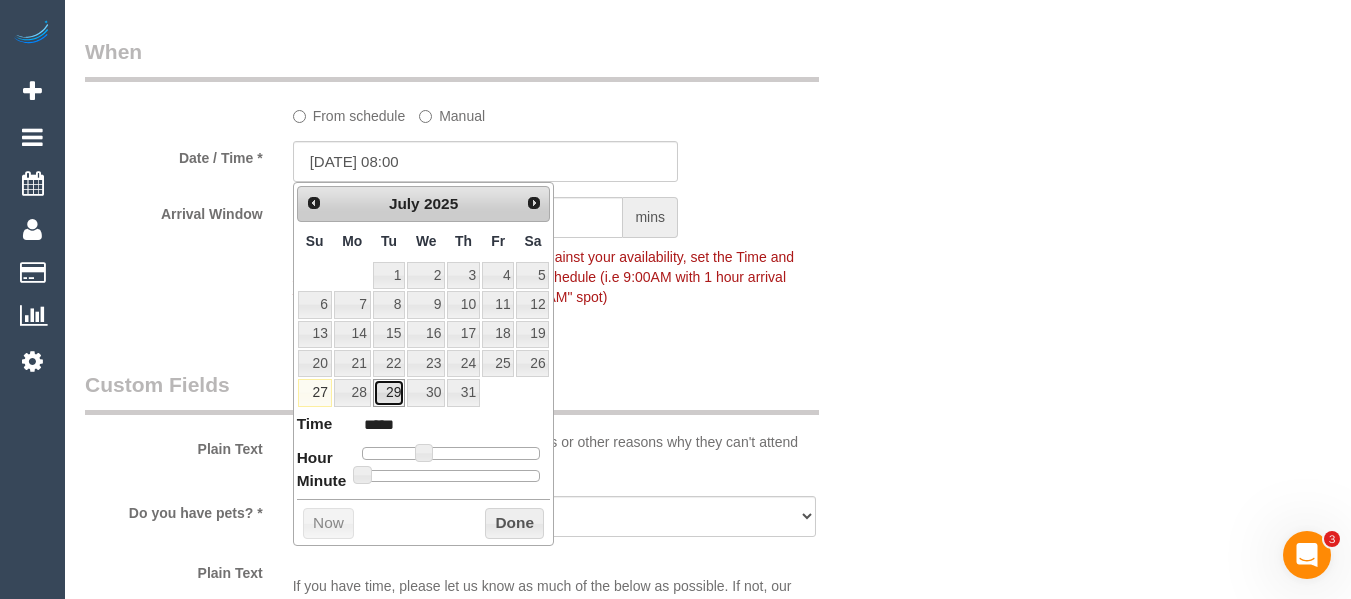 click on "29" at bounding box center (389, 392) 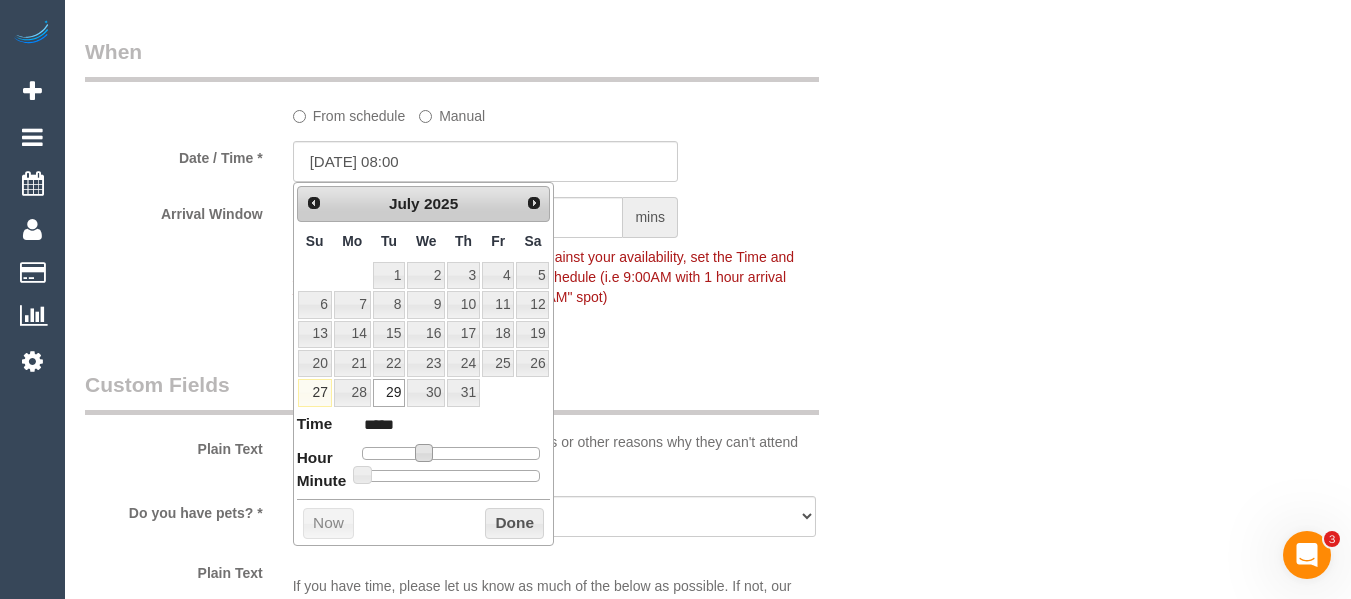 type on "29/07/2025 09:00" 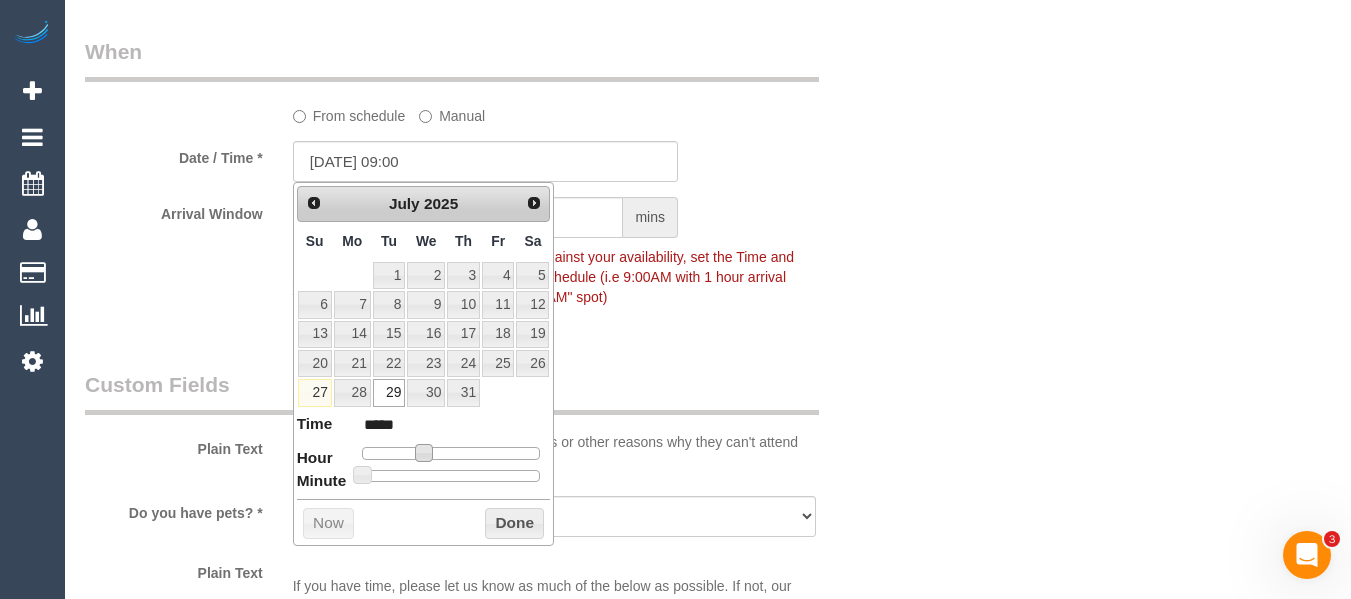 type on "29/07/2025 10:00" 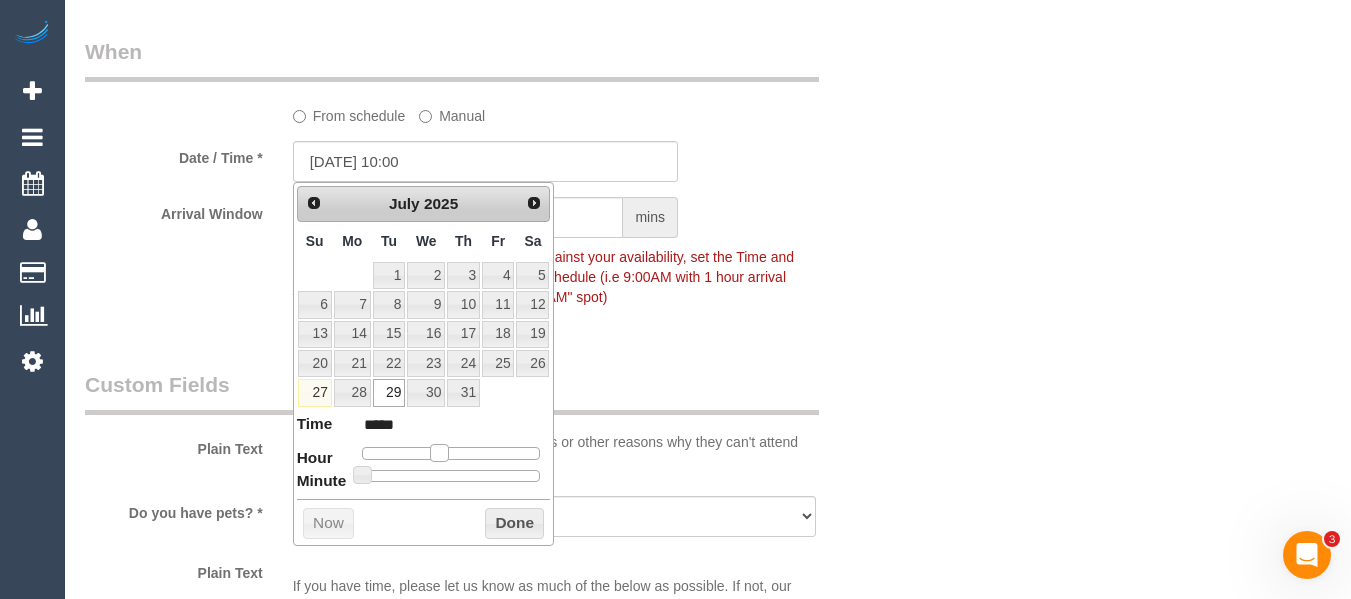 type on "29/07/2025 09:00" 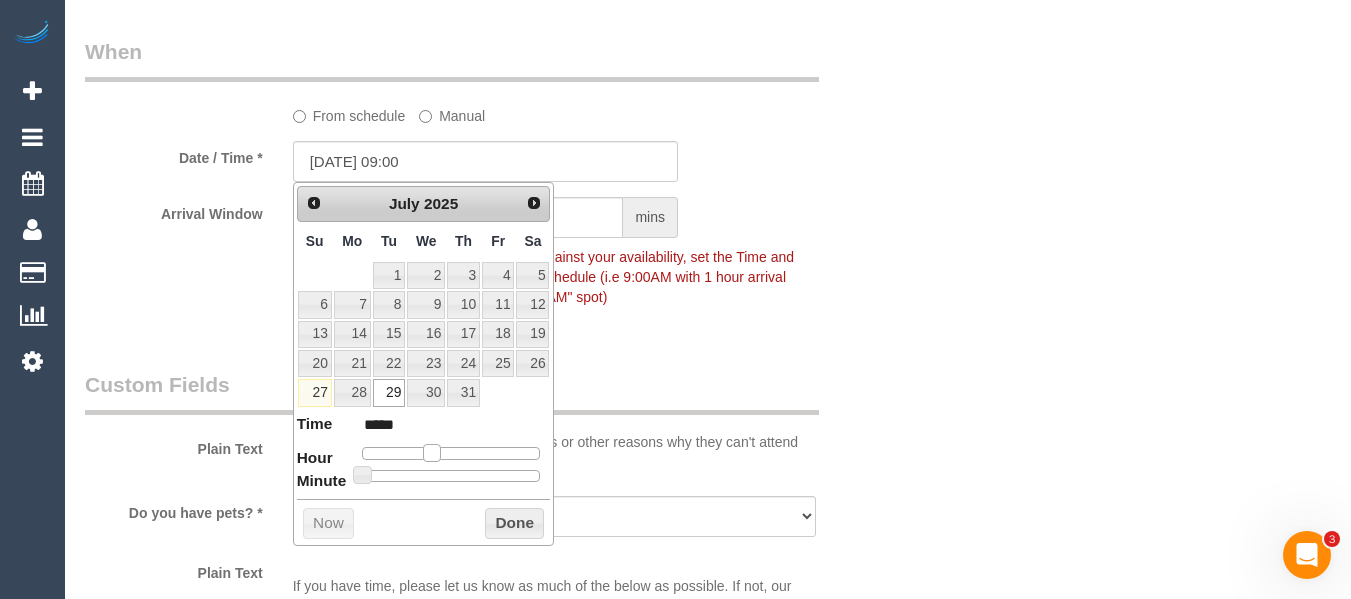 drag, startPoint x: 424, startPoint y: 454, endPoint x: 493, endPoint y: 480, distance: 73.736015 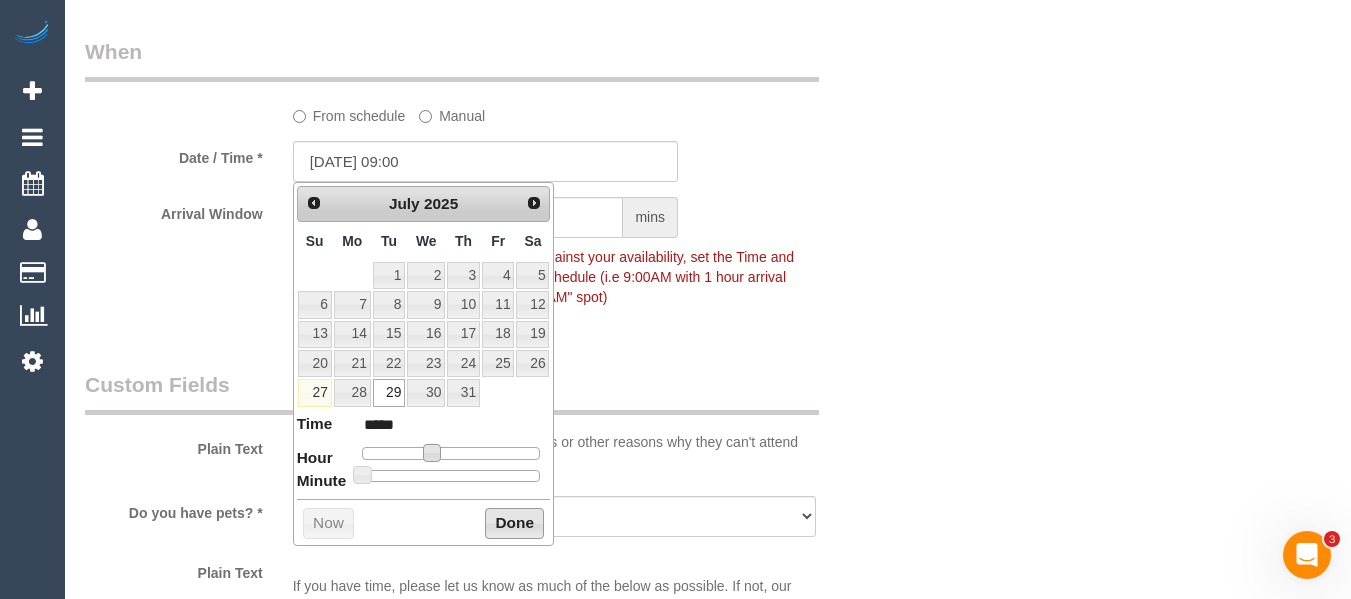 click on "Done" at bounding box center [514, 524] 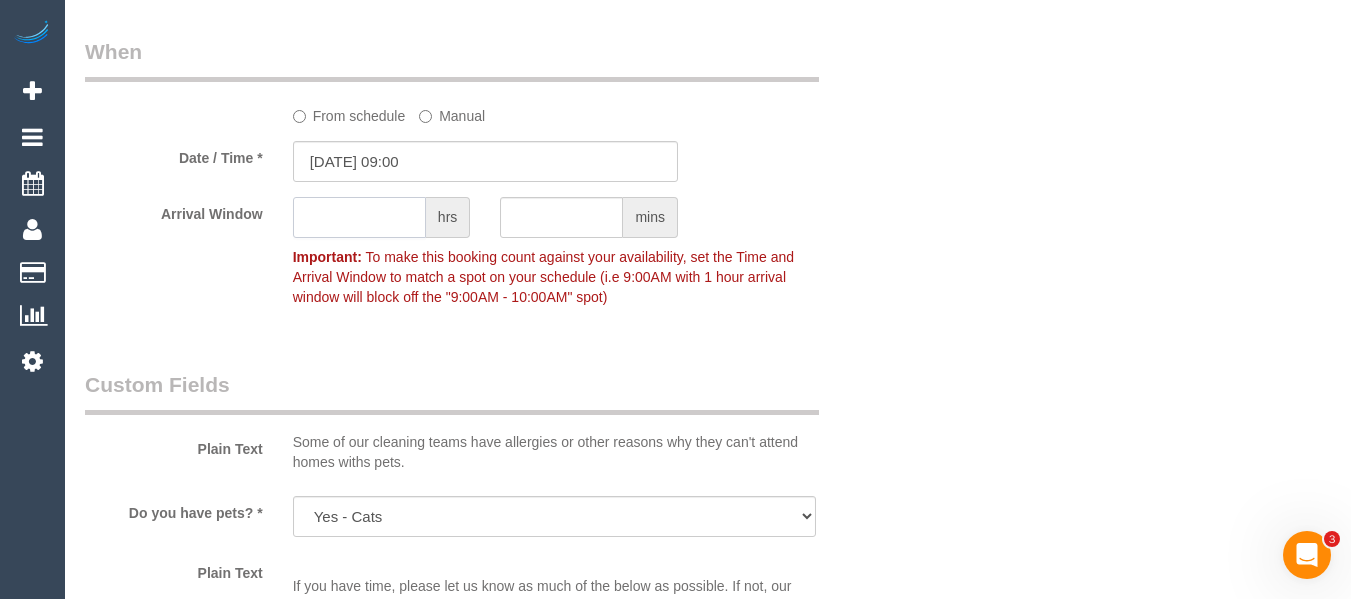 click 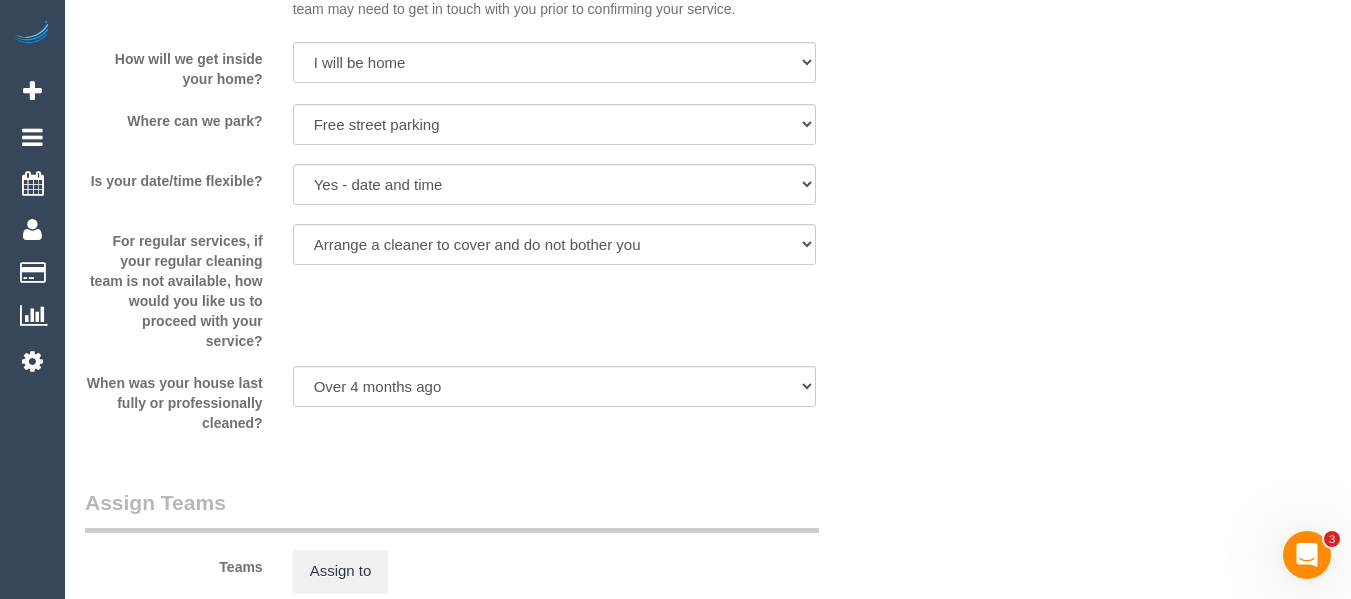 scroll, scrollTop: 2501, scrollLeft: 0, axis: vertical 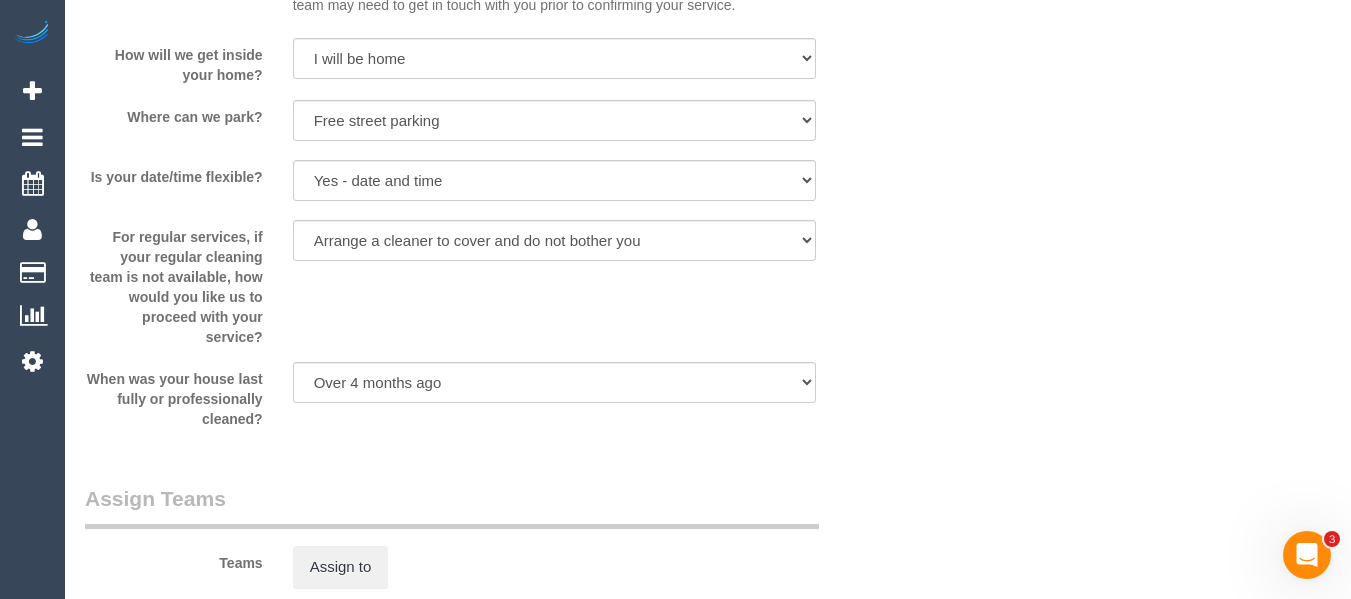 type on "1" 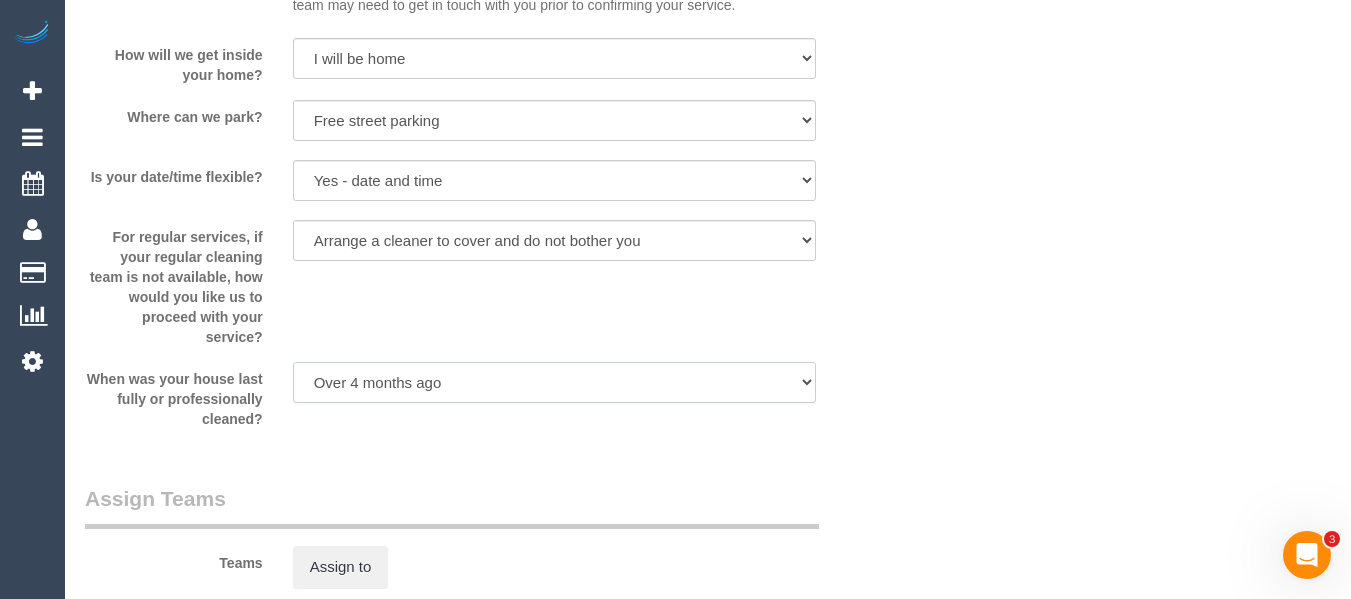 click on "When was your house last fully or professionally cleaned?
Within 1-2 weeks Within 2-4 weeks Within 1-4 months Over 4 months ago" at bounding box center (485, 395) 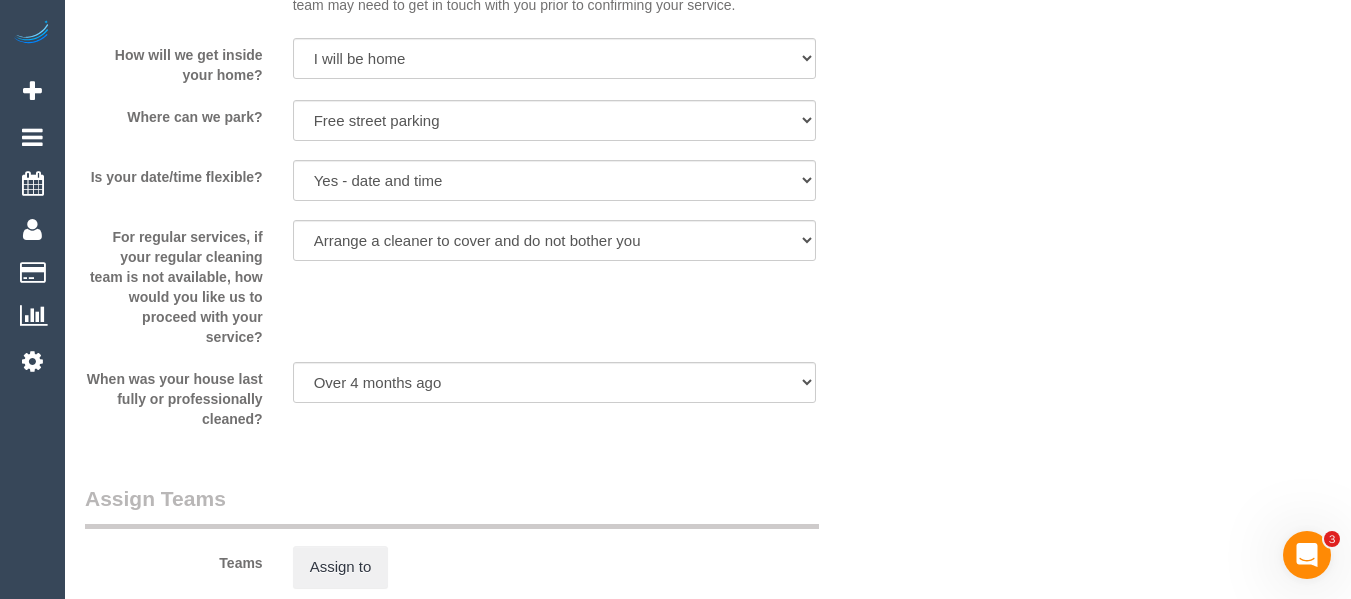 scroll, scrollTop: 3000, scrollLeft: 0, axis: vertical 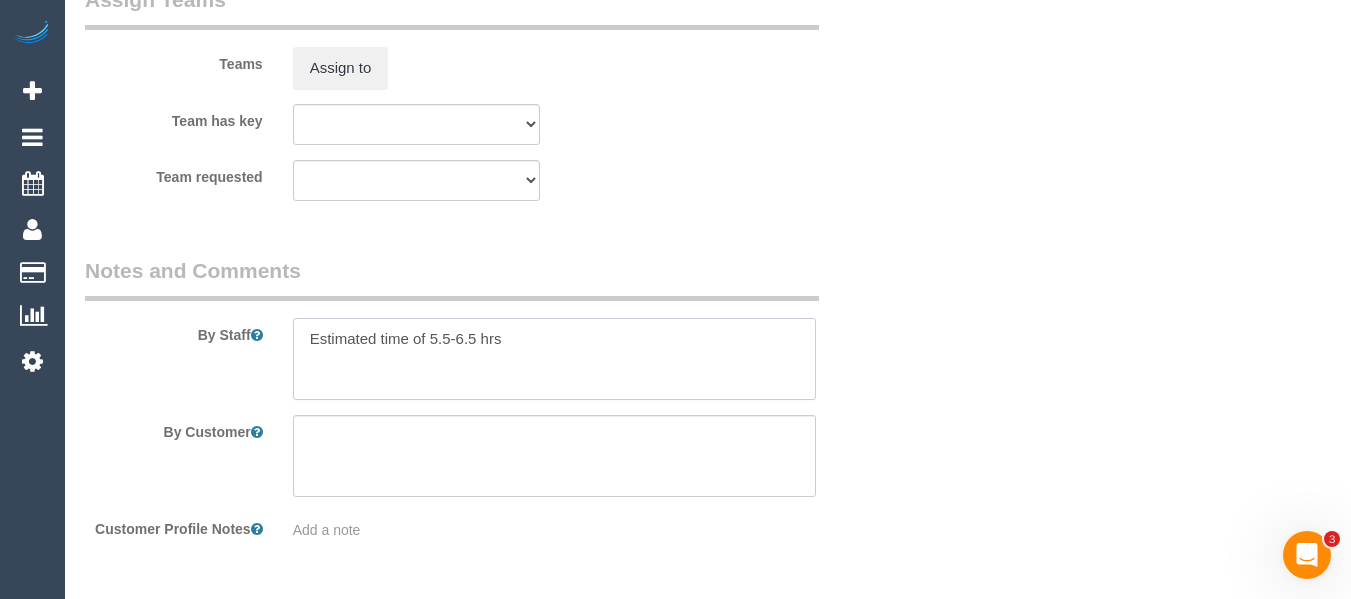 click on "Who
Email*
andisonb@hotmail.com
Name *
Andison
Taylor
DNC 19/07 MT
Where
Address*
9 Bangalay Pl
Berwick
ACT
NSW
NT
QLD
SA
TAS
VIC
WA
3806
Re-Book Last Service
Location
Office City East (North) East (South) Inner East Inner North (East) Inner North (West) Inner South East Inner West North (East) North (West) Outer East Outer North (East) Outer North (West) Outer South East Outer West South East (East) South East (West) West (North) West (South)" at bounding box center [485, -1166] 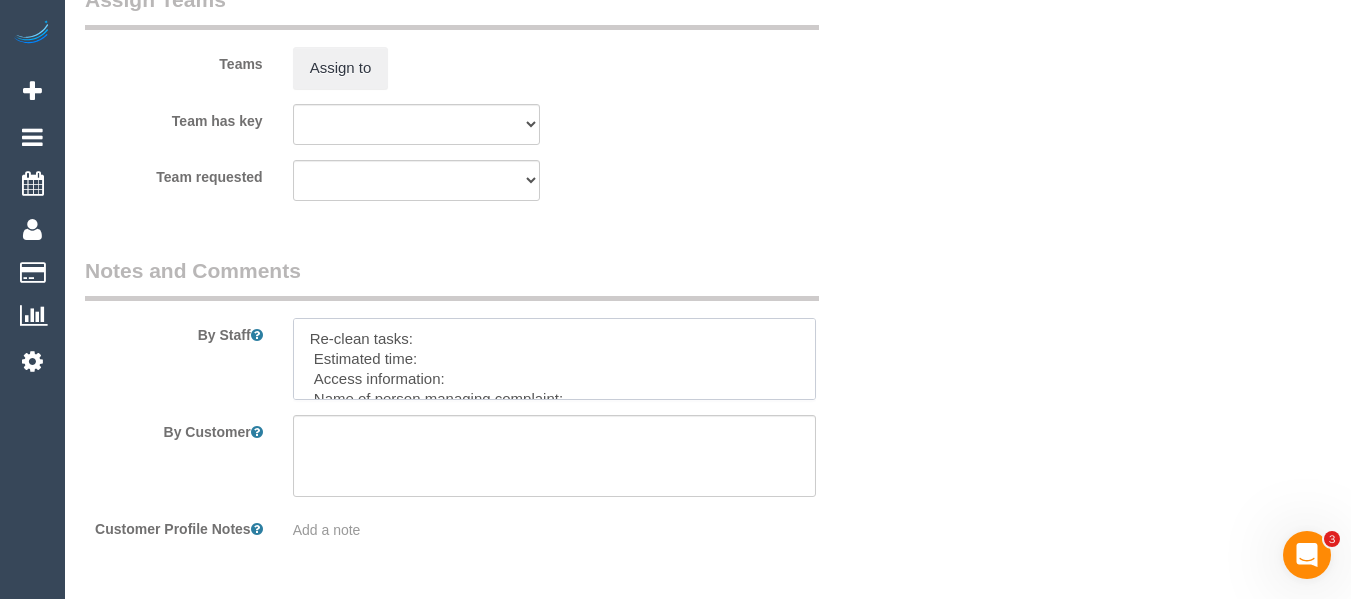 click at bounding box center (555, 359) 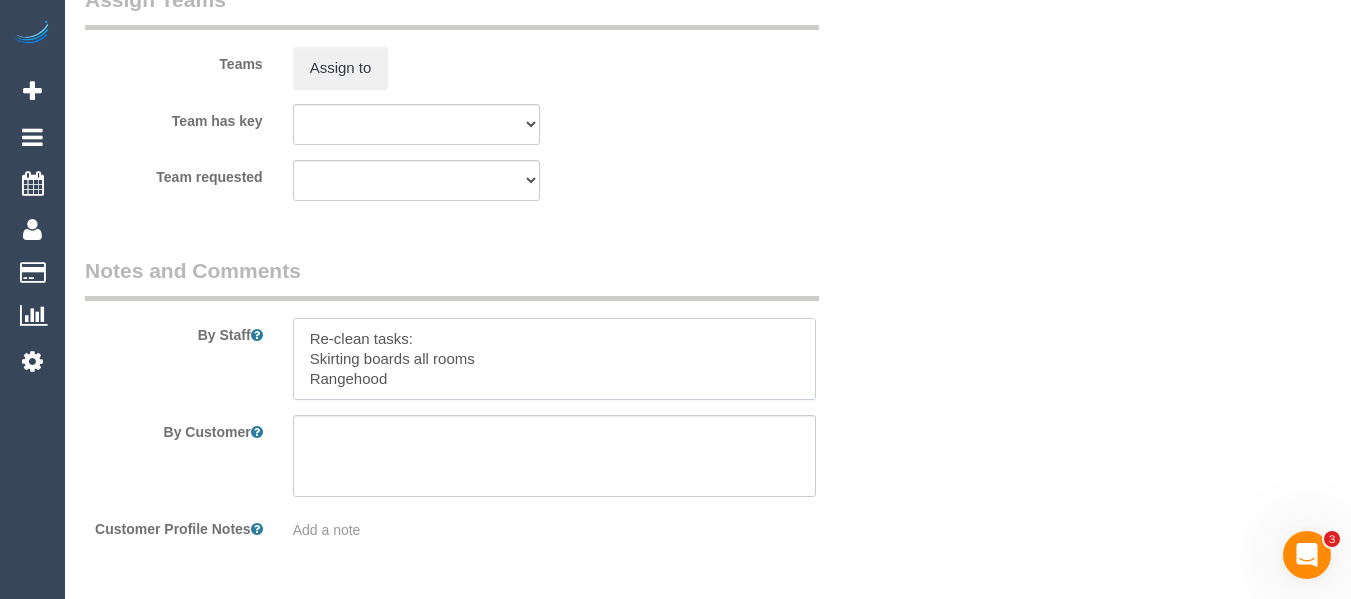scroll, scrollTop: 9, scrollLeft: 0, axis: vertical 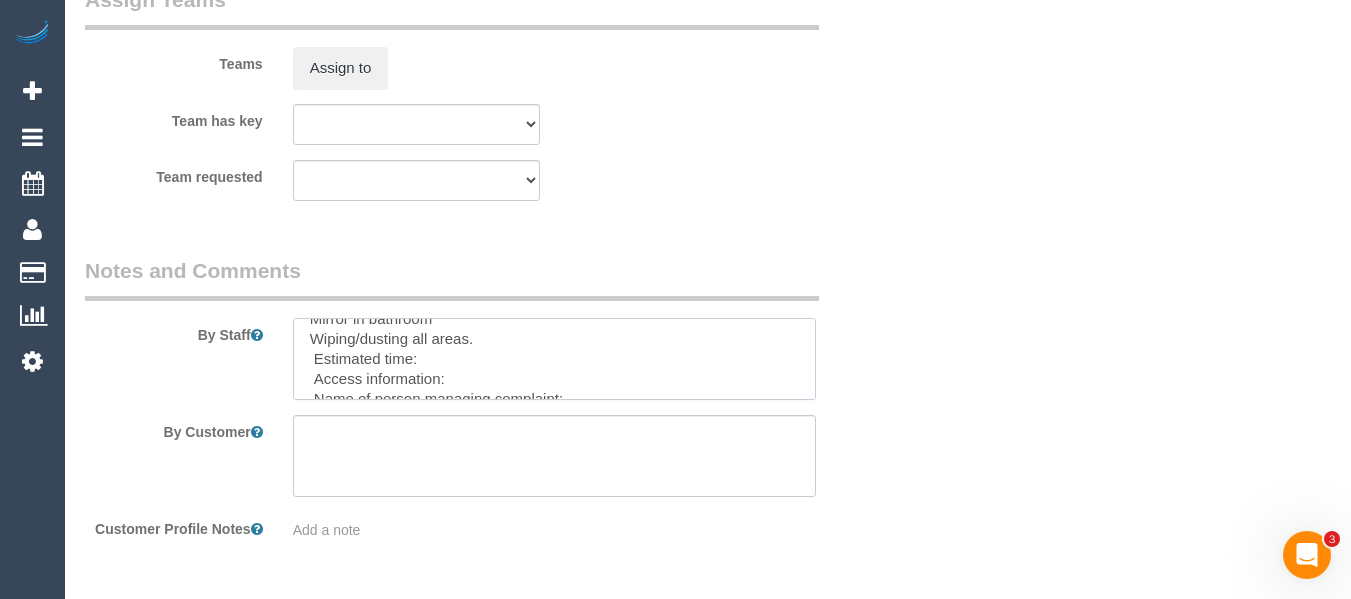 click at bounding box center (555, 359) 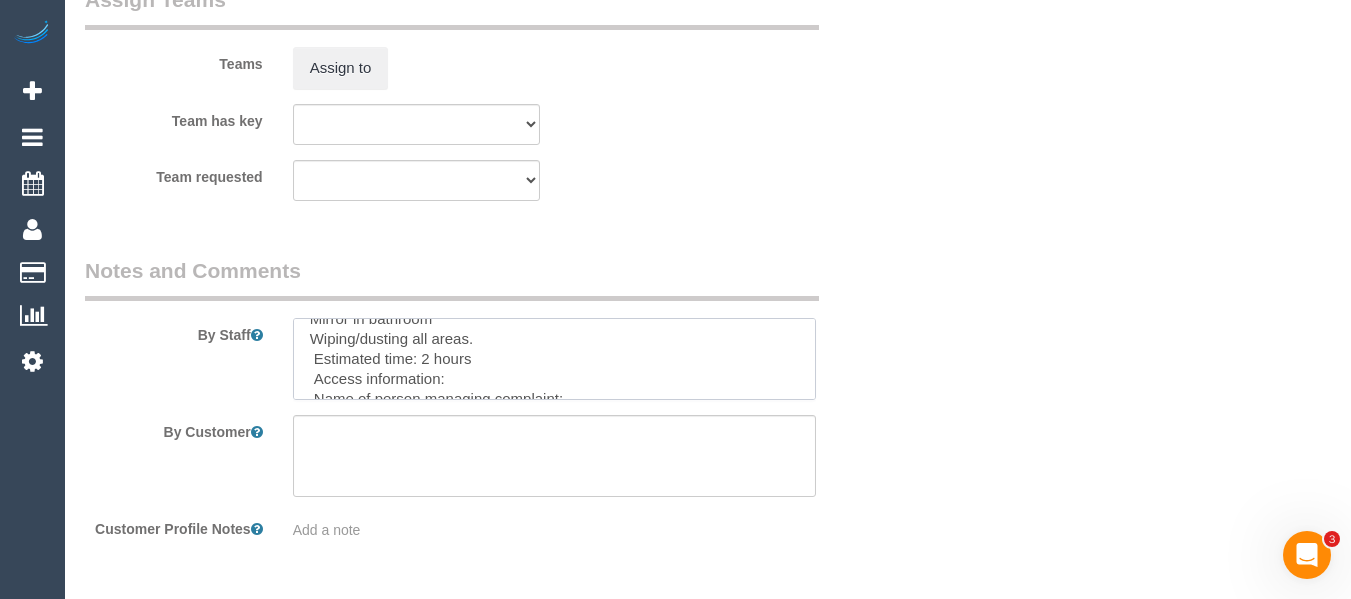 click at bounding box center [555, 359] 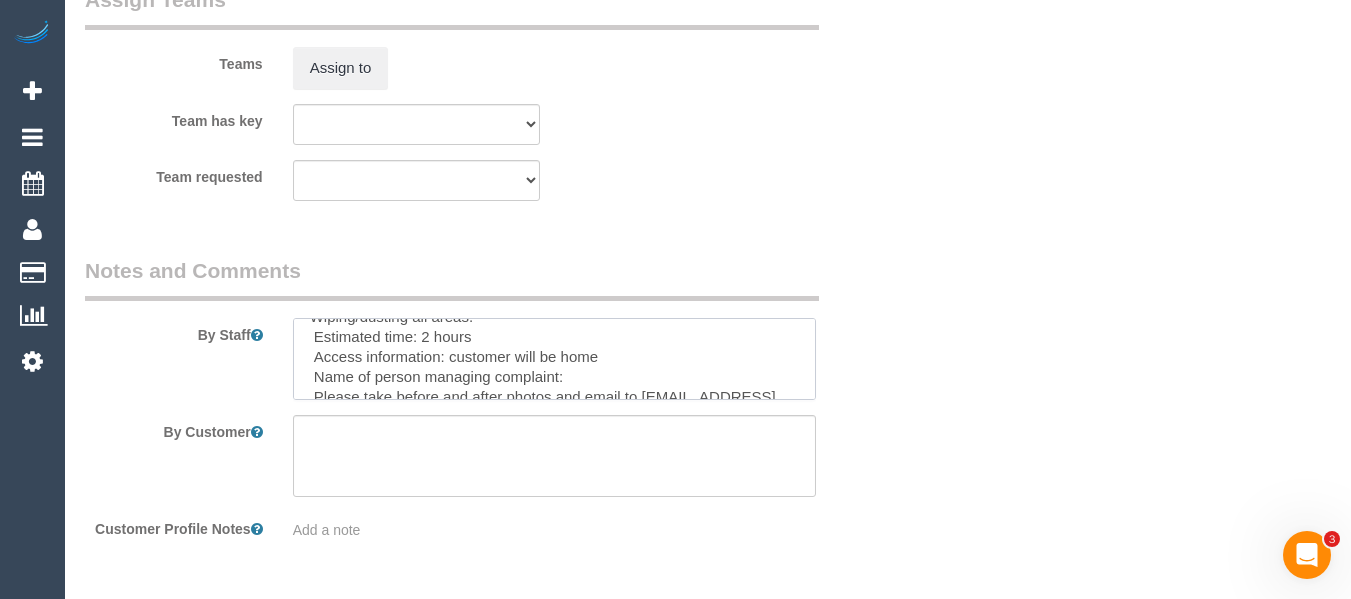scroll, scrollTop: 120, scrollLeft: 0, axis: vertical 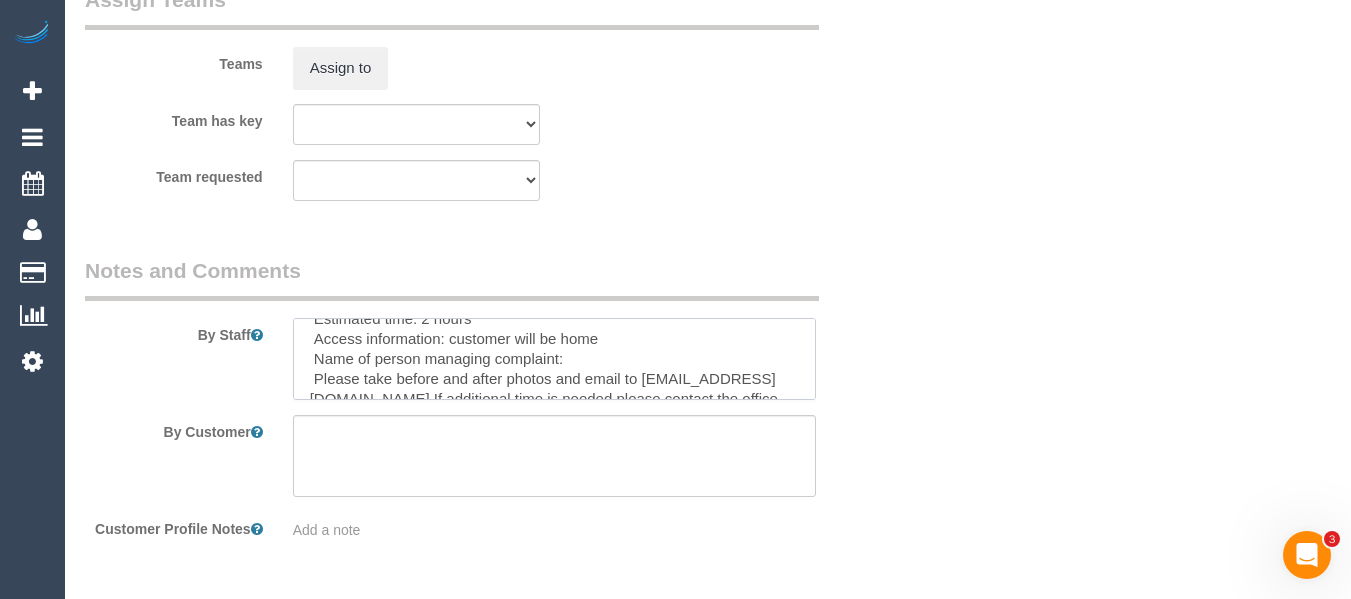 click at bounding box center (555, 359) 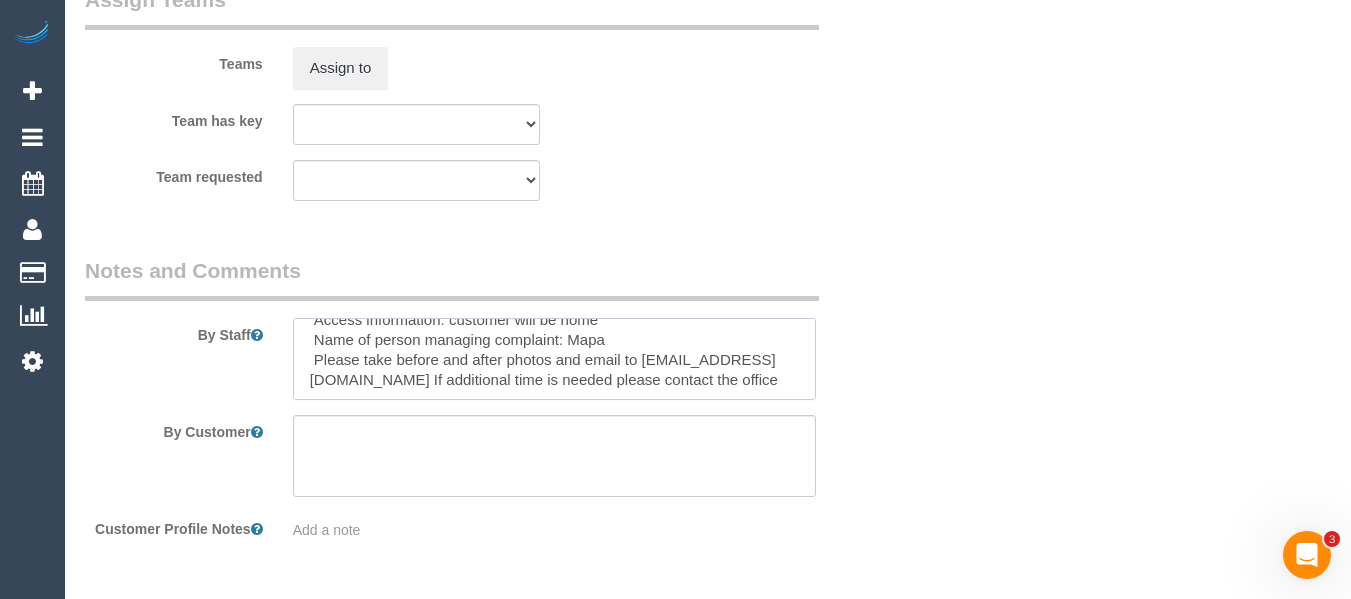 scroll, scrollTop: 159, scrollLeft: 0, axis: vertical 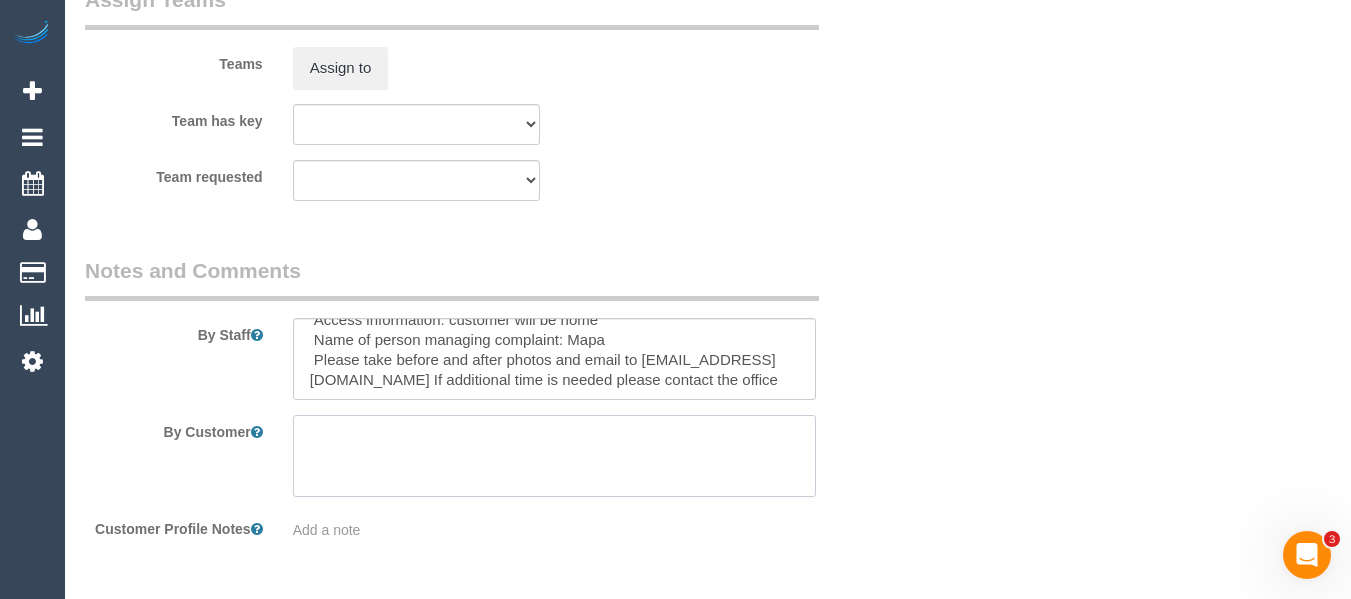 click at bounding box center [555, 456] 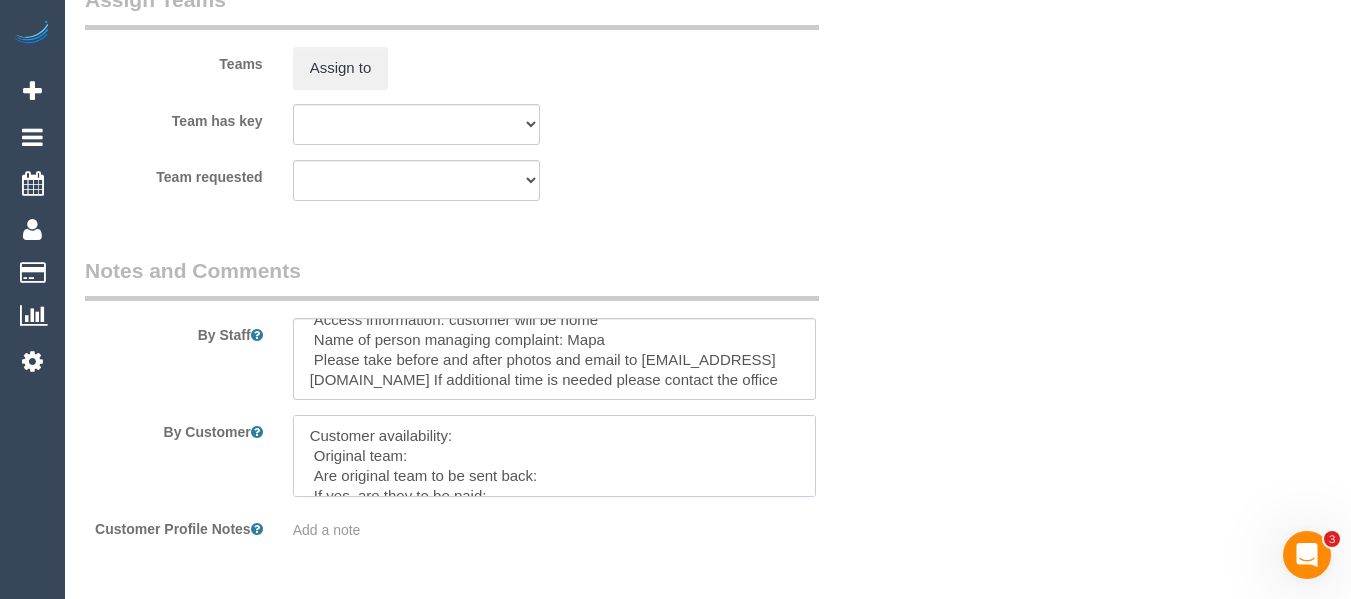 click at bounding box center [555, 456] 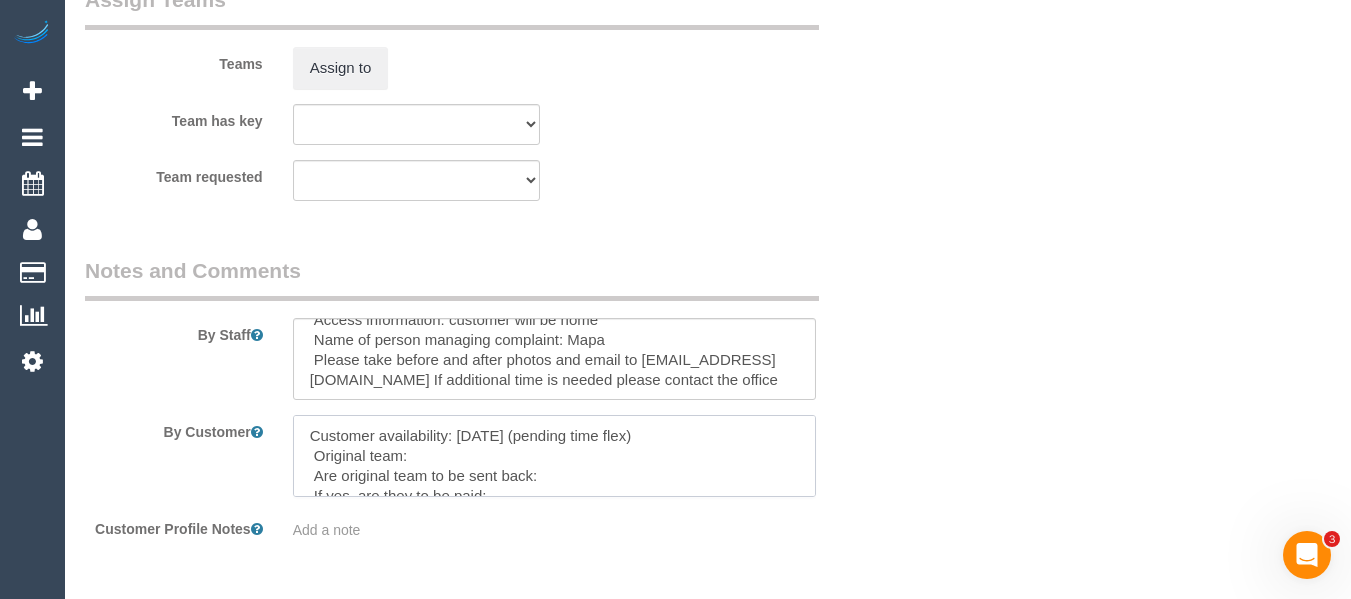 click at bounding box center [555, 456] 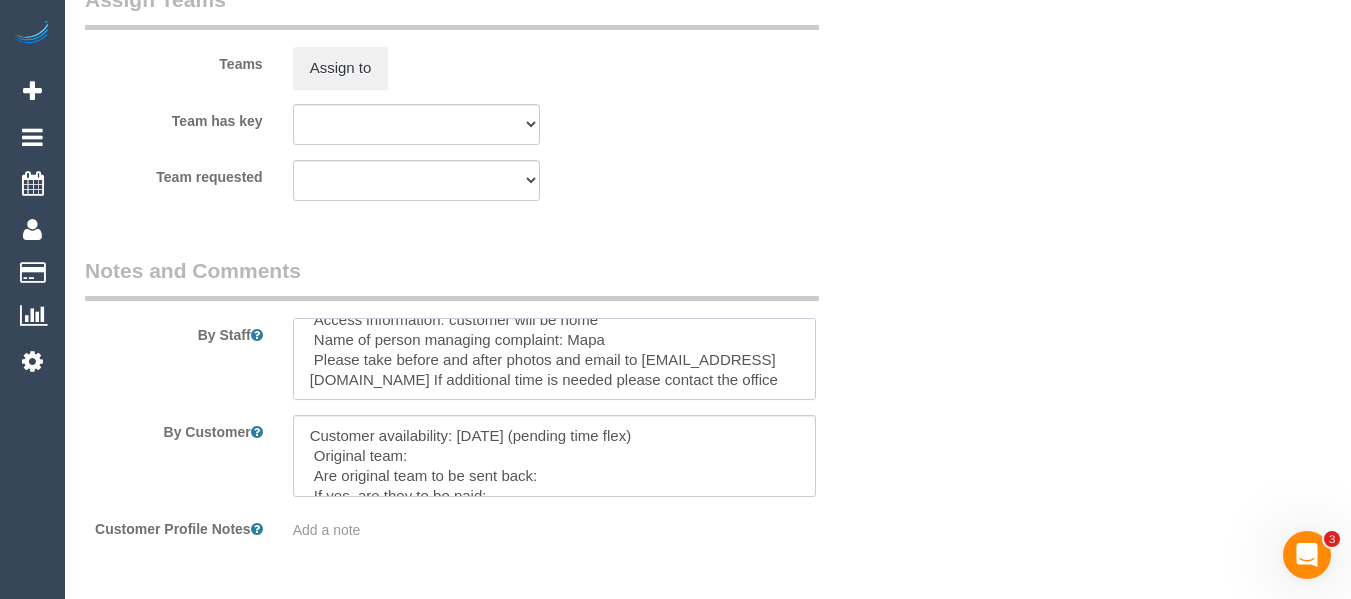 click at bounding box center [555, 359] 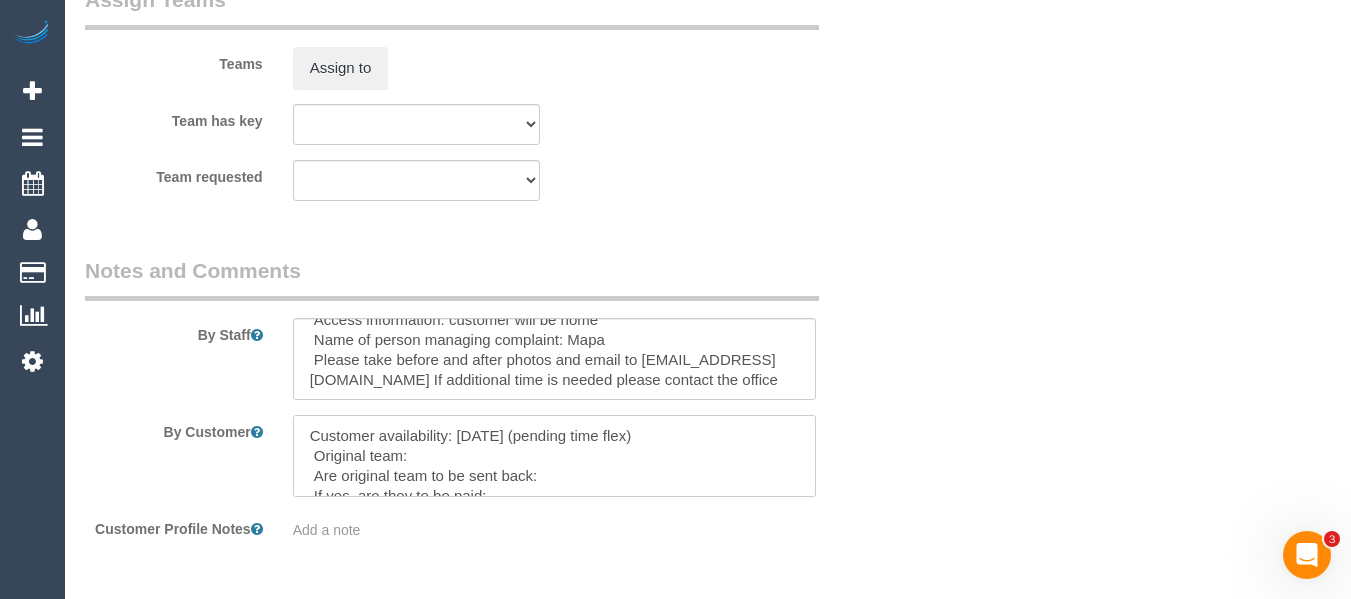 click at bounding box center [555, 456] 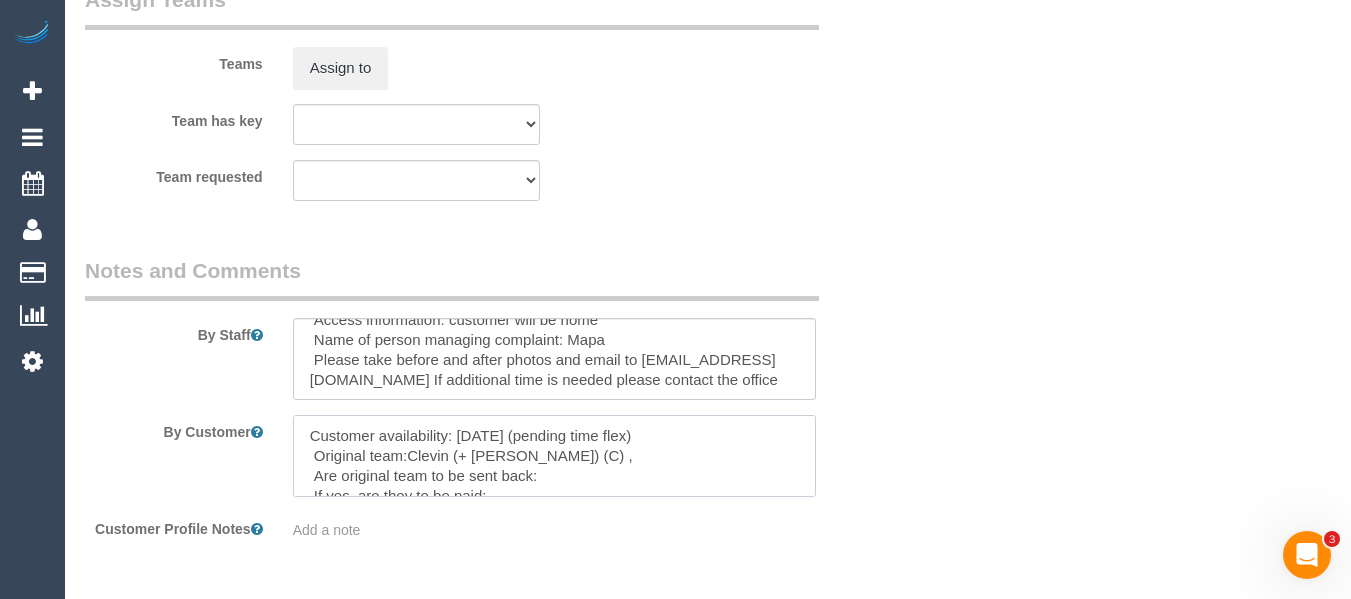 click at bounding box center (555, 456) 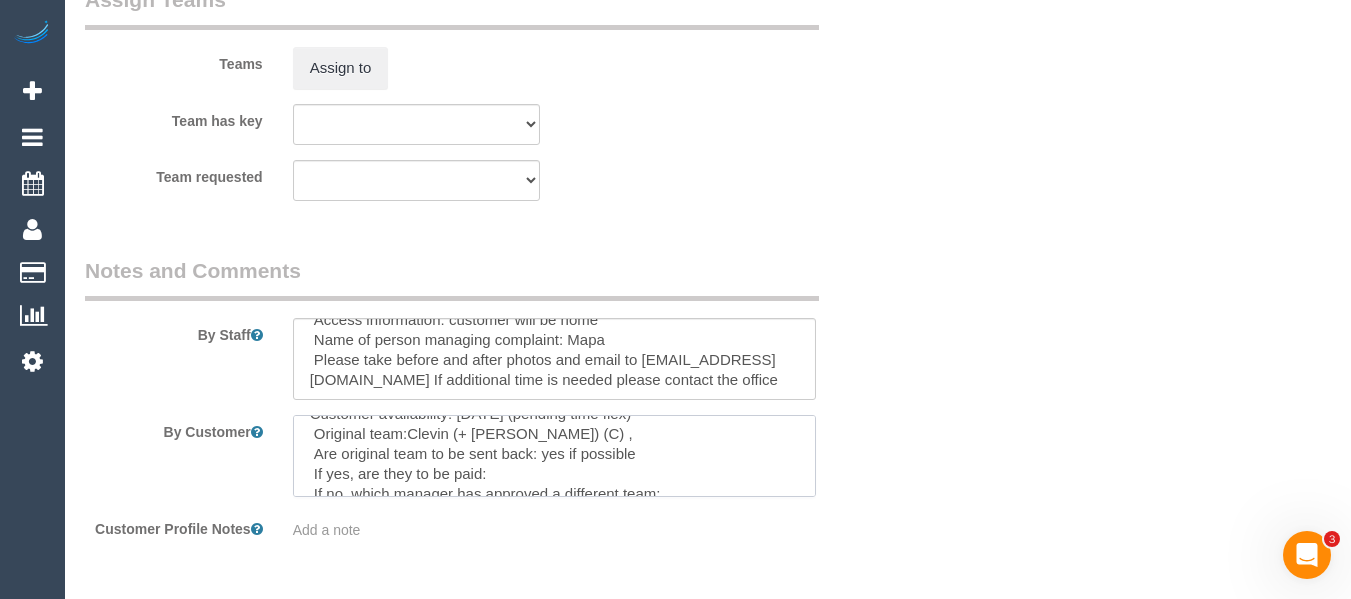 scroll, scrollTop: 40, scrollLeft: 0, axis: vertical 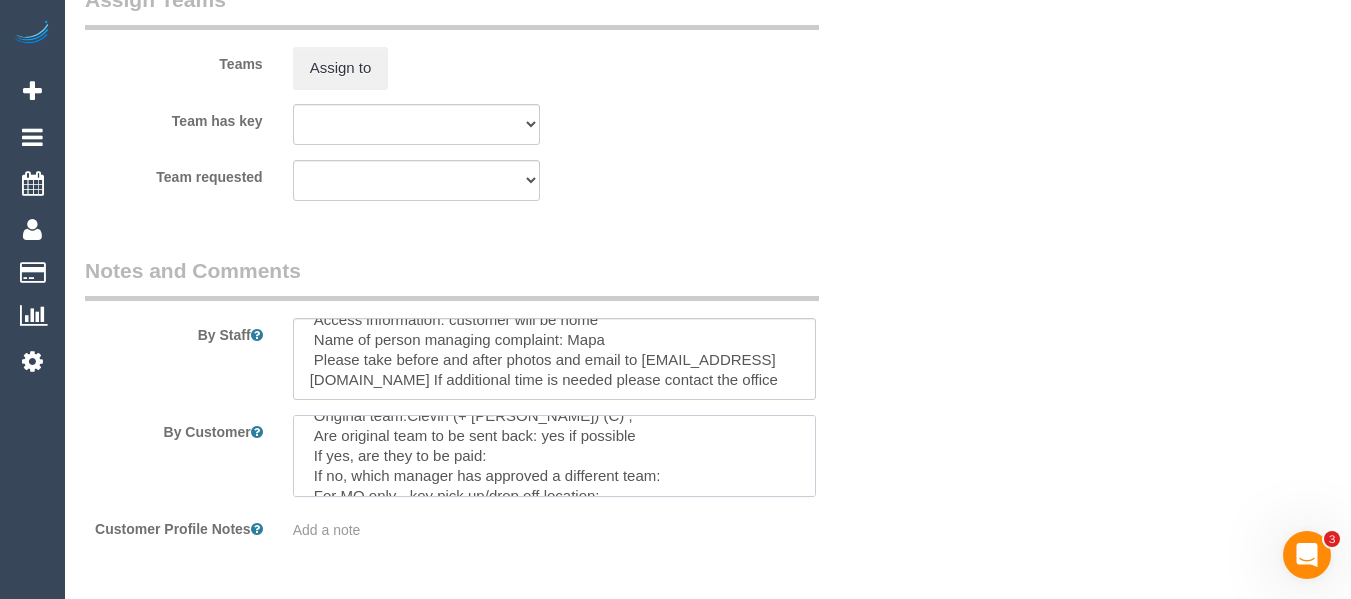 click at bounding box center (555, 456) 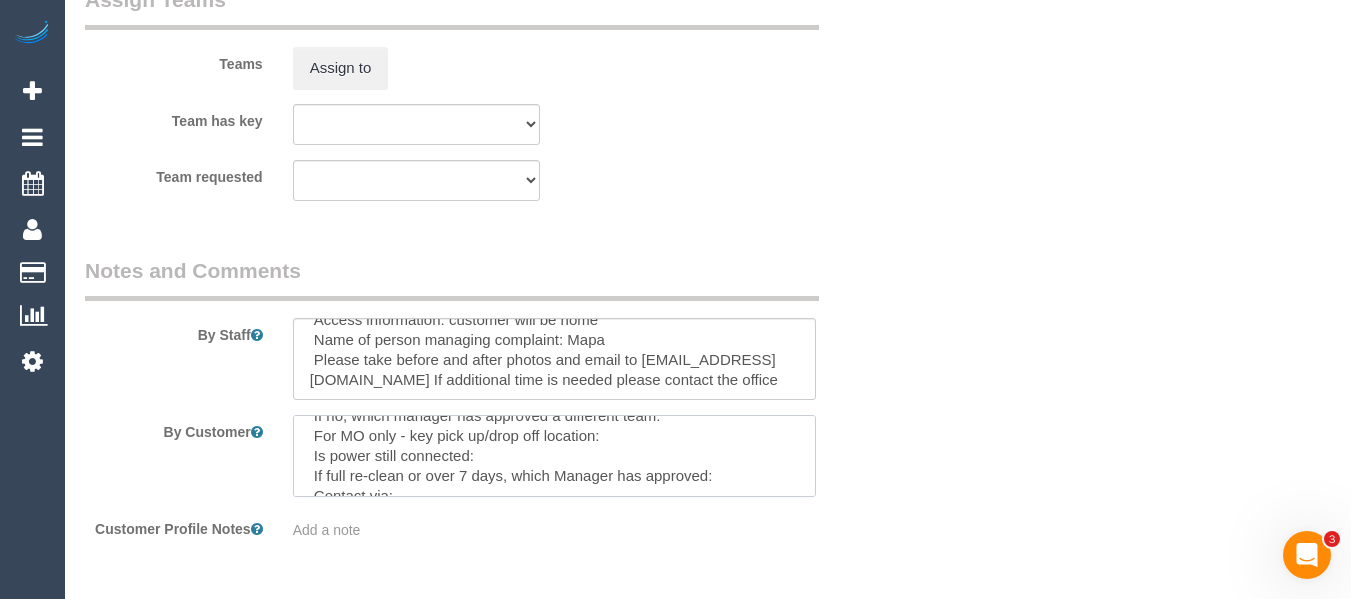 scroll, scrollTop: 139, scrollLeft: 0, axis: vertical 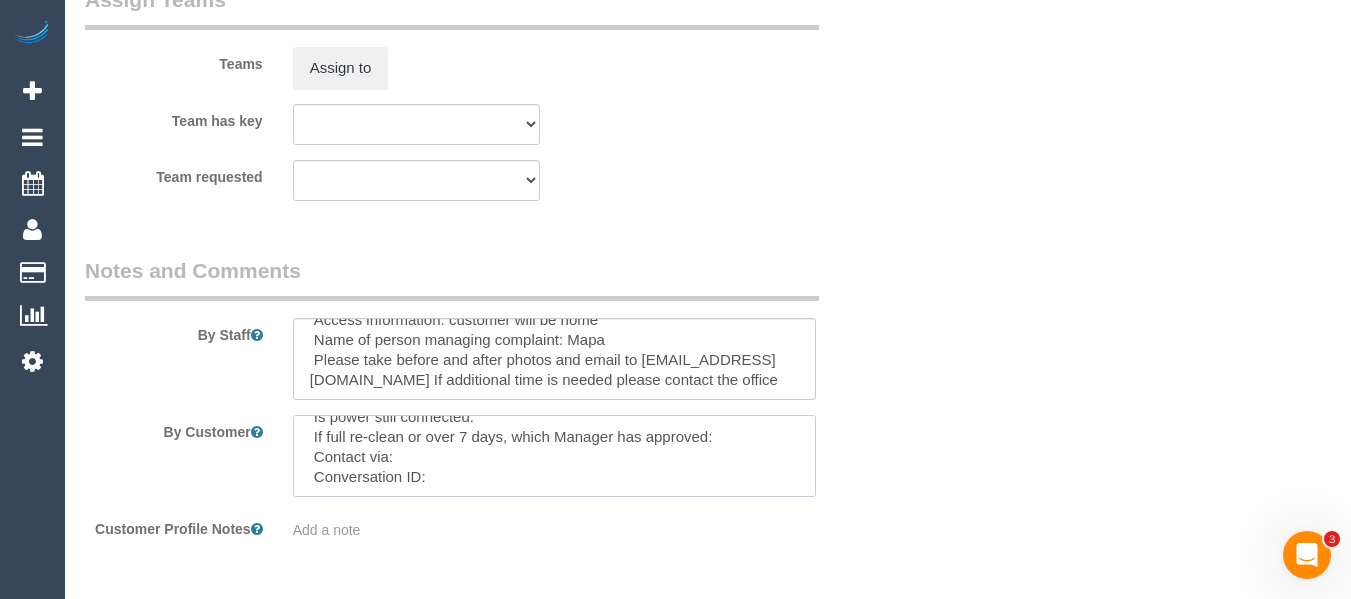 click at bounding box center [555, 456] 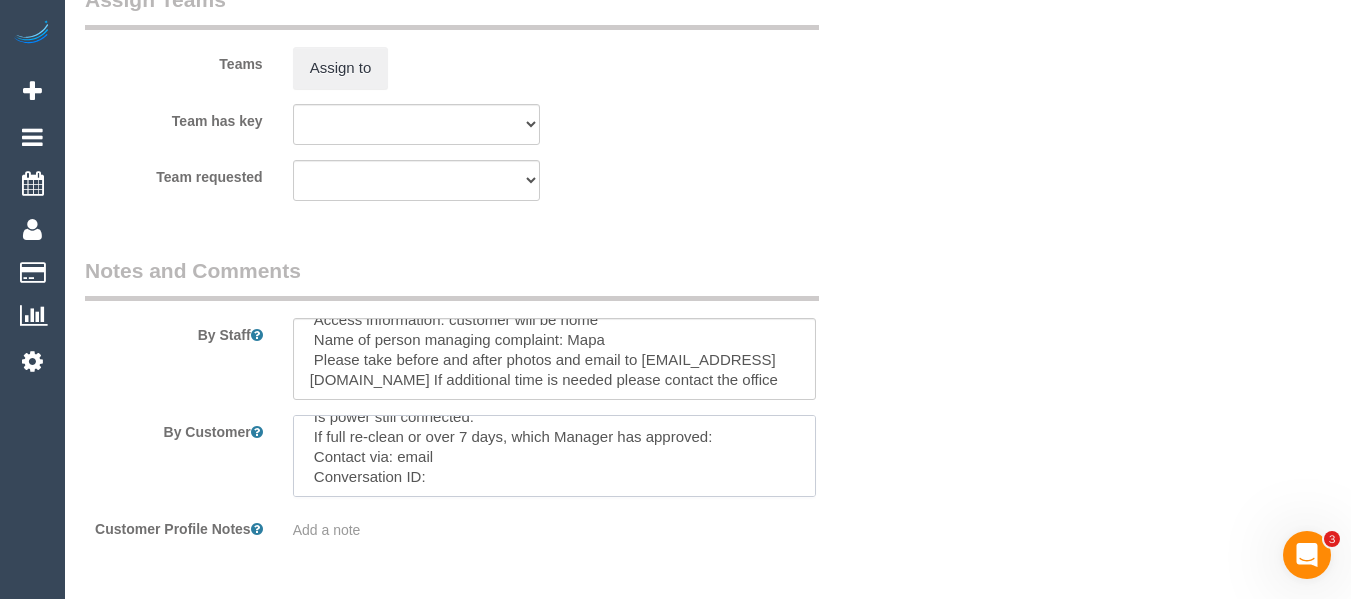 click at bounding box center (555, 456) 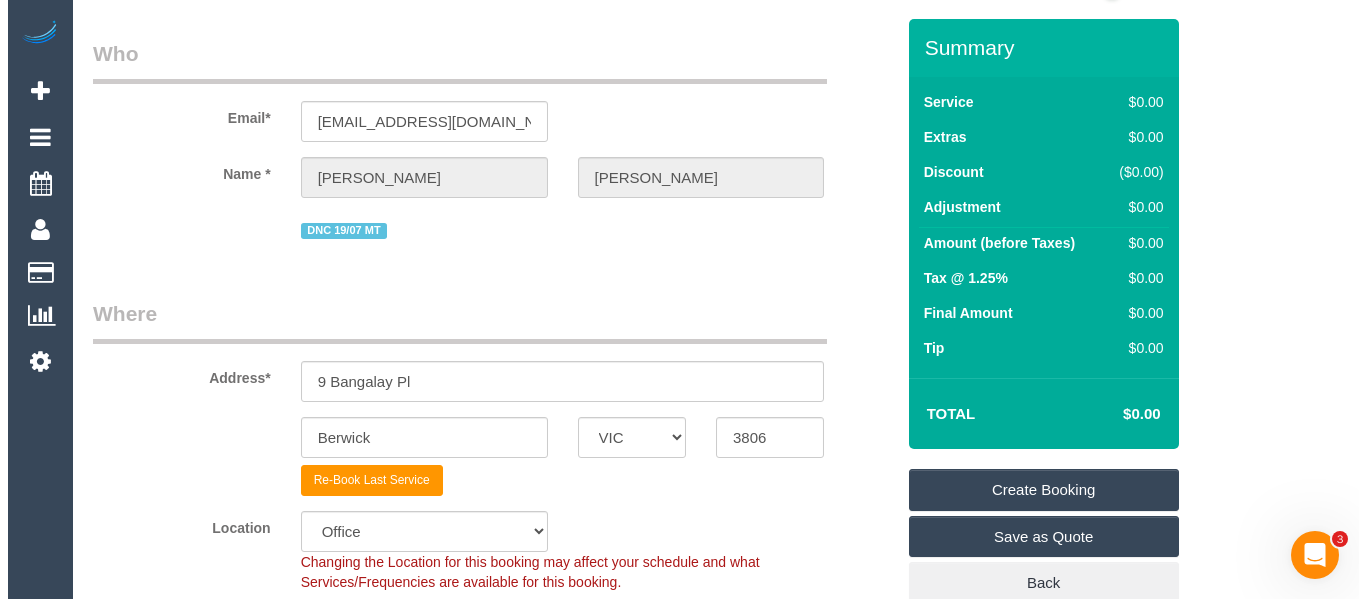 scroll, scrollTop: 0, scrollLeft: 0, axis: both 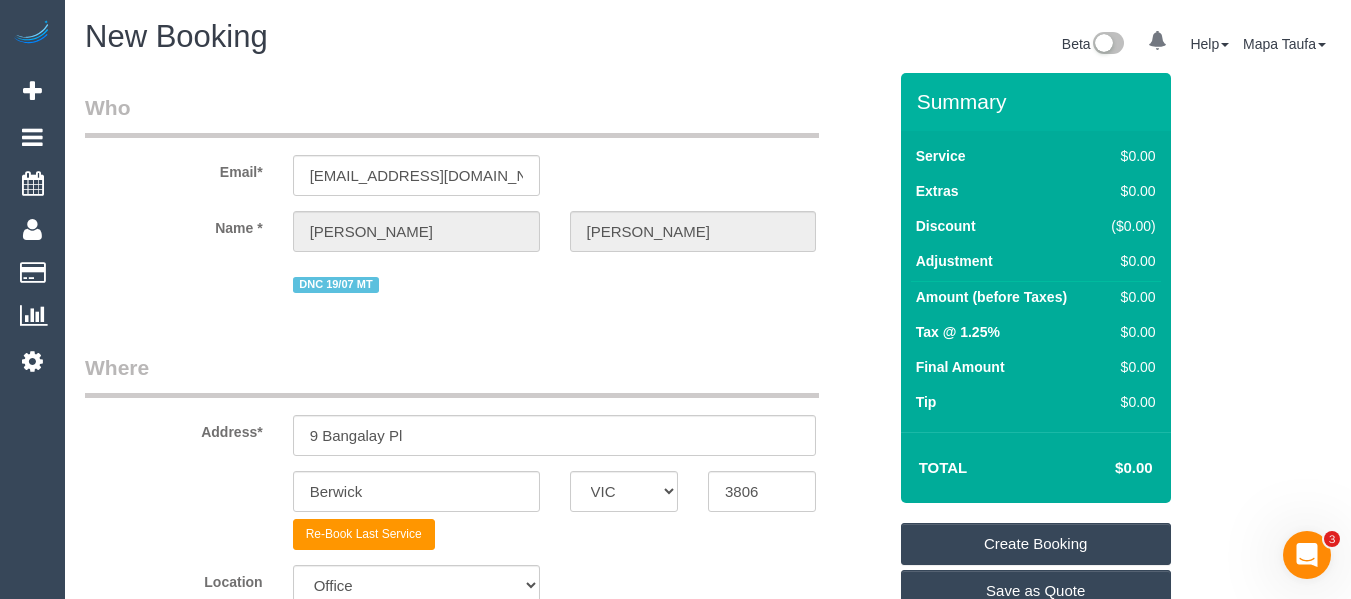 type on "Customer availability: Tuesday (pending time flex)
Original team:Clevin (+ Noel) (C) ,
Are original team to be sent back: yes if possible
If yes, are they to be paid: No
If no, which manager has approved a different team:
For MO only - key pick up/drop off location:
Is power still connected:
If full re-clean or over 7 days, which Manager has approved:
Contact via: email
Conversation ID:cnv_pyywxhr" 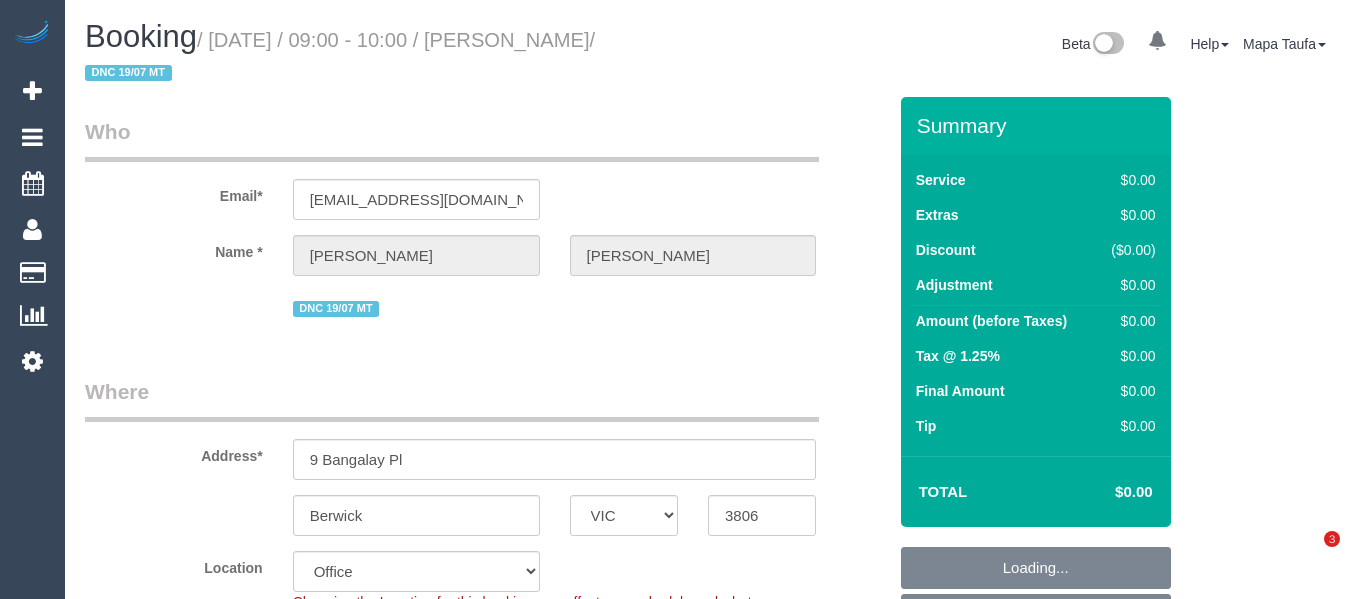 select on "VIC" 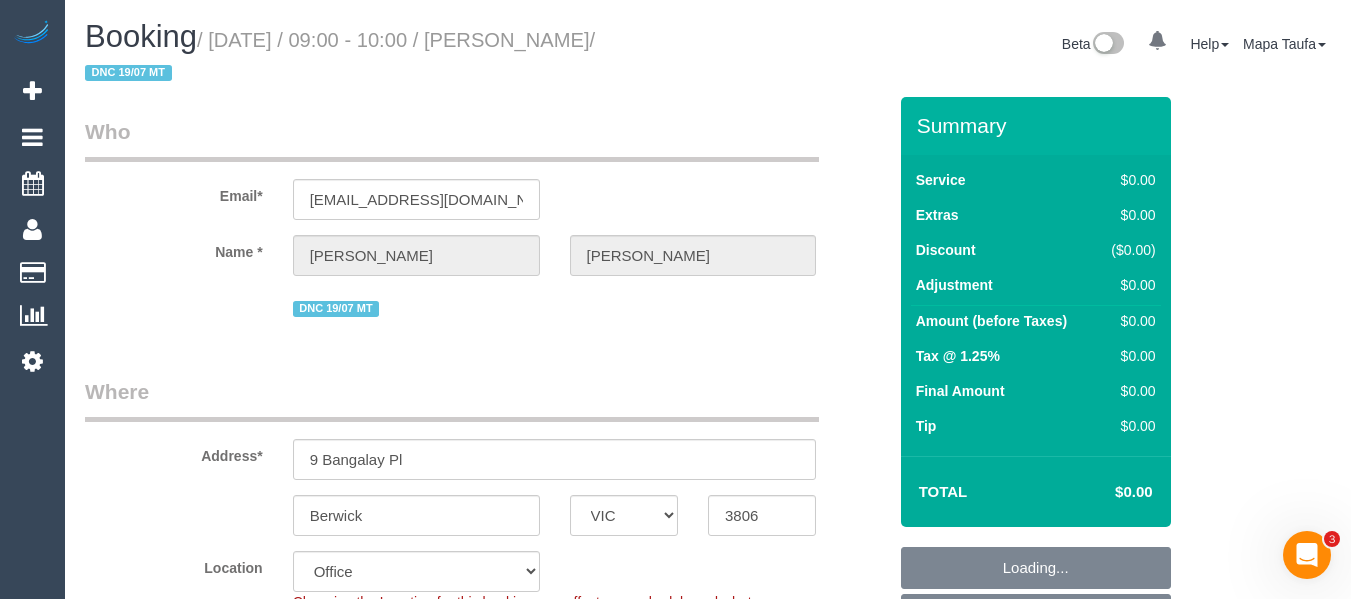 scroll, scrollTop: 0, scrollLeft: 0, axis: both 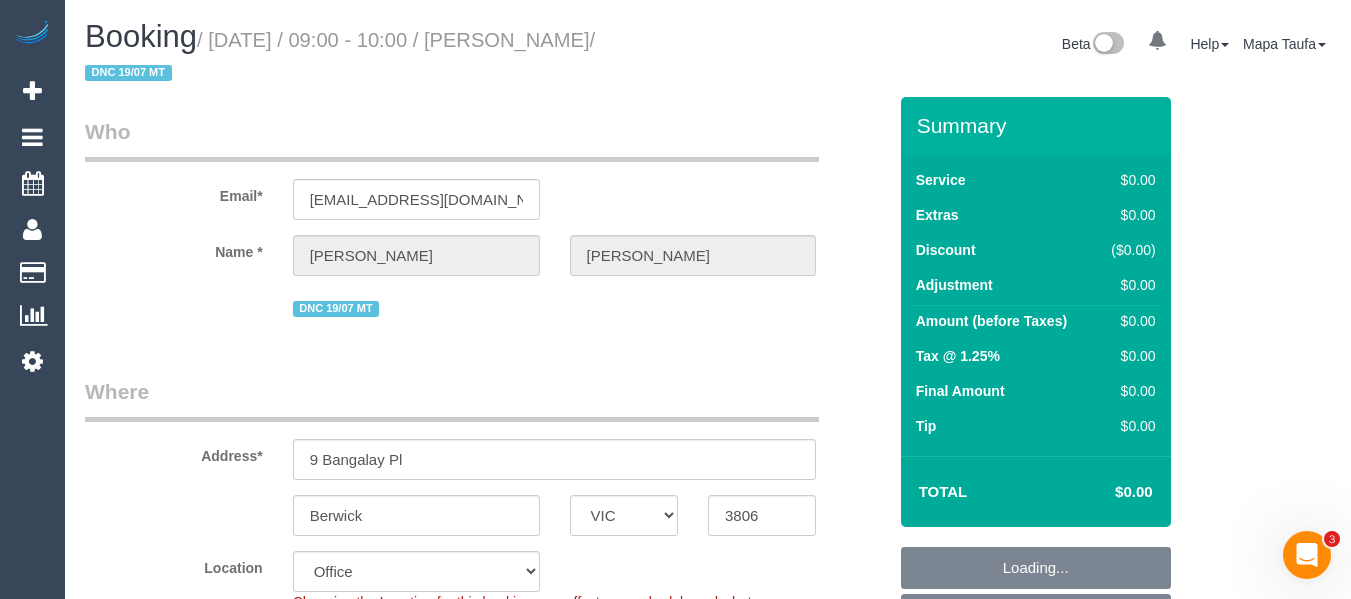 select on "string:AU" 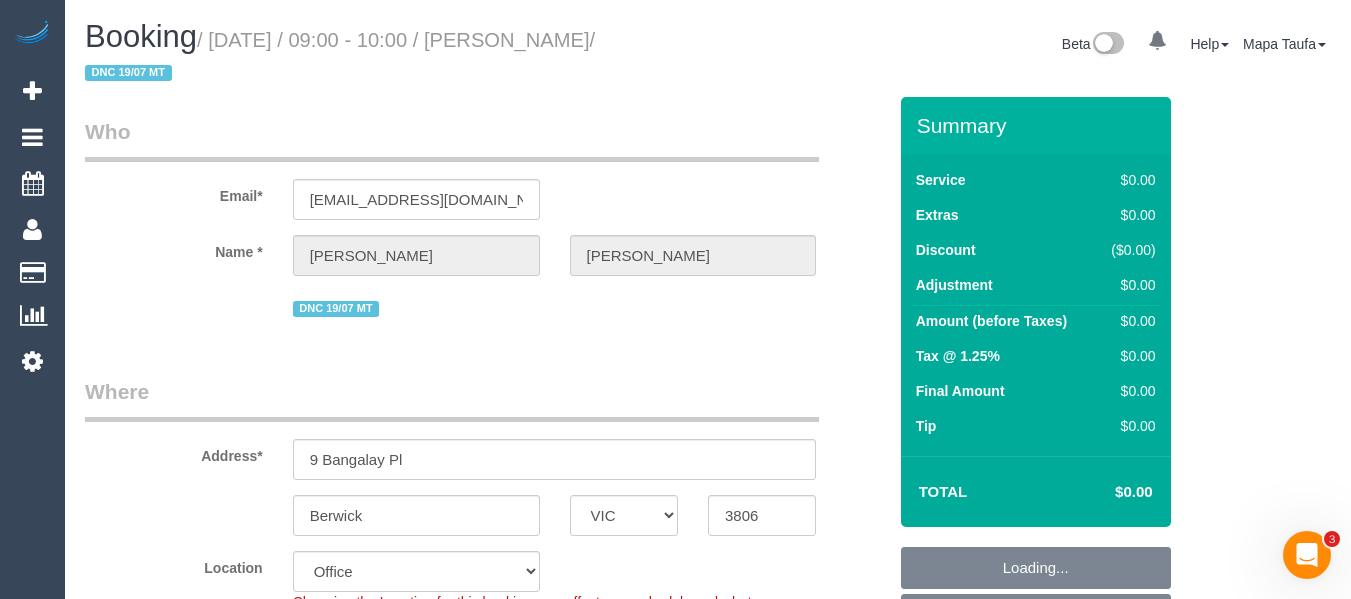 select on "object:538" 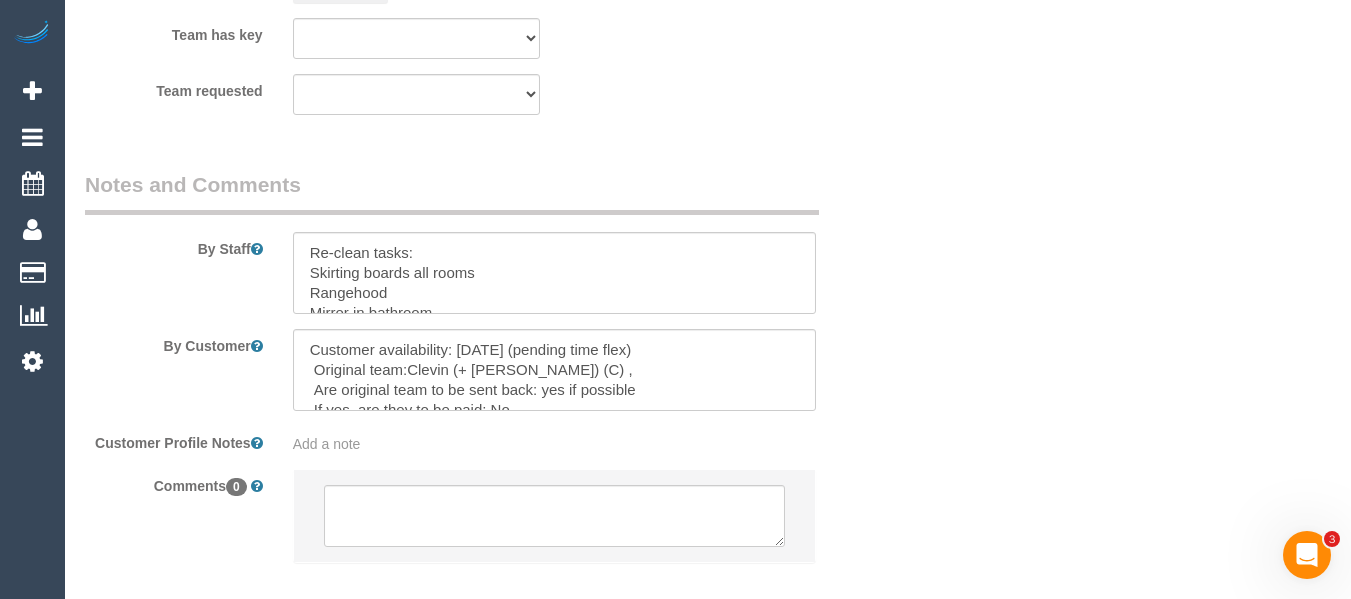 scroll, scrollTop: 3181, scrollLeft: 0, axis: vertical 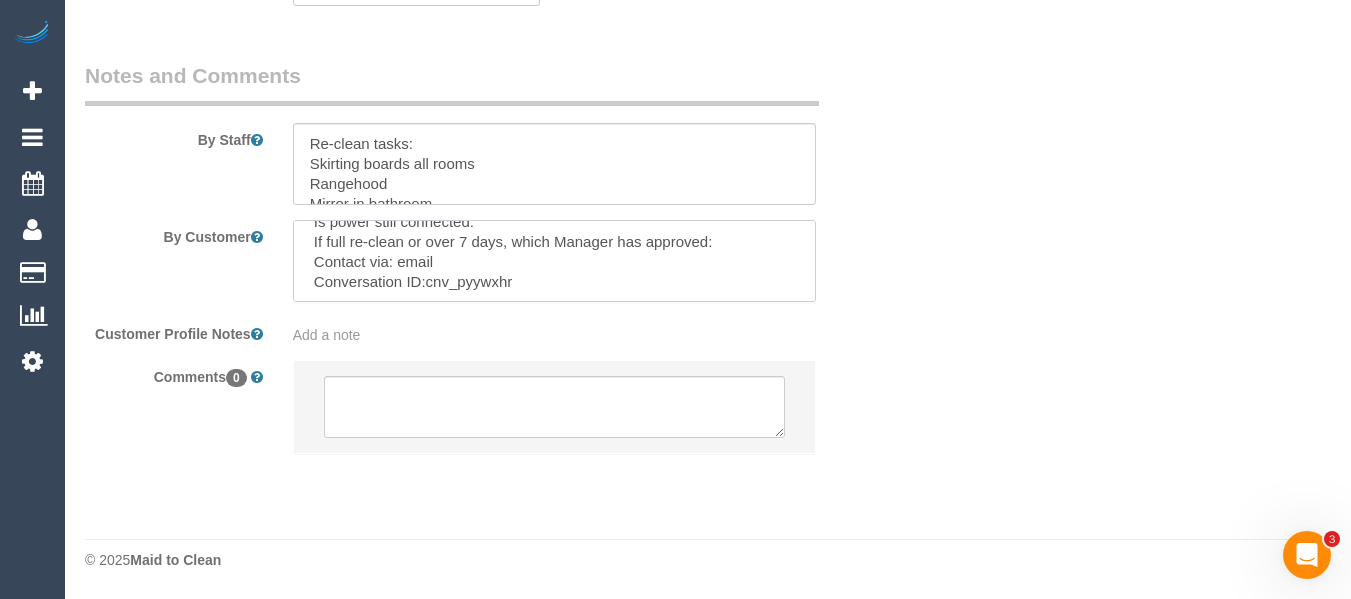 drag, startPoint x: 368, startPoint y: 247, endPoint x: 636, endPoint y: 368, distance: 294.04932 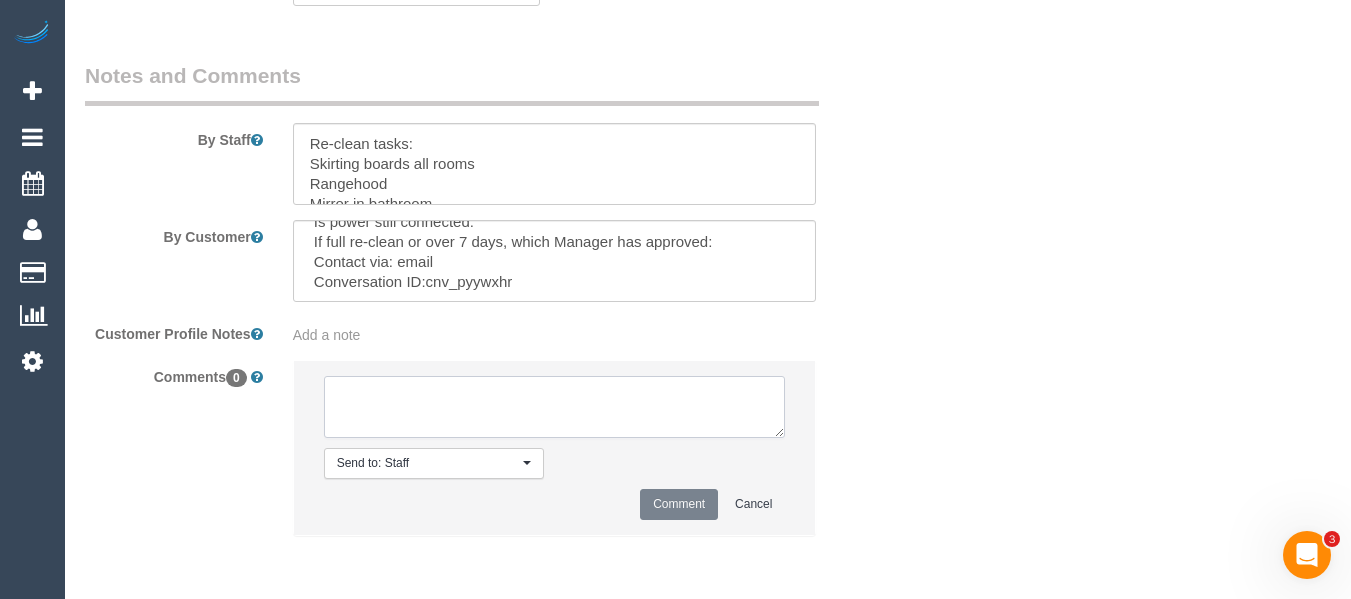 click at bounding box center (555, 407) 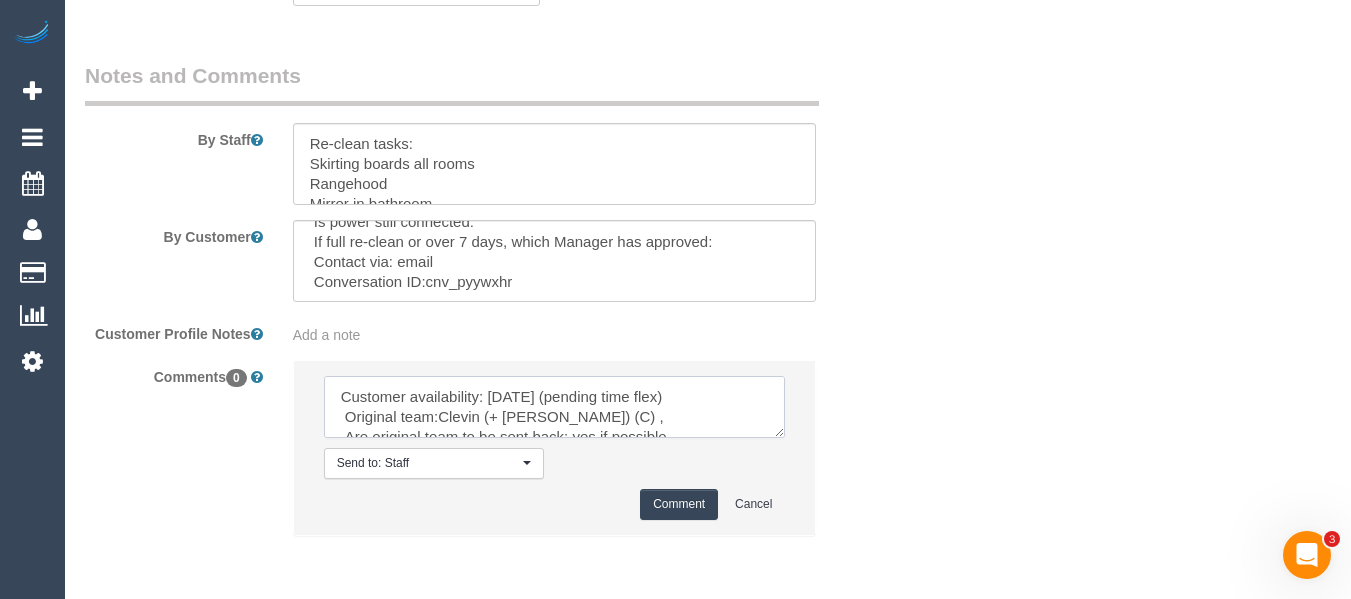 scroll, scrollTop: 148, scrollLeft: 0, axis: vertical 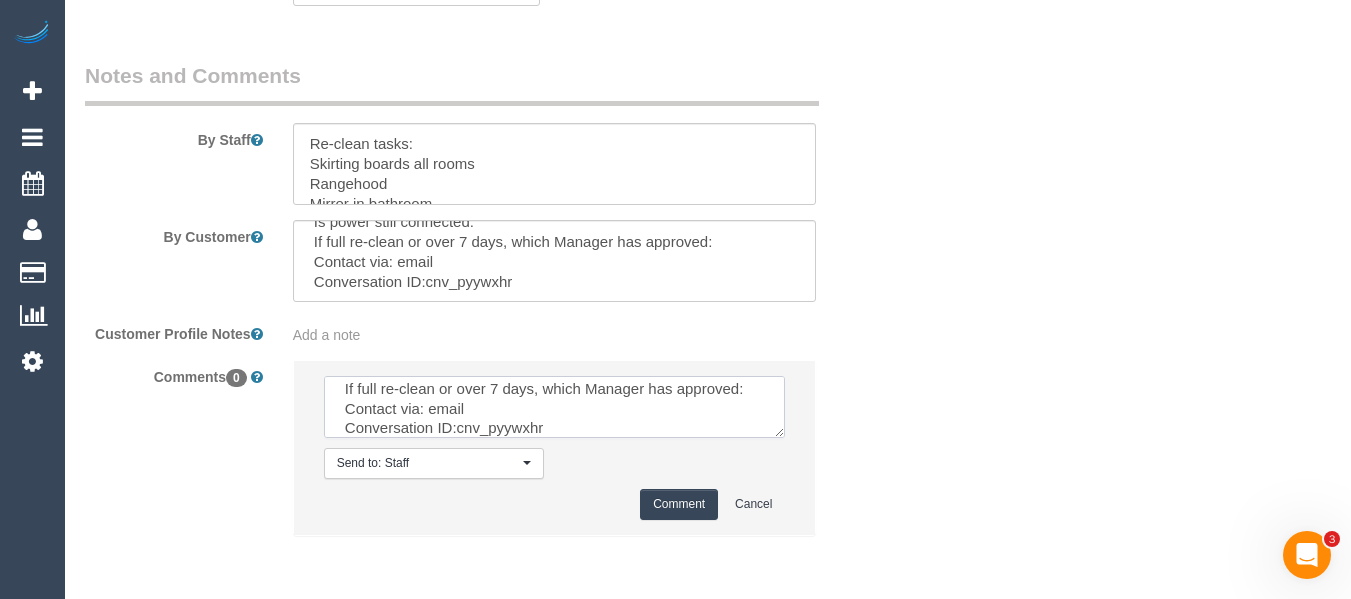 type on "Customer availability: Tuesday (pending time flex)
Original team:Clevin (+ Noel) (C) ,
Are original team to be sent back: yes if possible
If yes, are they to be paid: No
If no, which manager has approved a different team:
For MO only - key pick up/drop off location:
Is power still connected:
If full re-clean or over 7 days, which Manager has approved:
Contact via: email
Conversation ID:cnv_pyywxhr" 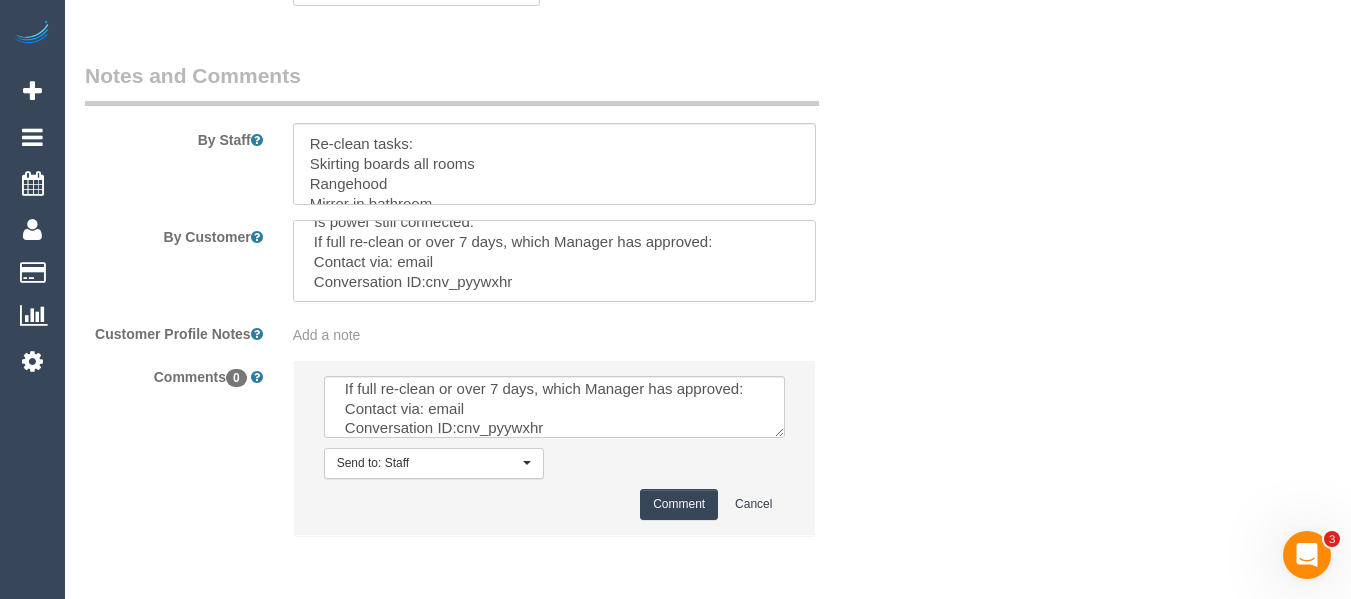 scroll, scrollTop: 0, scrollLeft: 0, axis: both 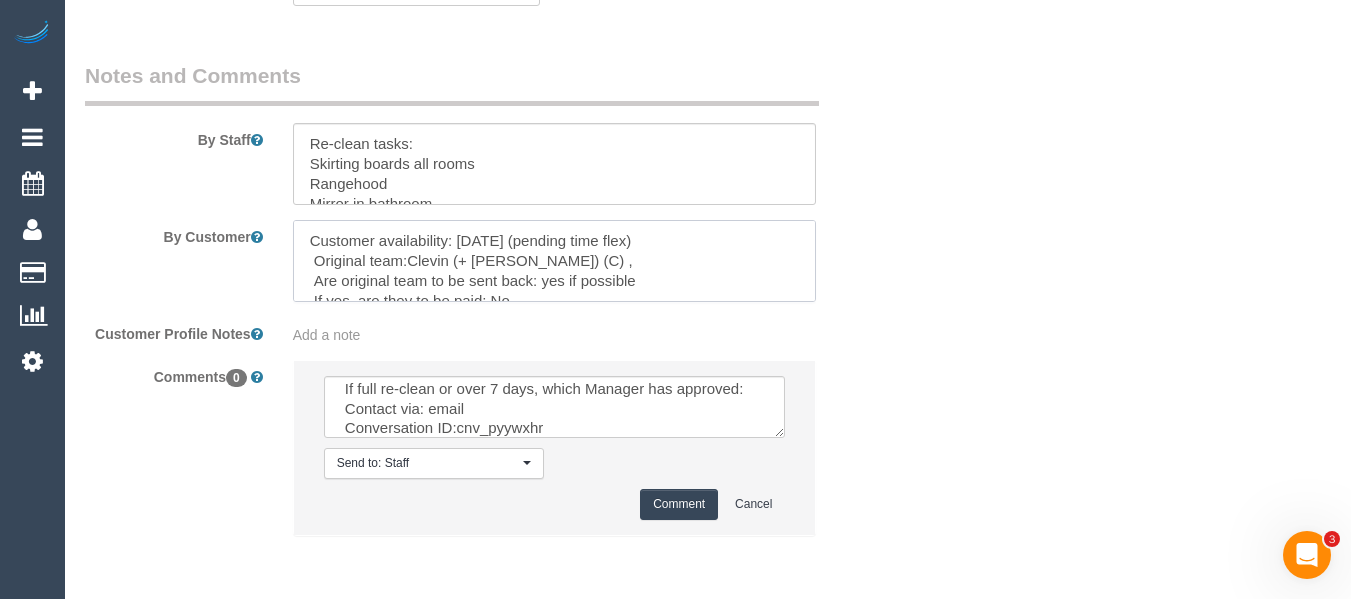 drag, startPoint x: 595, startPoint y: 274, endPoint x: 261, endPoint y: 189, distance: 344.6462 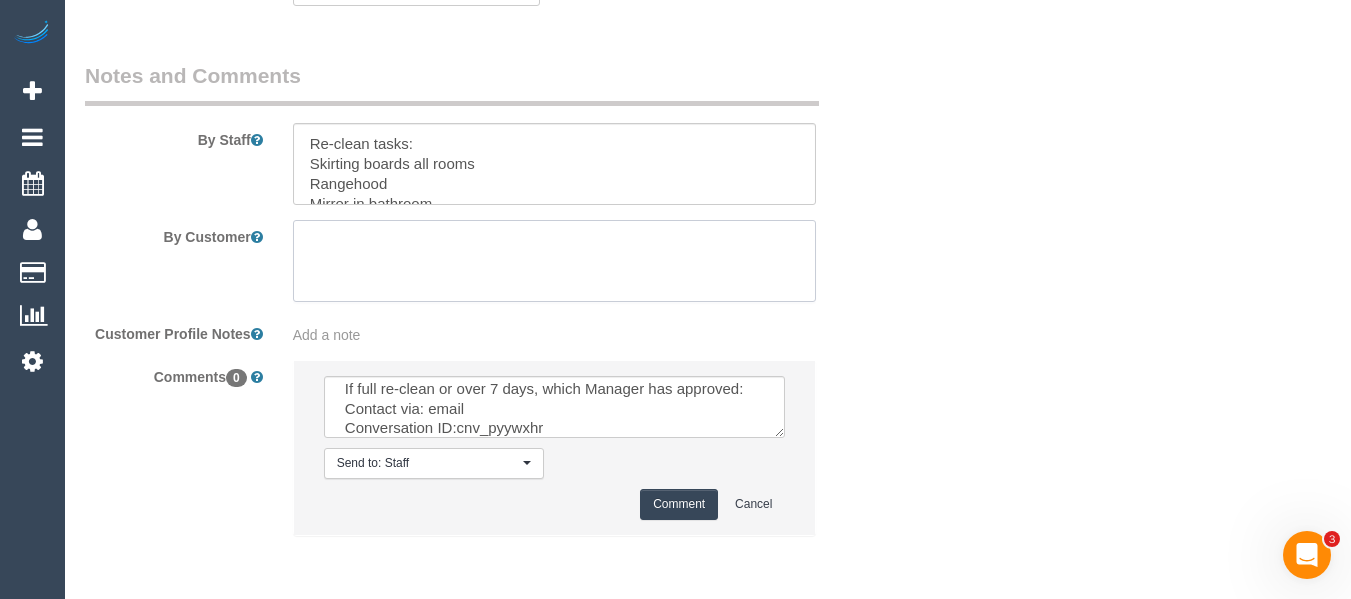 type 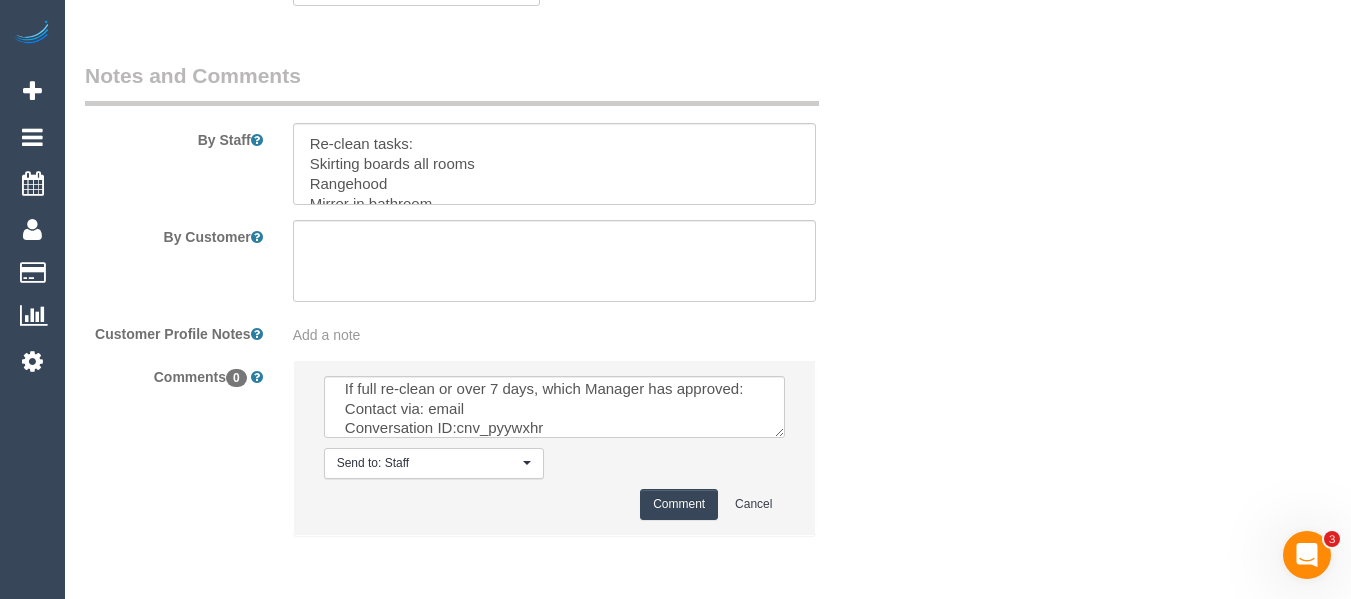 click on "Comment" at bounding box center (679, 504) 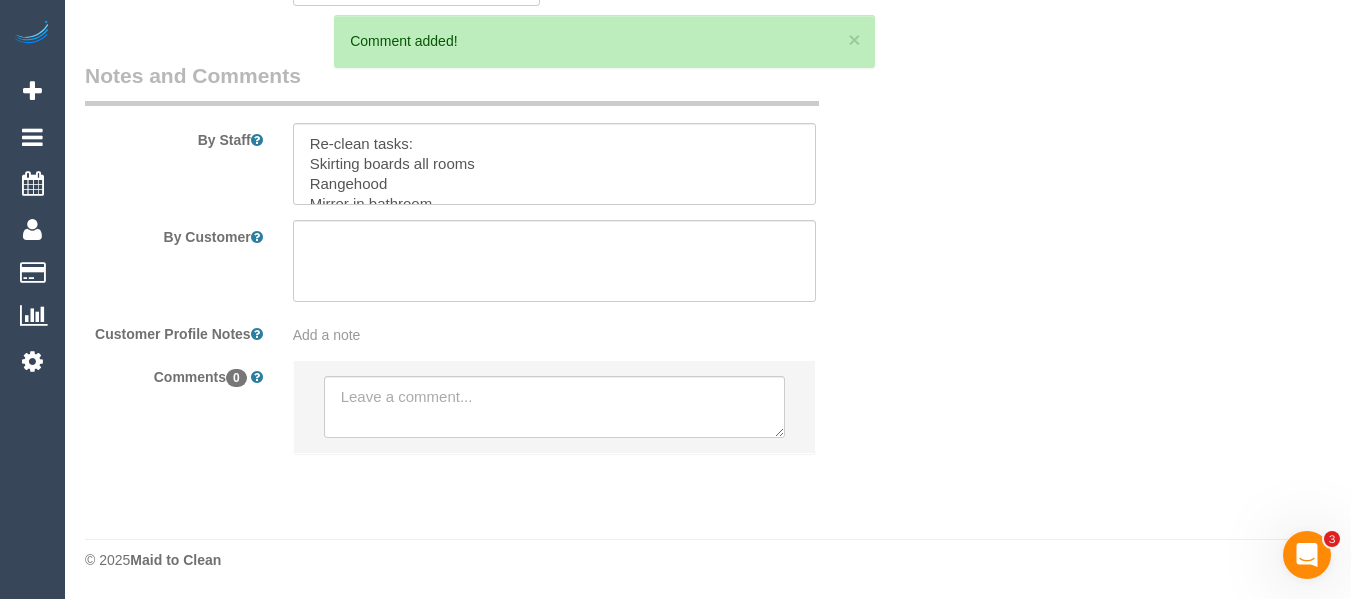 scroll, scrollTop: 0, scrollLeft: 0, axis: both 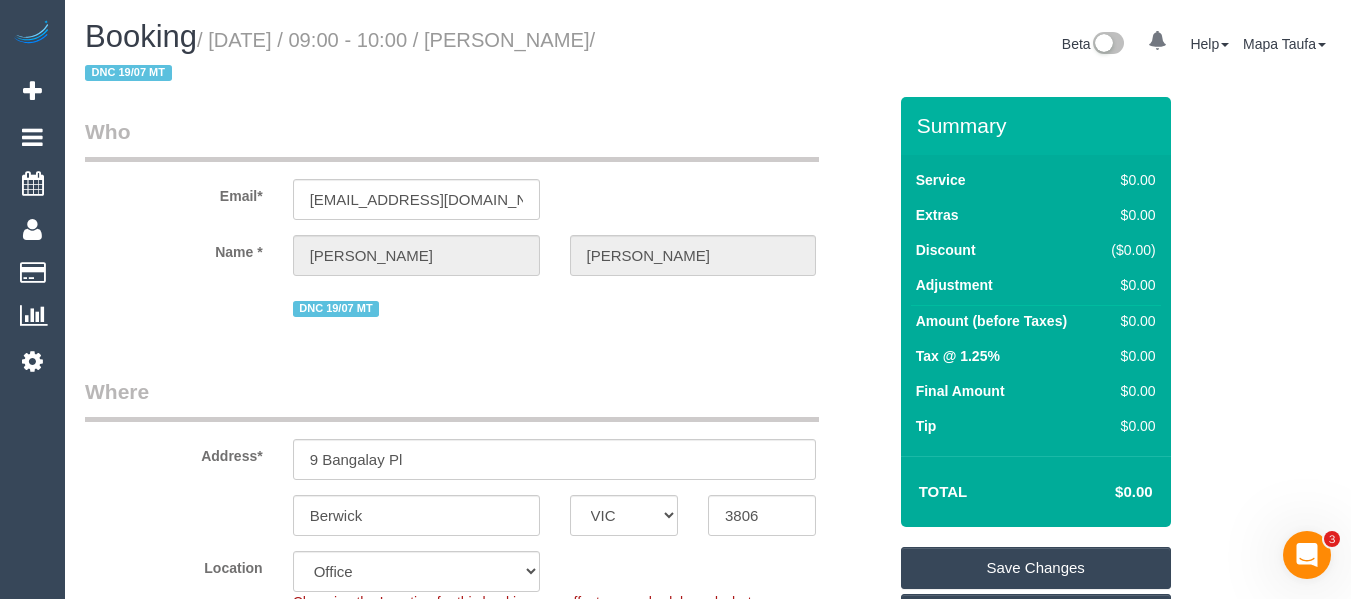 click on "Save Changes" at bounding box center (1036, 568) 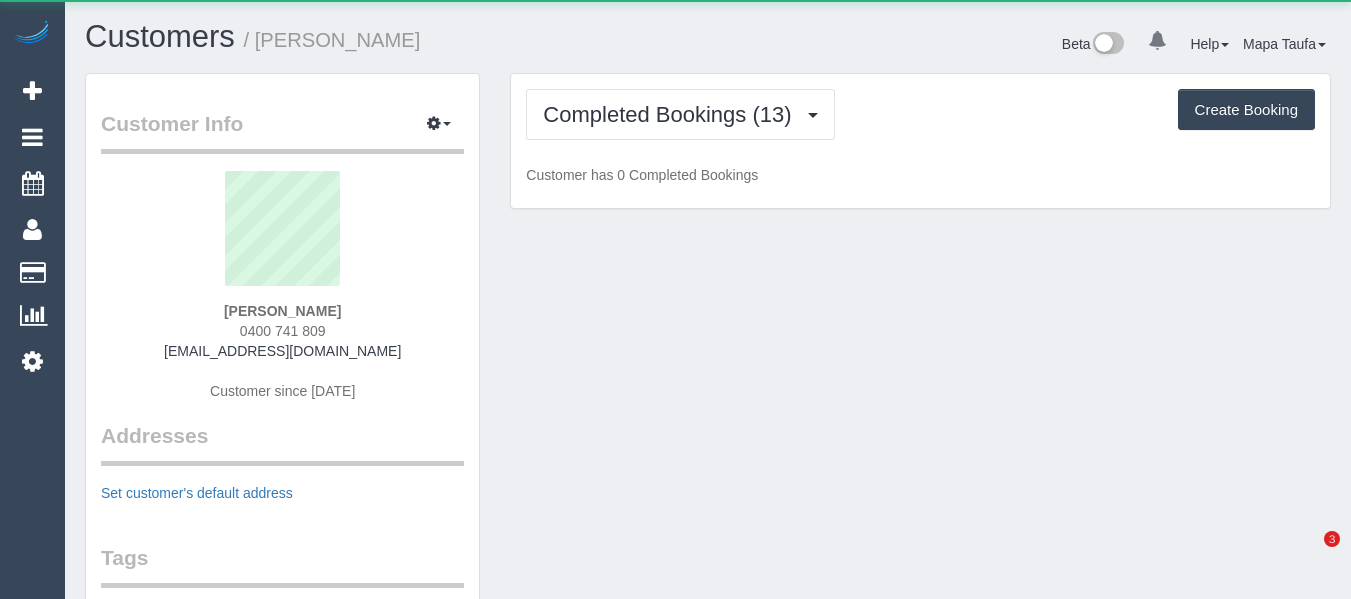 scroll, scrollTop: 0, scrollLeft: 0, axis: both 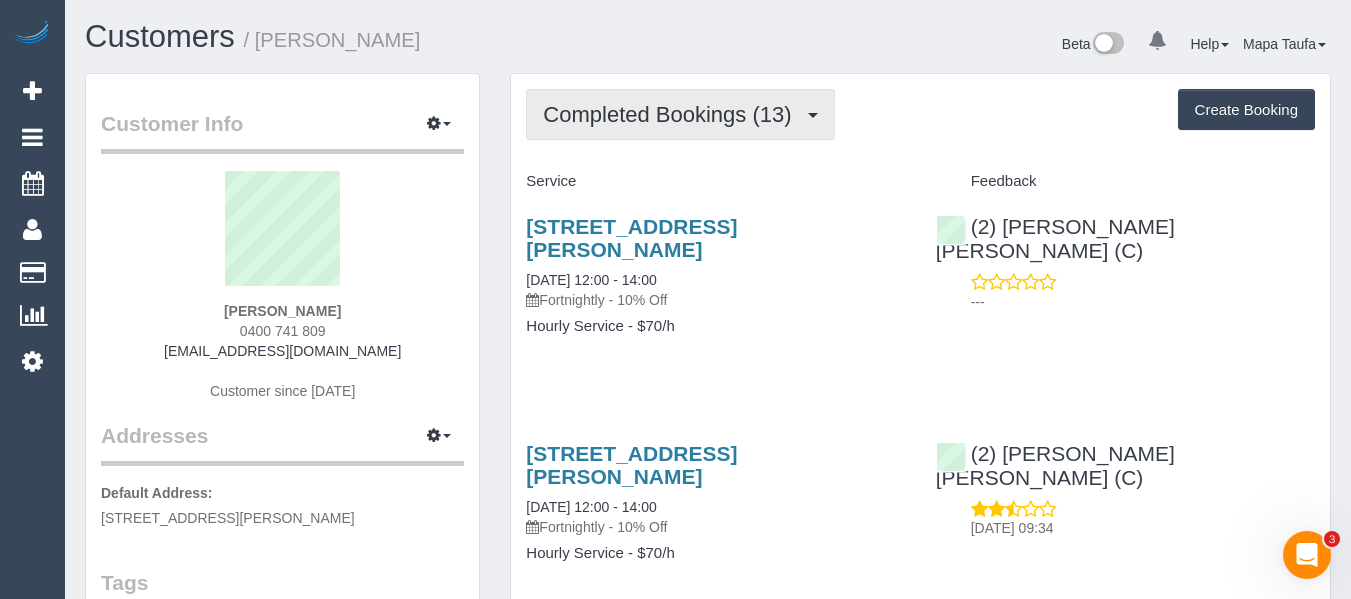click on "Completed Bookings (13)" at bounding box center [672, 114] 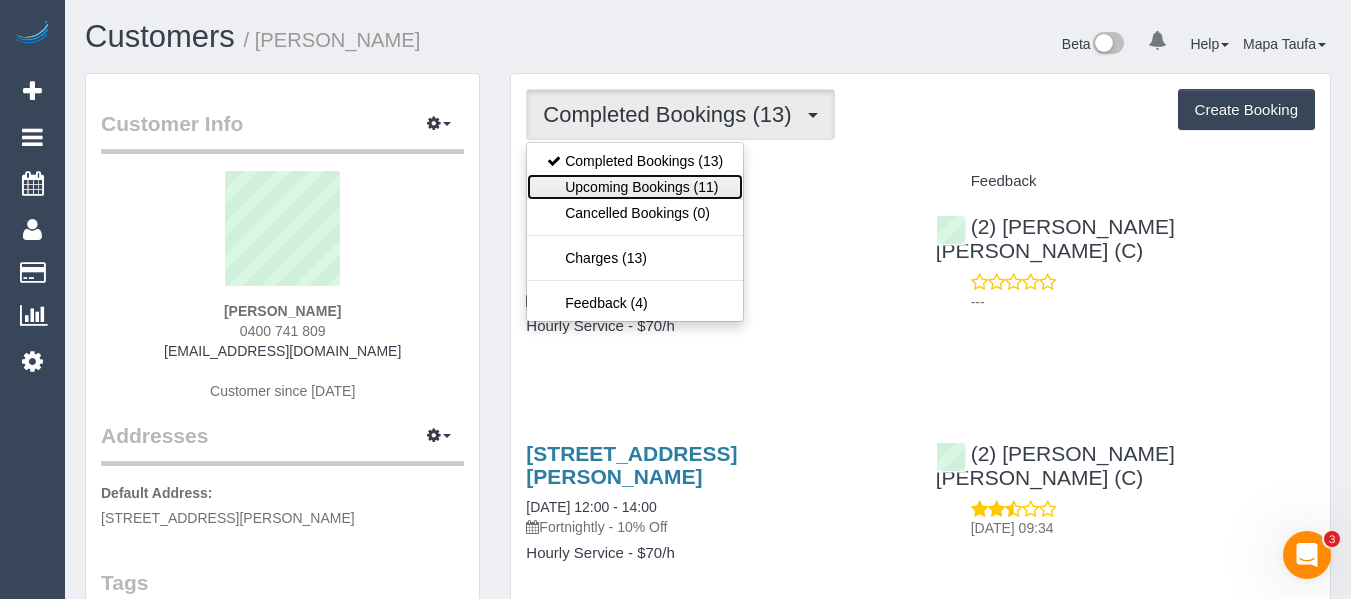 click on "Upcoming Bookings (11)" at bounding box center (635, 187) 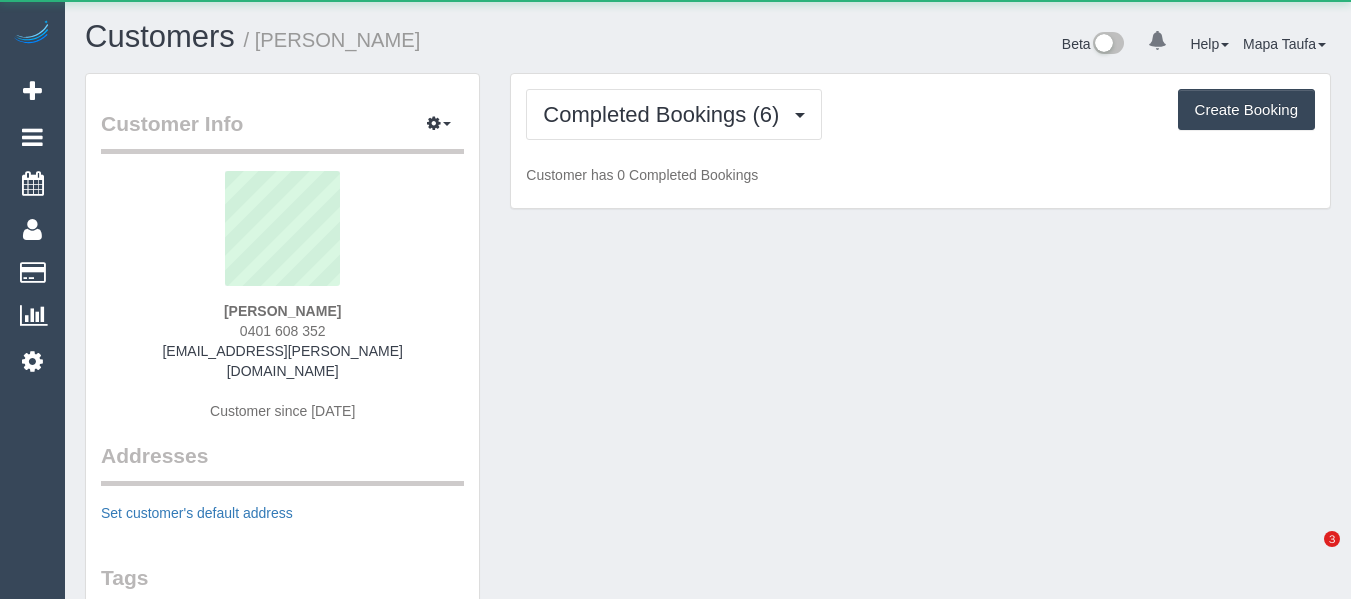 scroll, scrollTop: 0, scrollLeft: 0, axis: both 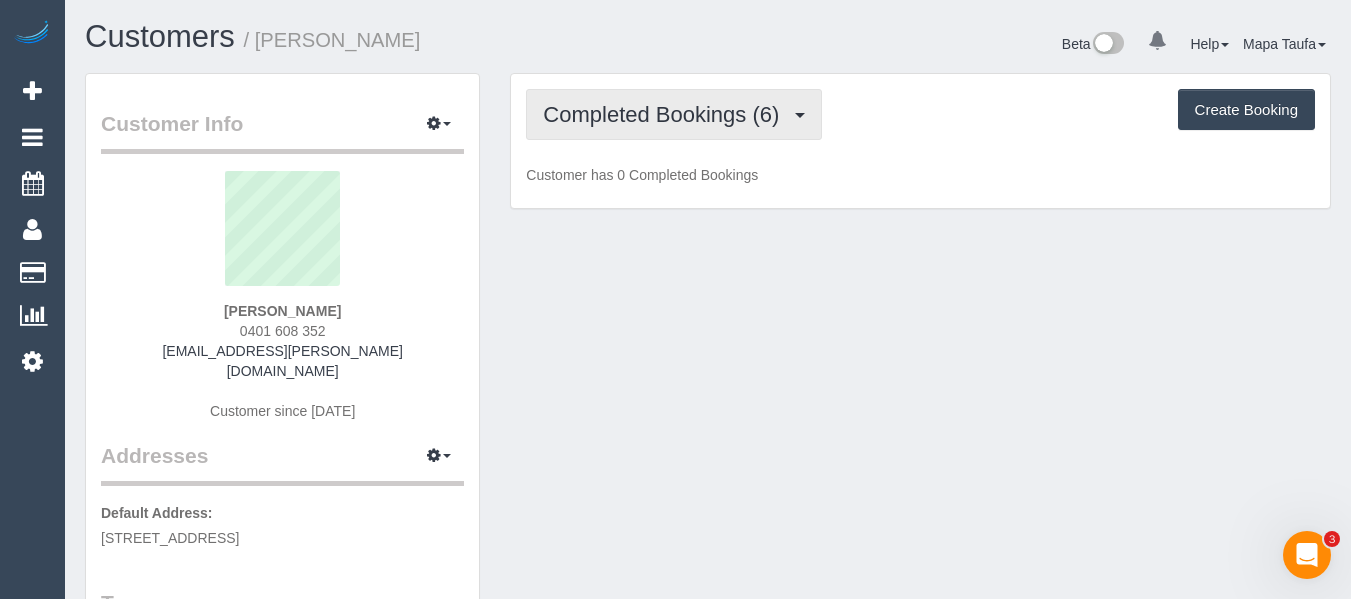 click on "Completed Bookings (6)" at bounding box center (666, 114) 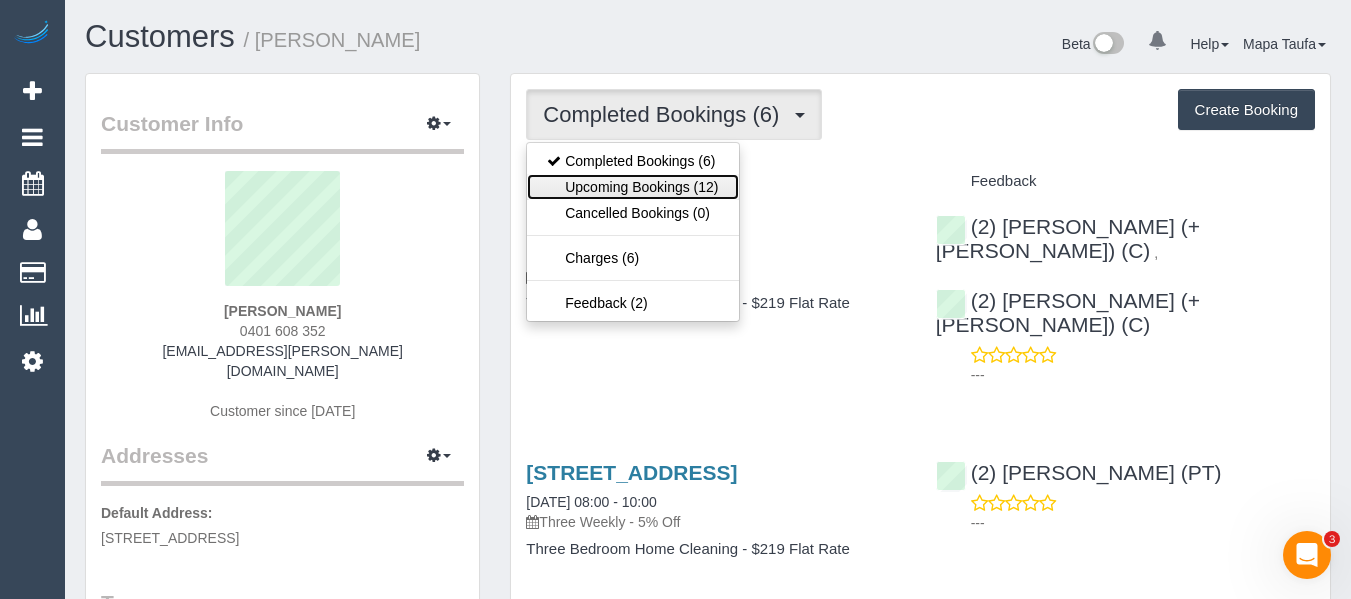 click on "Upcoming Bookings (12)" at bounding box center [632, 187] 